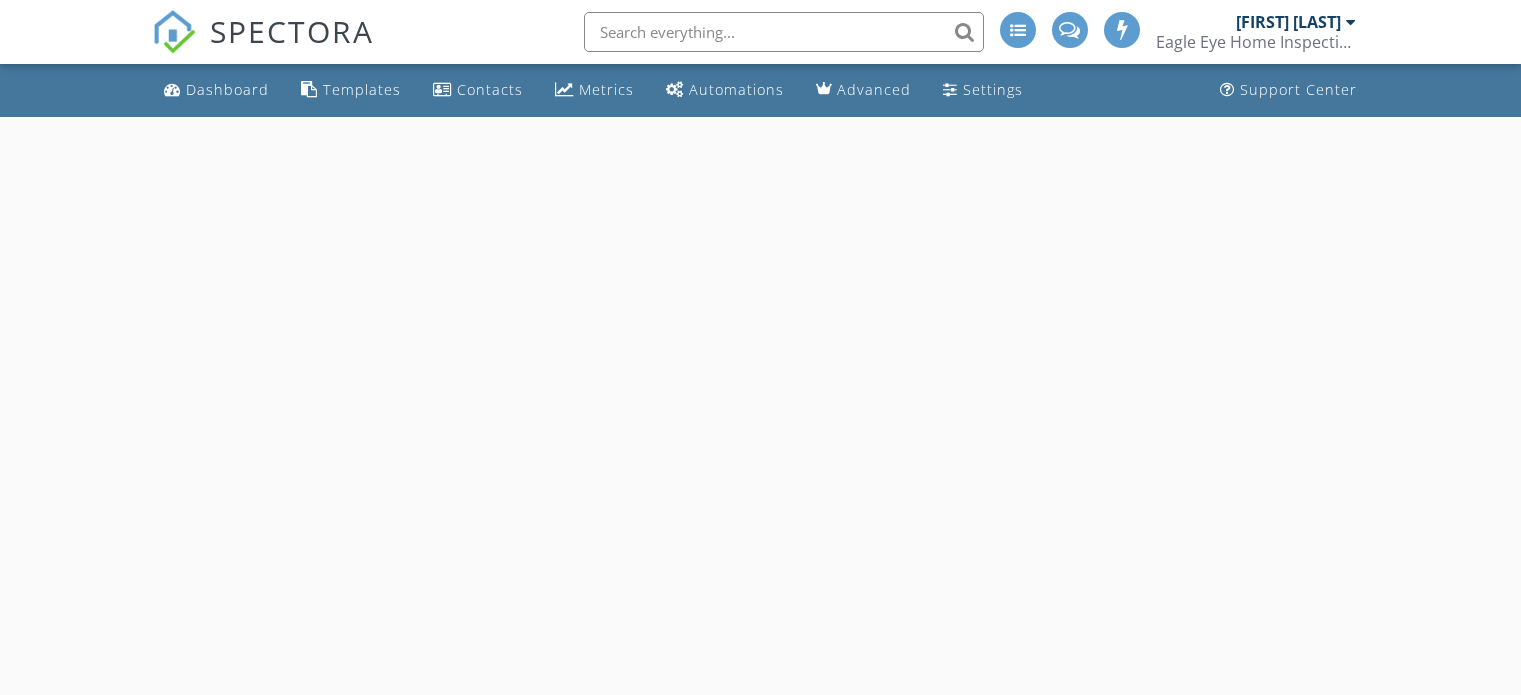 scroll, scrollTop: 0, scrollLeft: 0, axis: both 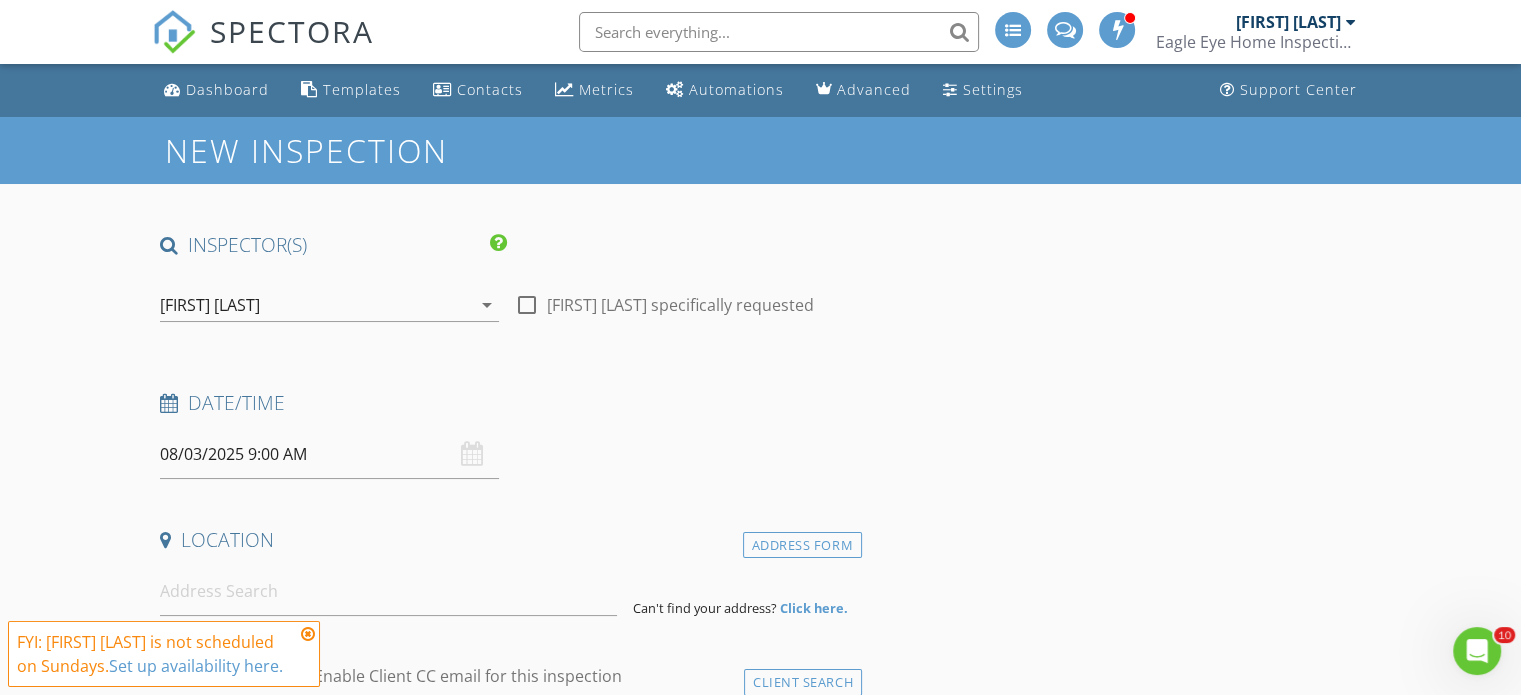 click on "[FIRST] [LAST]" at bounding box center [315, 305] 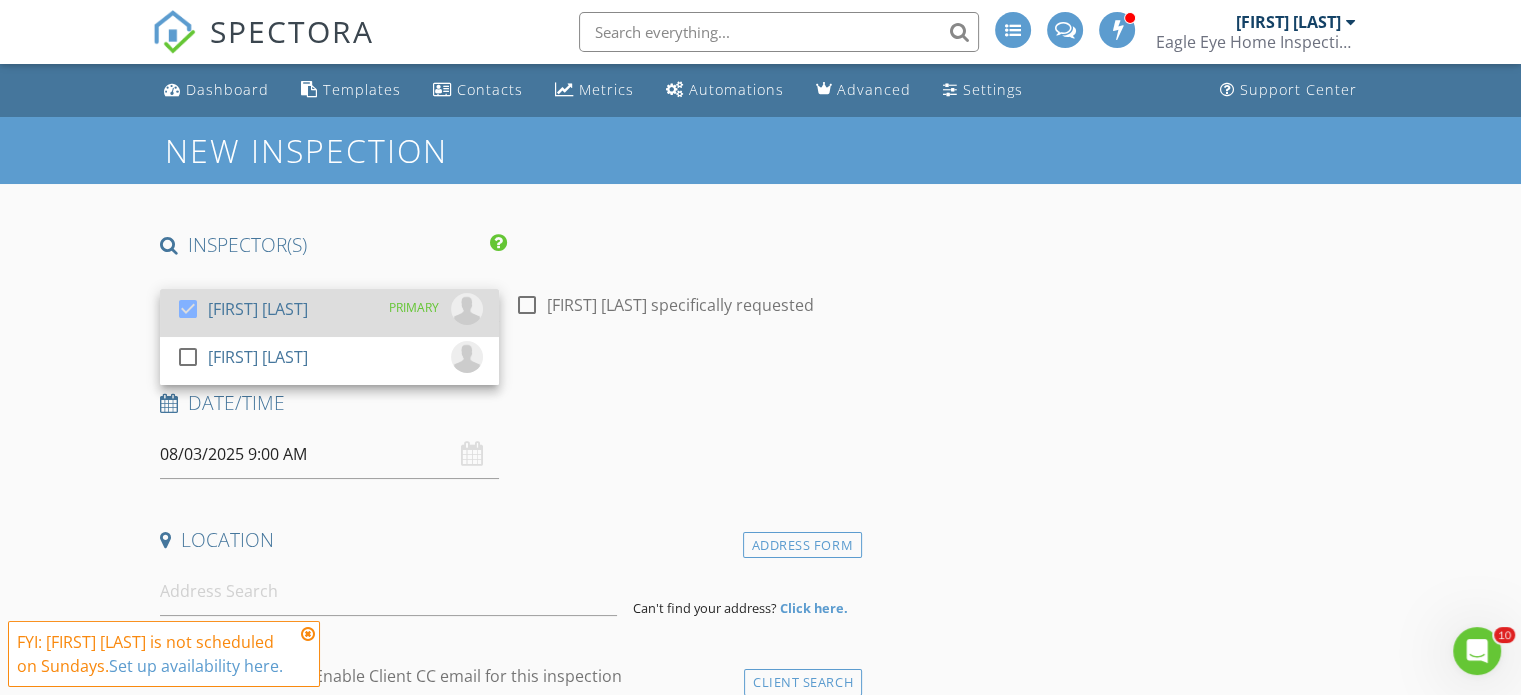 click at bounding box center [188, 309] 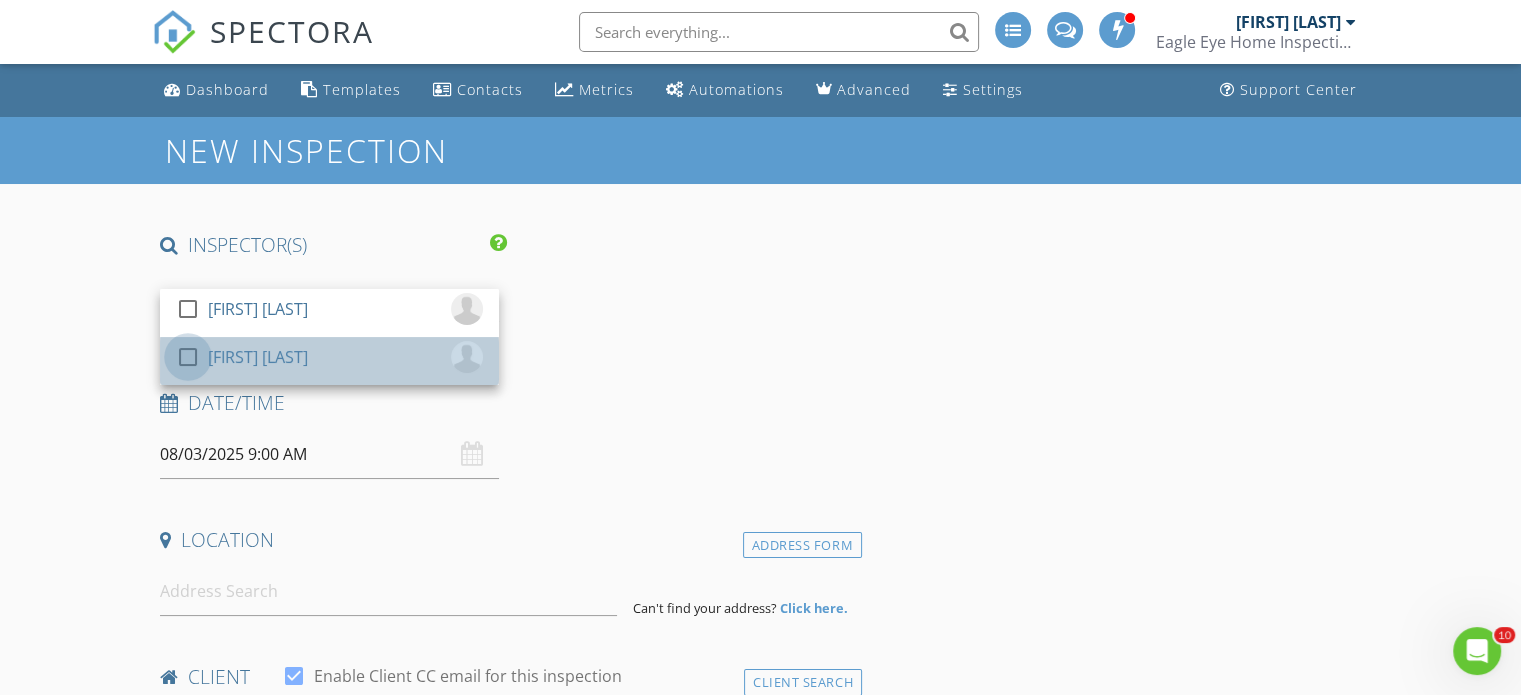 click at bounding box center [188, 357] 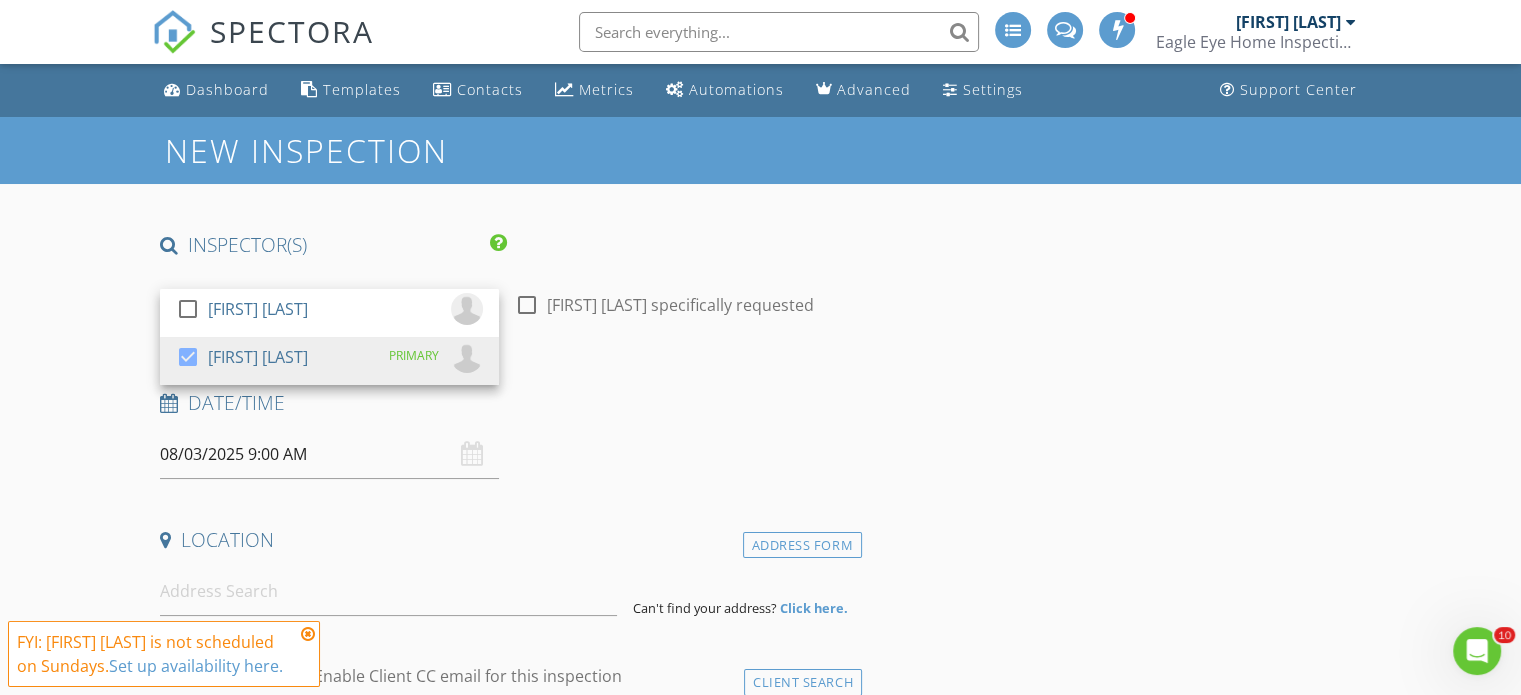 click on "Date/Time
08/03/2025 9:00 AM" at bounding box center [507, 434] 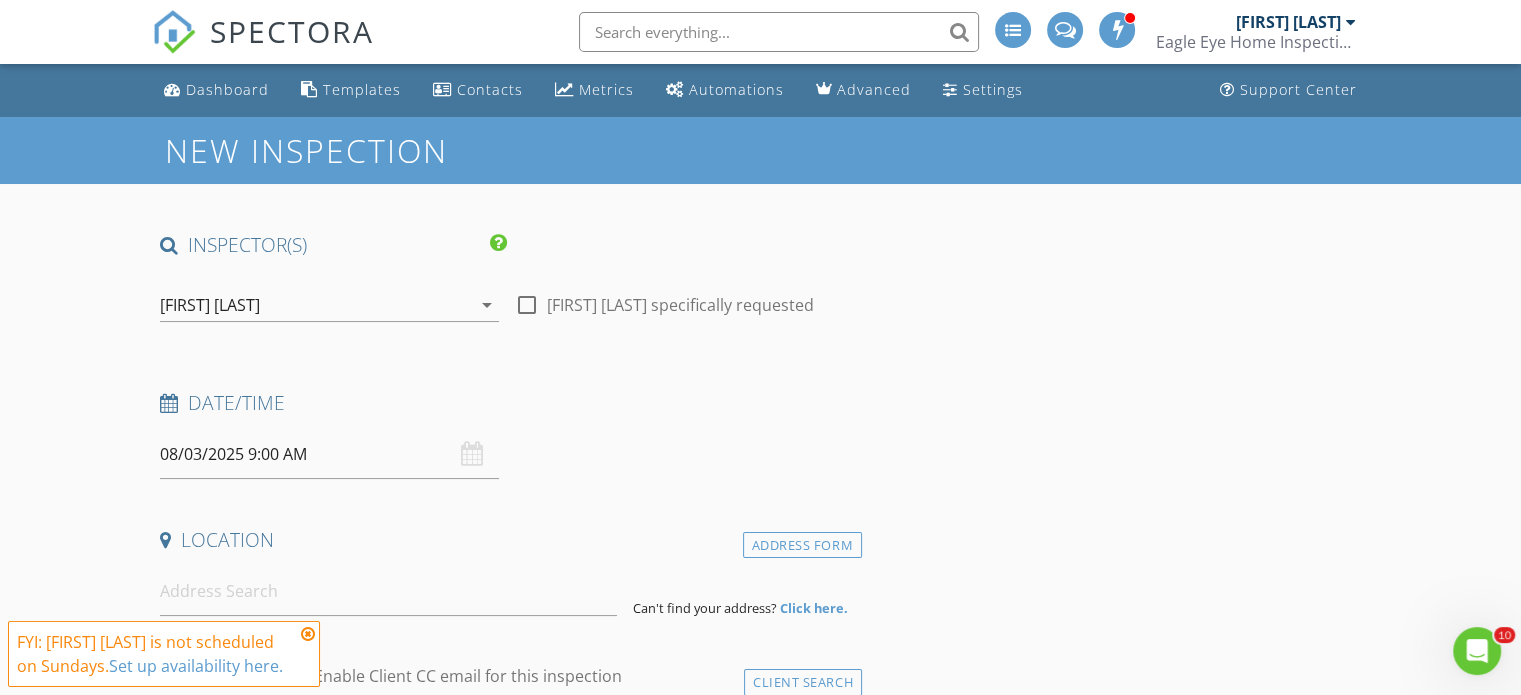 click on "08/03/2025 9:00 AM" at bounding box center [329, 454] 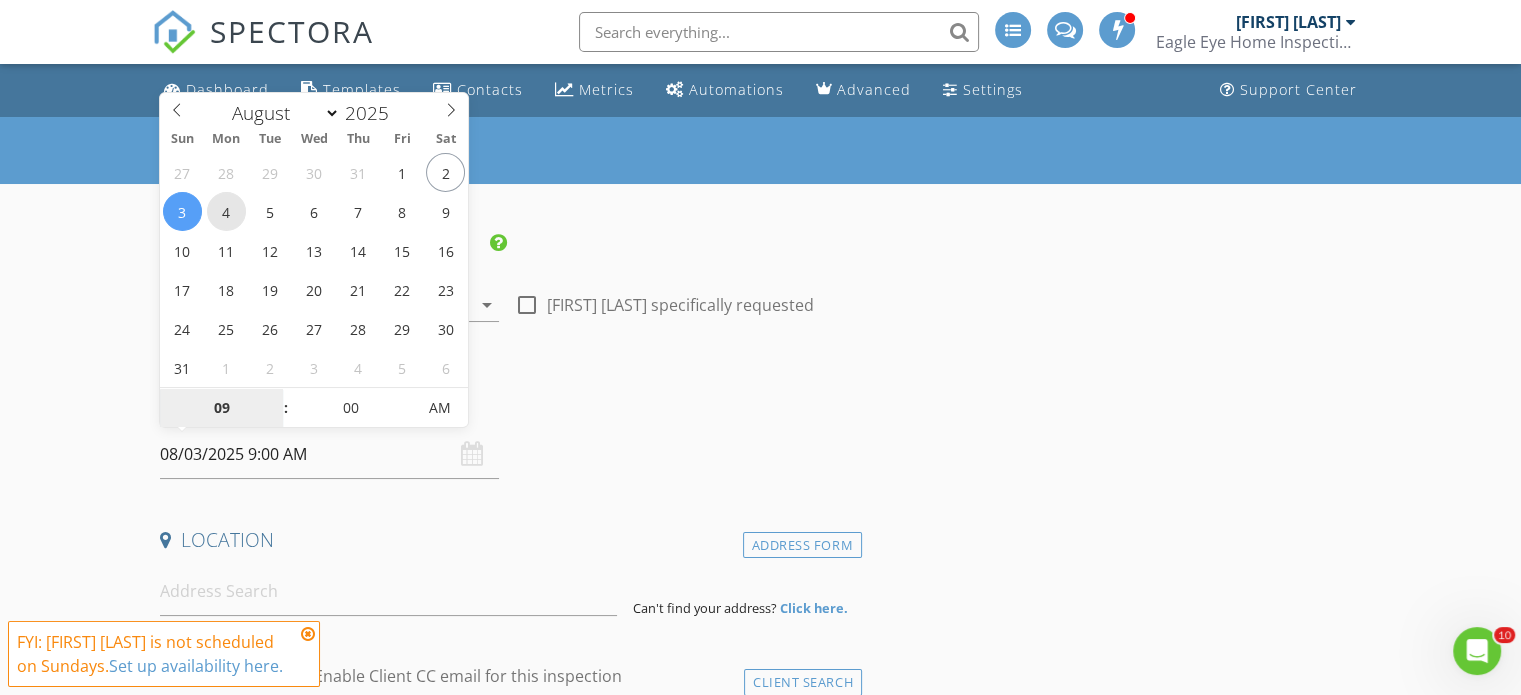 type on "08/04/2025 9:00 AM" 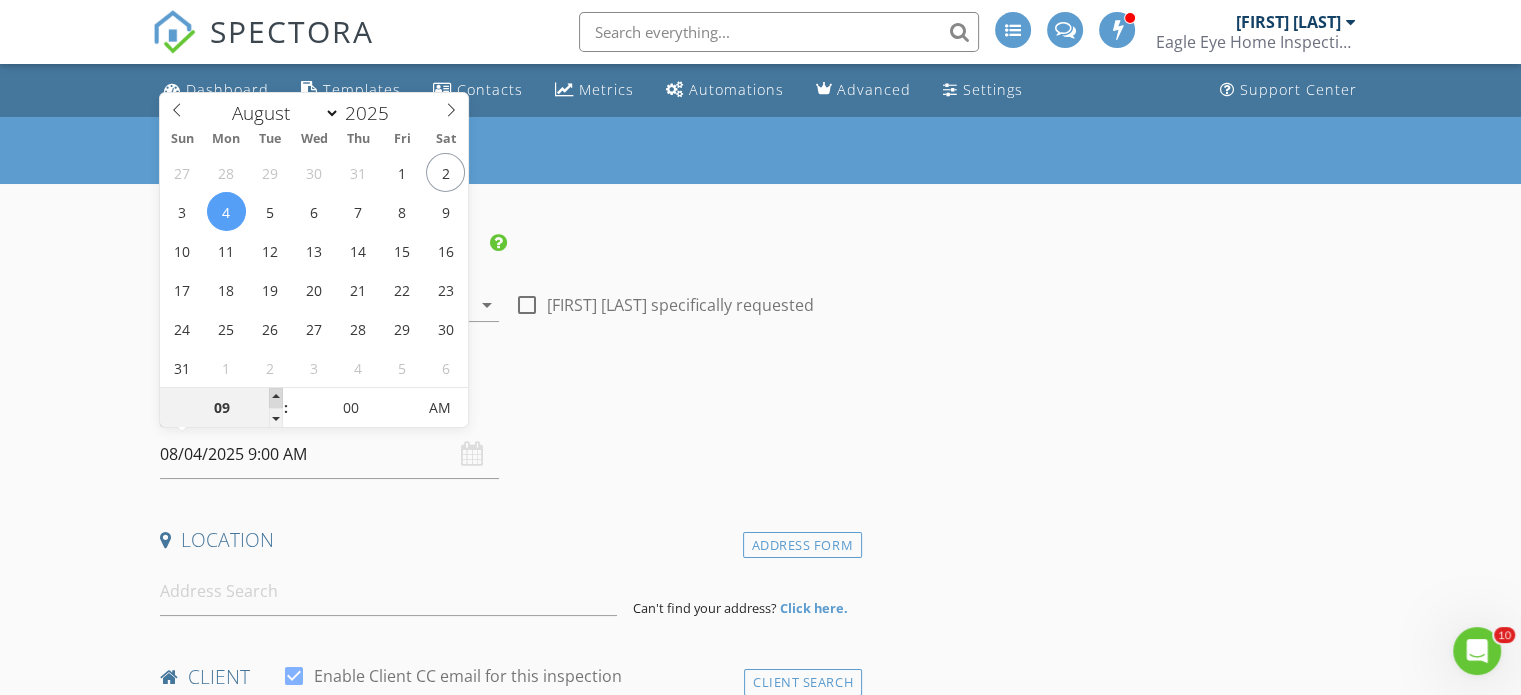 type on "10" 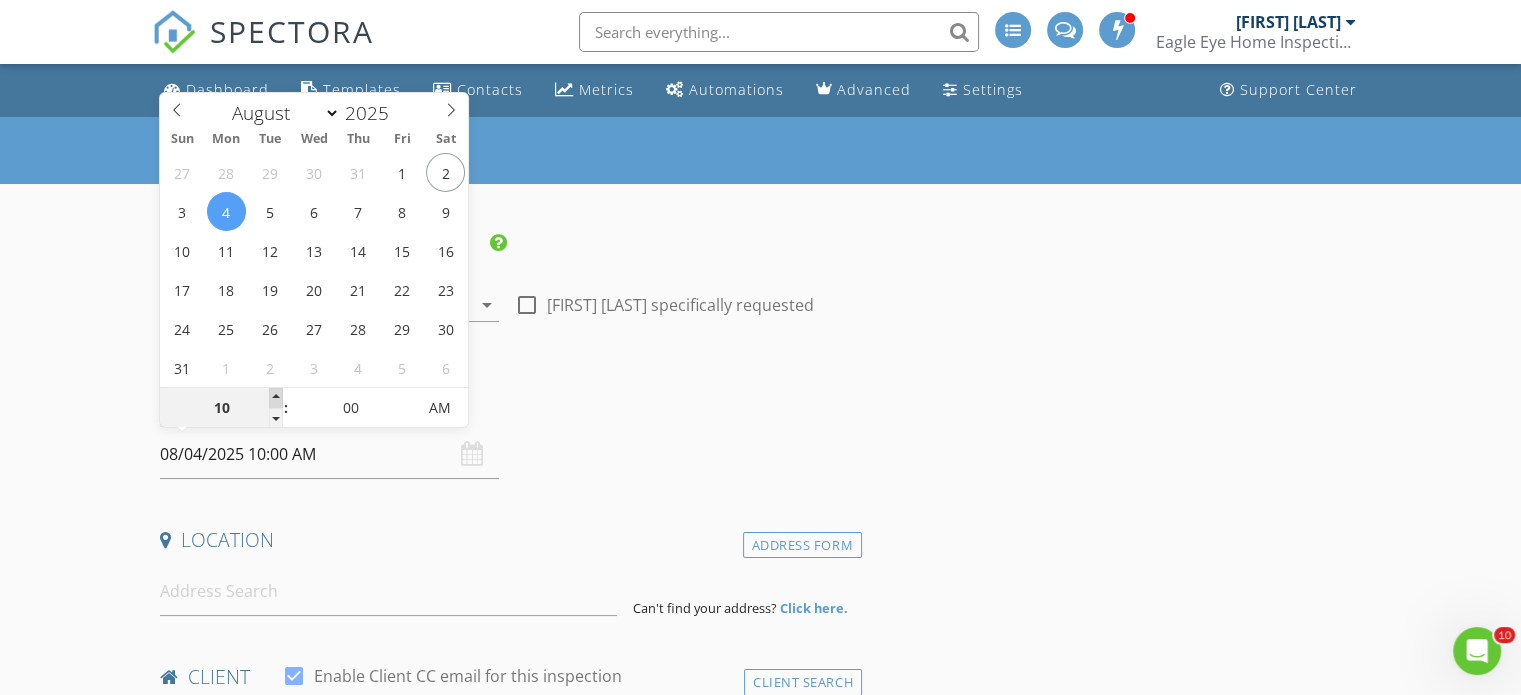 click at bounding box center (276, 398) 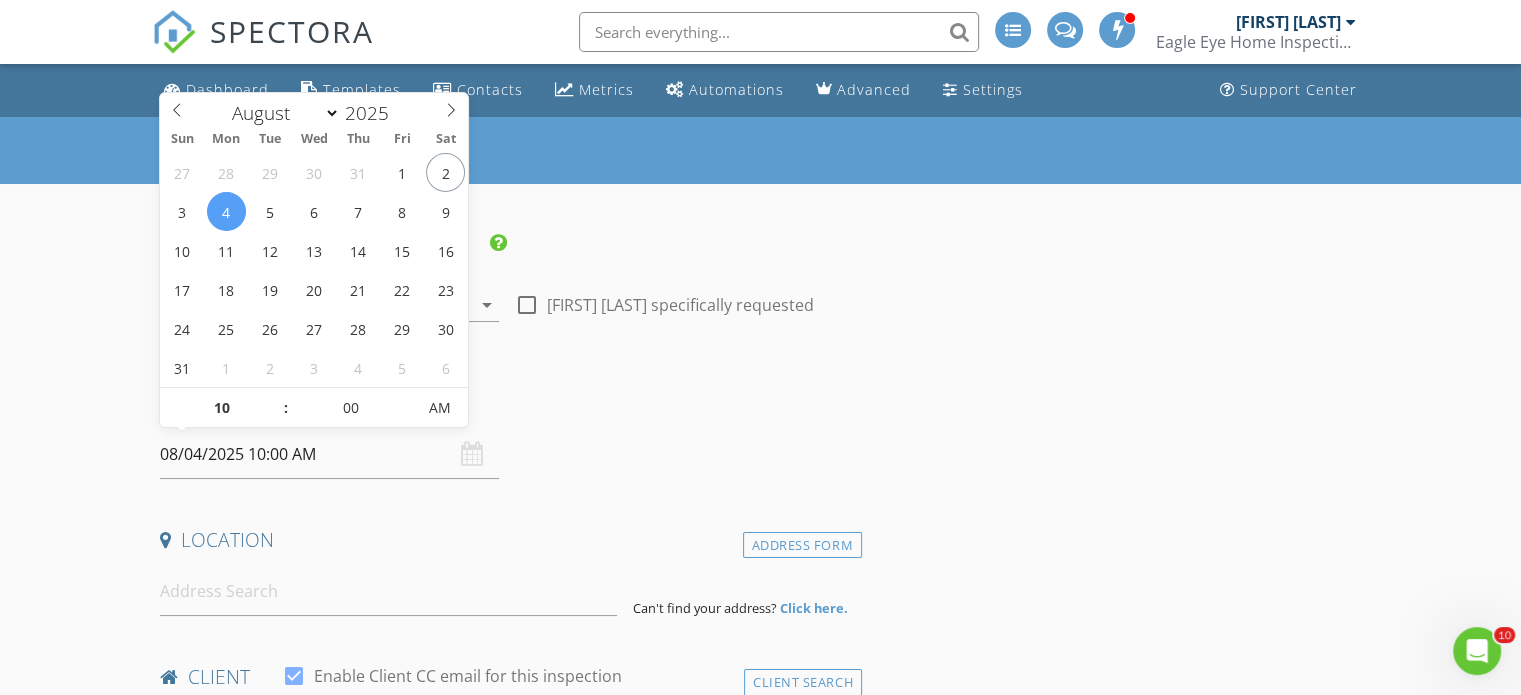 click on "INSPECTOR(S)
check_box_outline_blank   Nick Korchick     check_box   Louis Korchick   PRIMARY   Louis Korchick arrow_drop_down   check_box_outline_blank Louis Korchick specifically requested
Date/Time
08/04/2025 10:00 AM
Location
Address Form       Can't find your address?   Click here.
client
check_box Enable Client CC email for this inspection   Client Search     check_box_outline_blank Client is a Company/Organization     First Name   Last Name   Email   CC Email   Phone         Tags         Notes   Private Notes
ADD ADDITIONAL client
SERVICES
arrow_drop_down     Select Discount Code arrow_drop_down    Charges       TOTAL   $0.00    Duration    No services with durations selected      Templates    No templates selected    Agreements    No agreements selected           TOTAL:" at bounding box center (507, 1711) 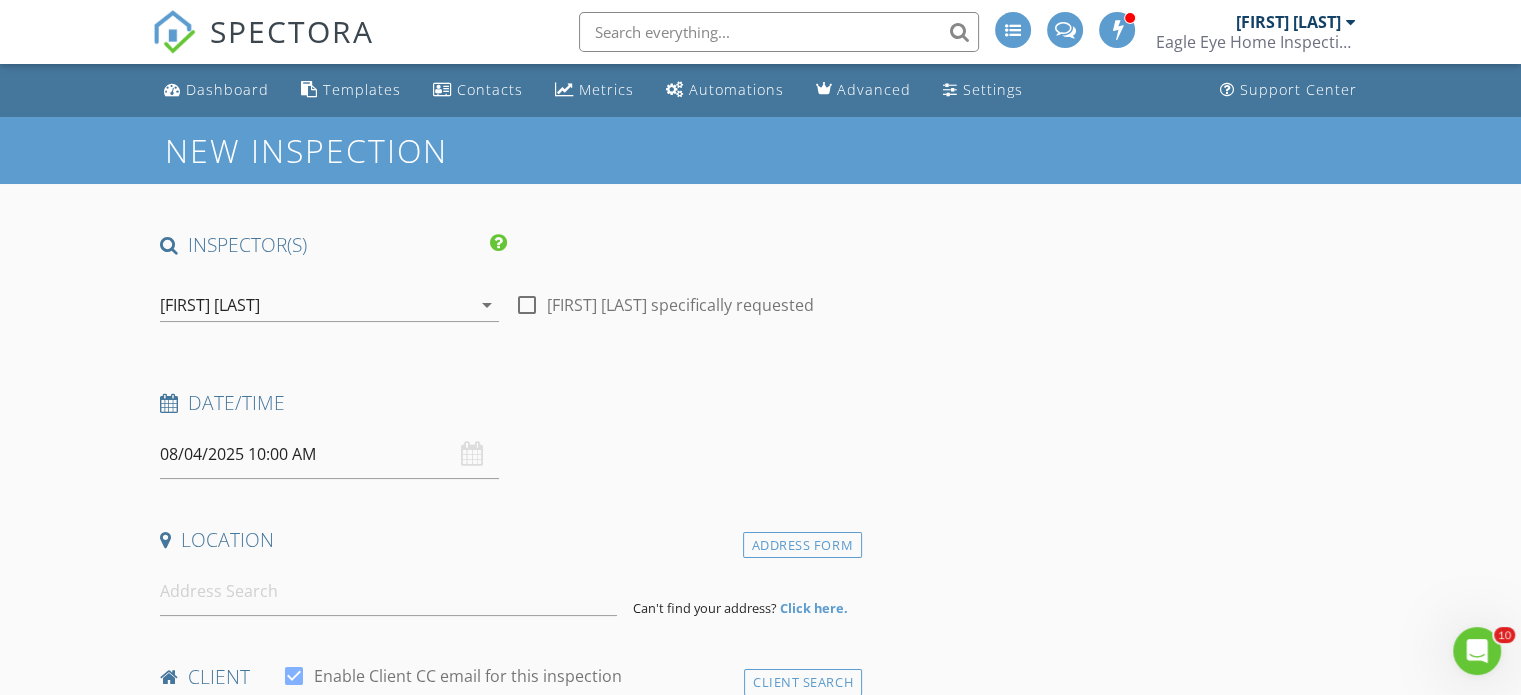 scroll, scrollTop: 100, scrollLeft: 0, axis: vertical 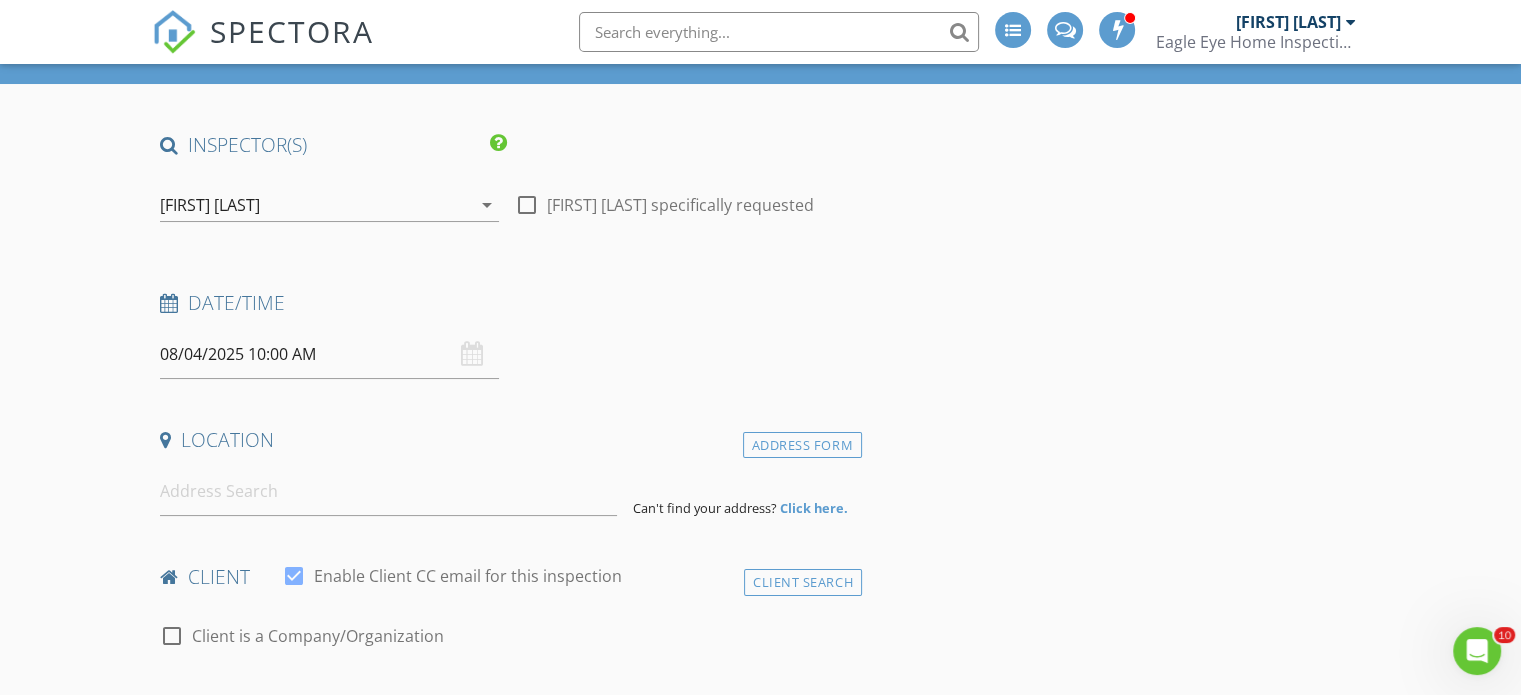 click on "08/04/2025 10:00 AM" at bounding box center [329, 354] 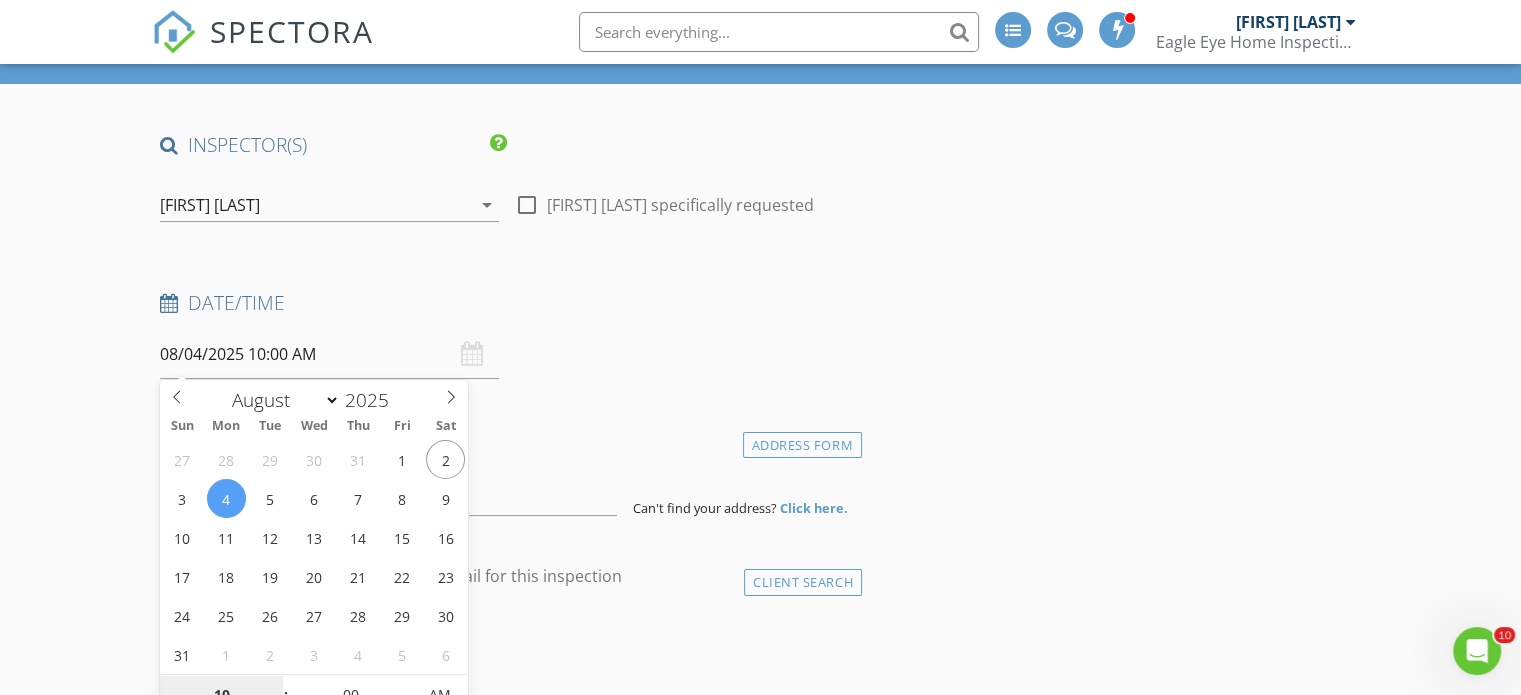 scroll, scrollTop: 119, scrollLeft: 0, axis: vertical 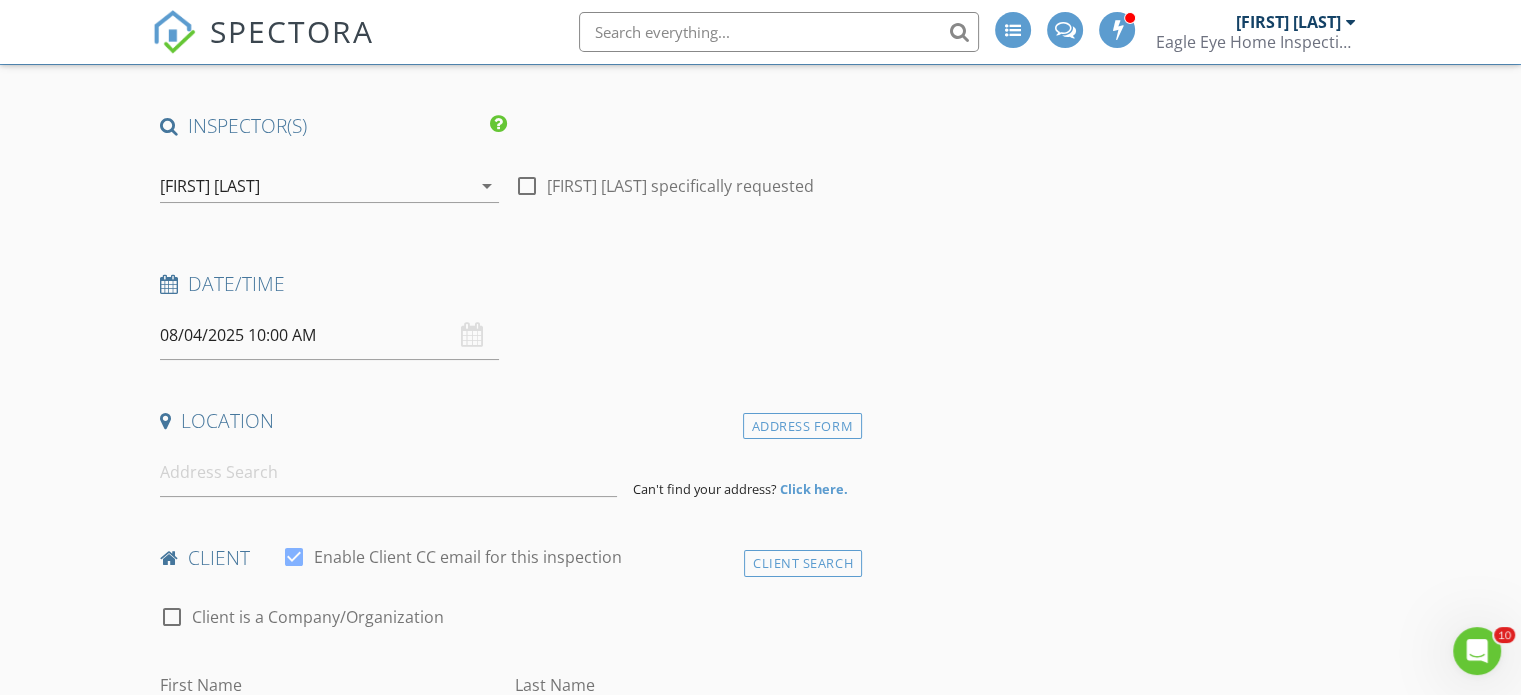 click on "Date/Time
08/04/2025 10:00 AM" at bounding box center (507, 315) 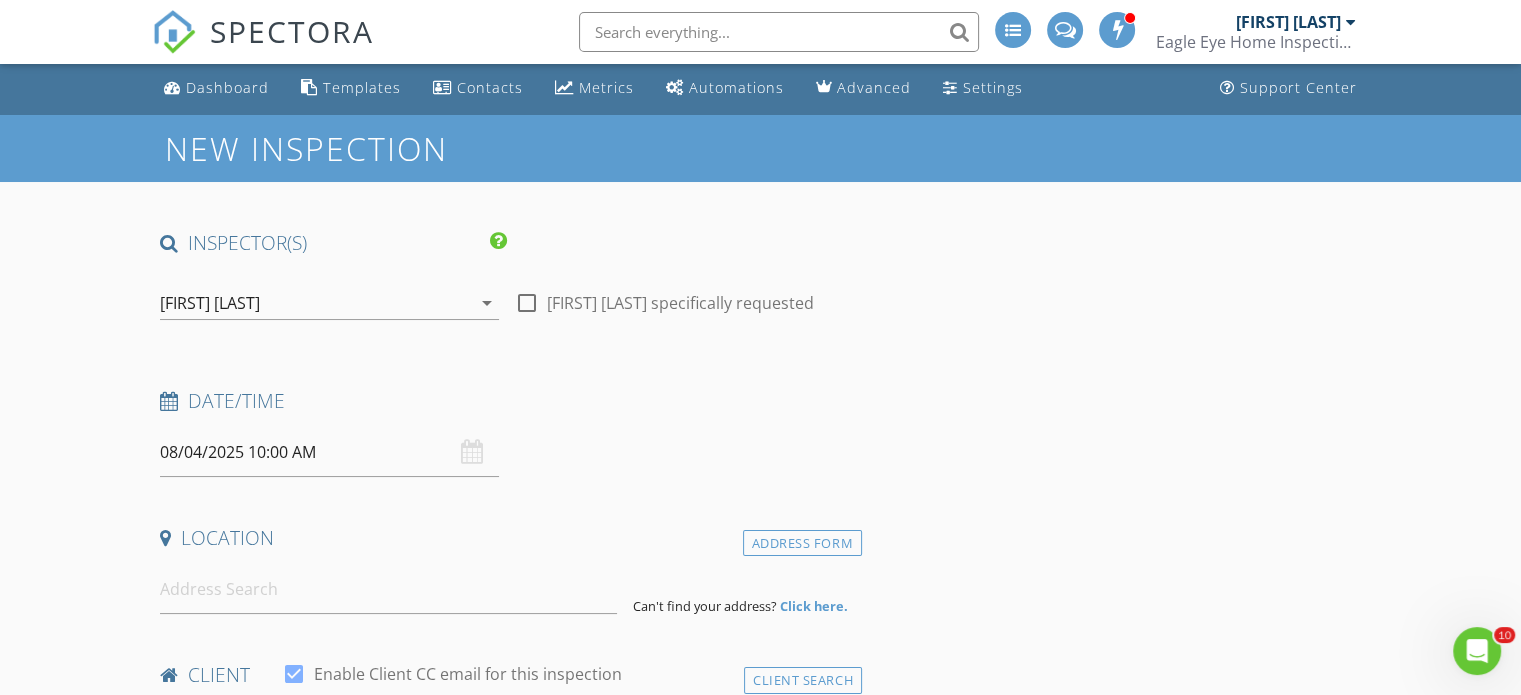 scroll, scrollTop: 0, scrollLeft: 0, axis: both 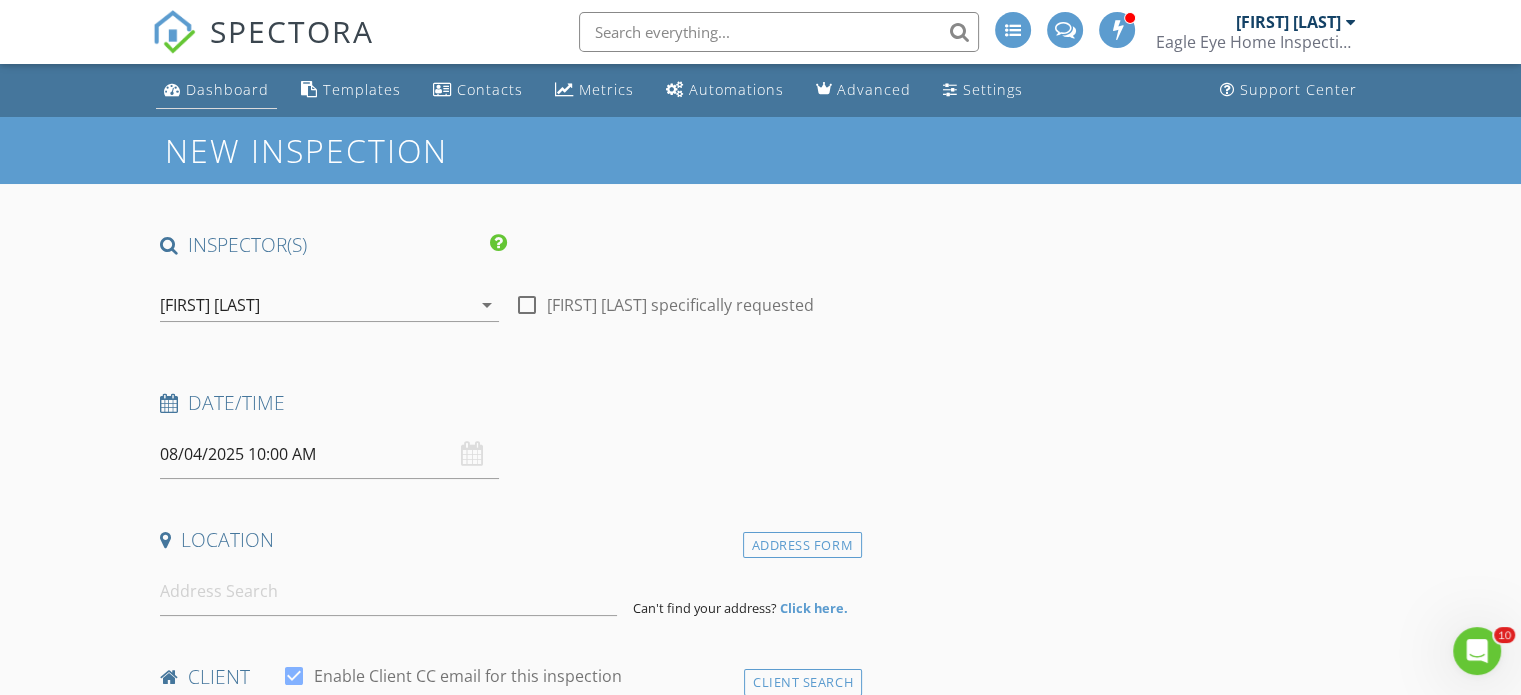 click at bounding box center [172, 89] 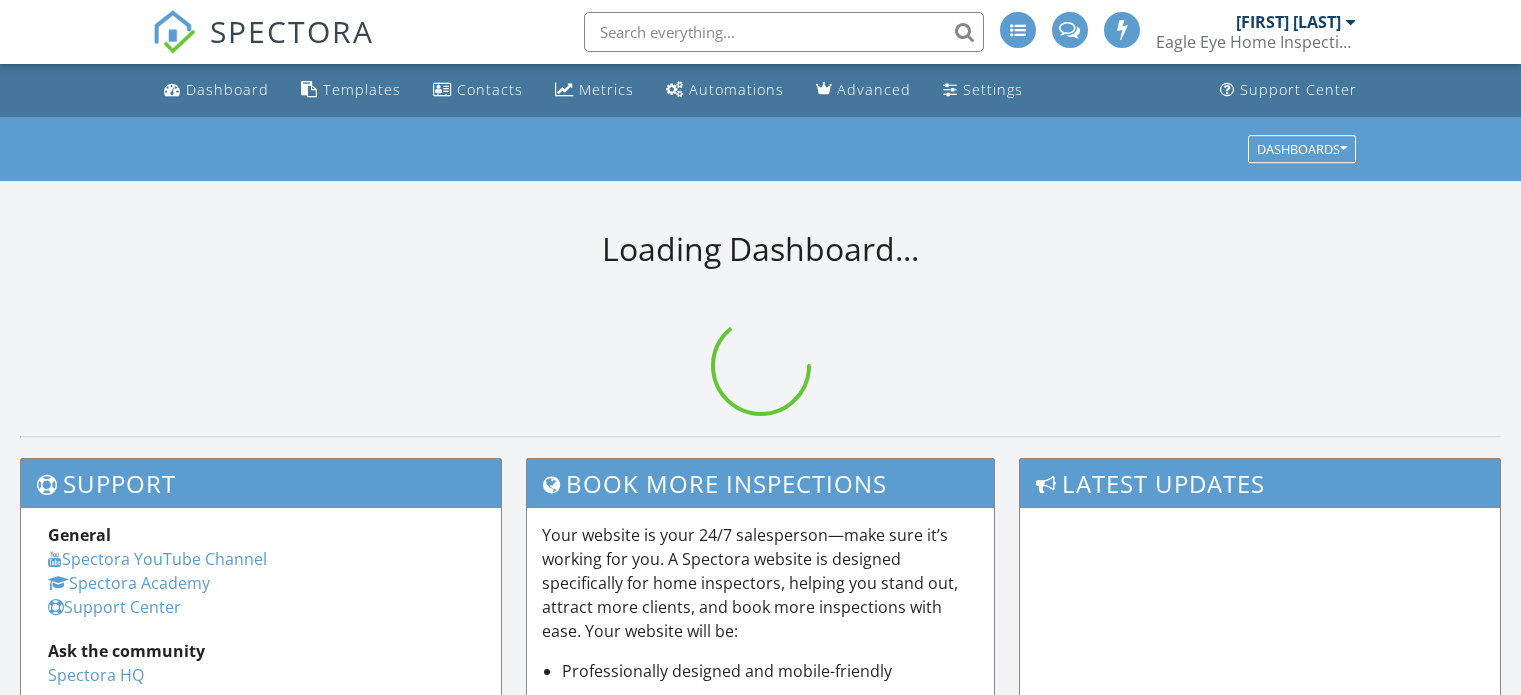 scroll, scrollTop: 0, scrollLeft: 0, axis: both 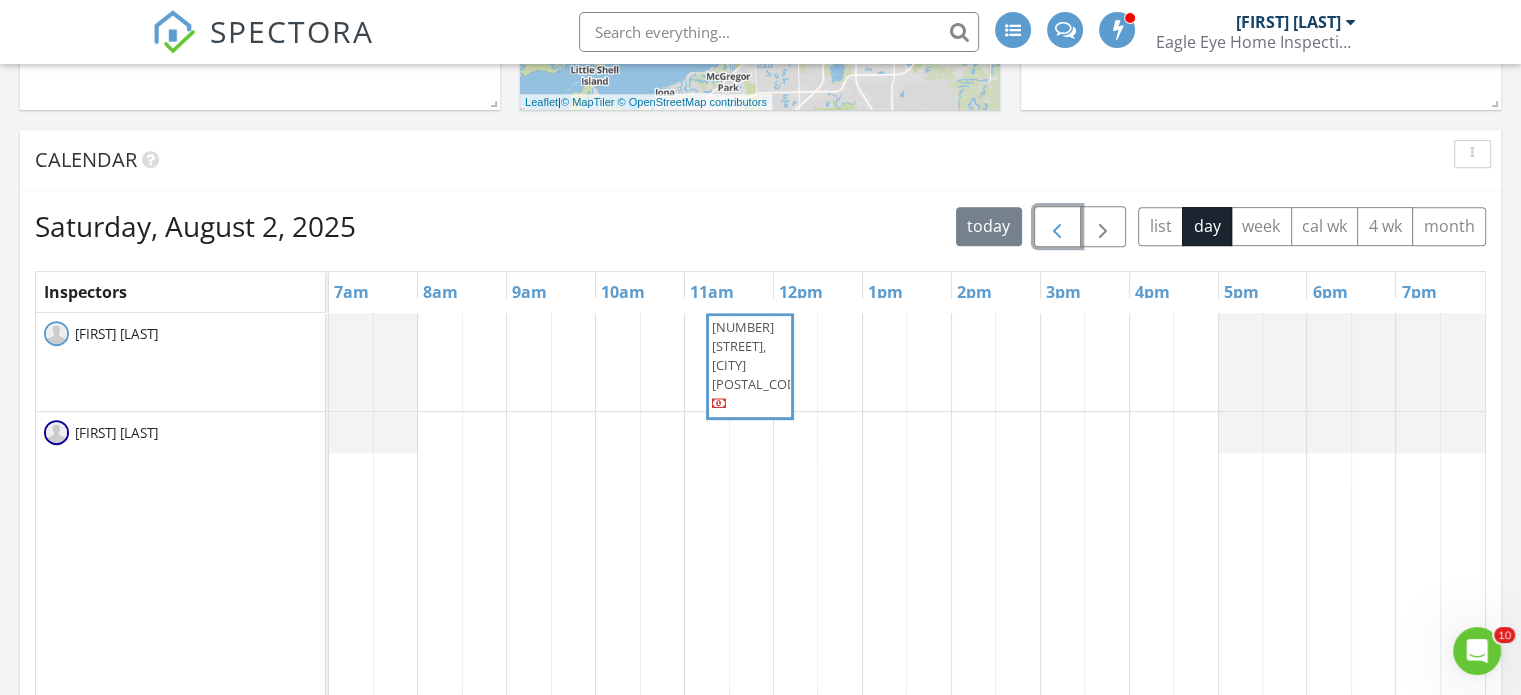 click at bounding box center [1057, 227] 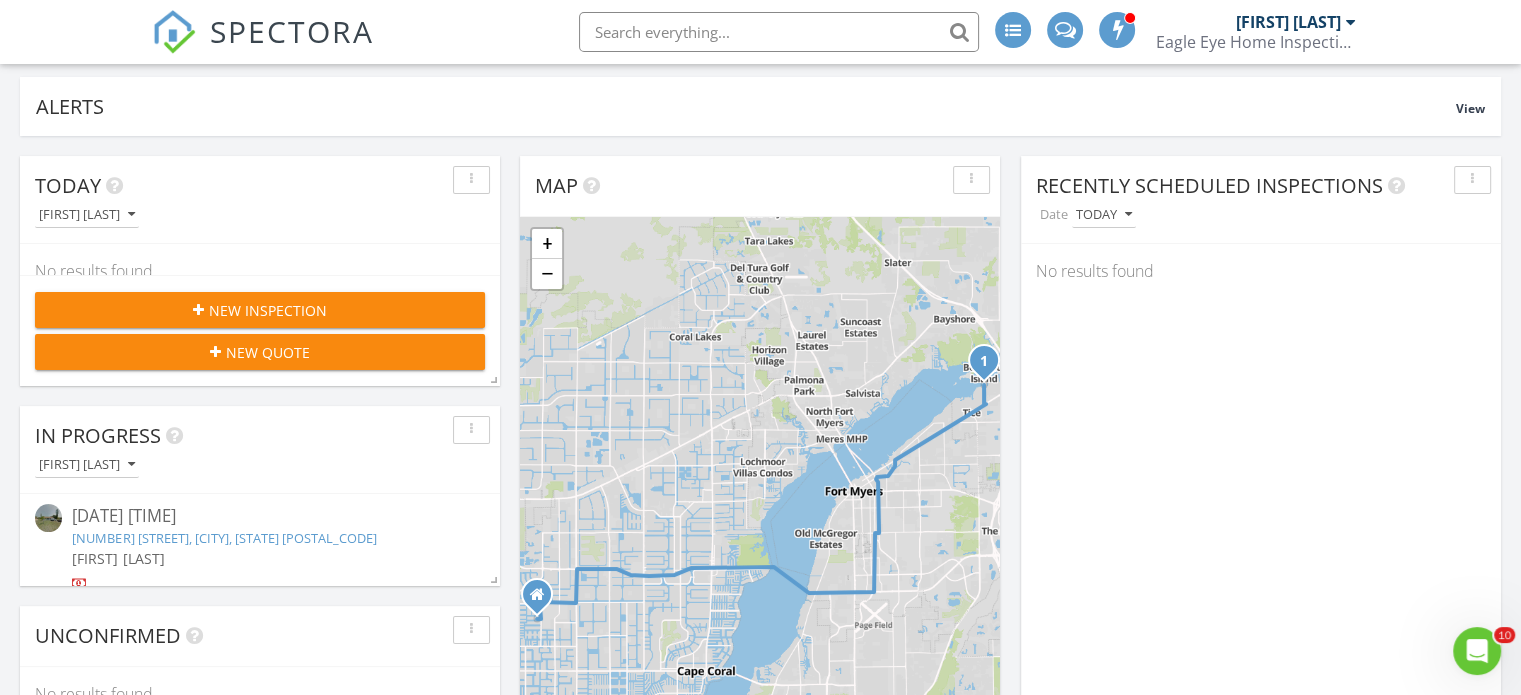 scroll, scrollTop: 100, scrollLeft: 0, axis: vertical 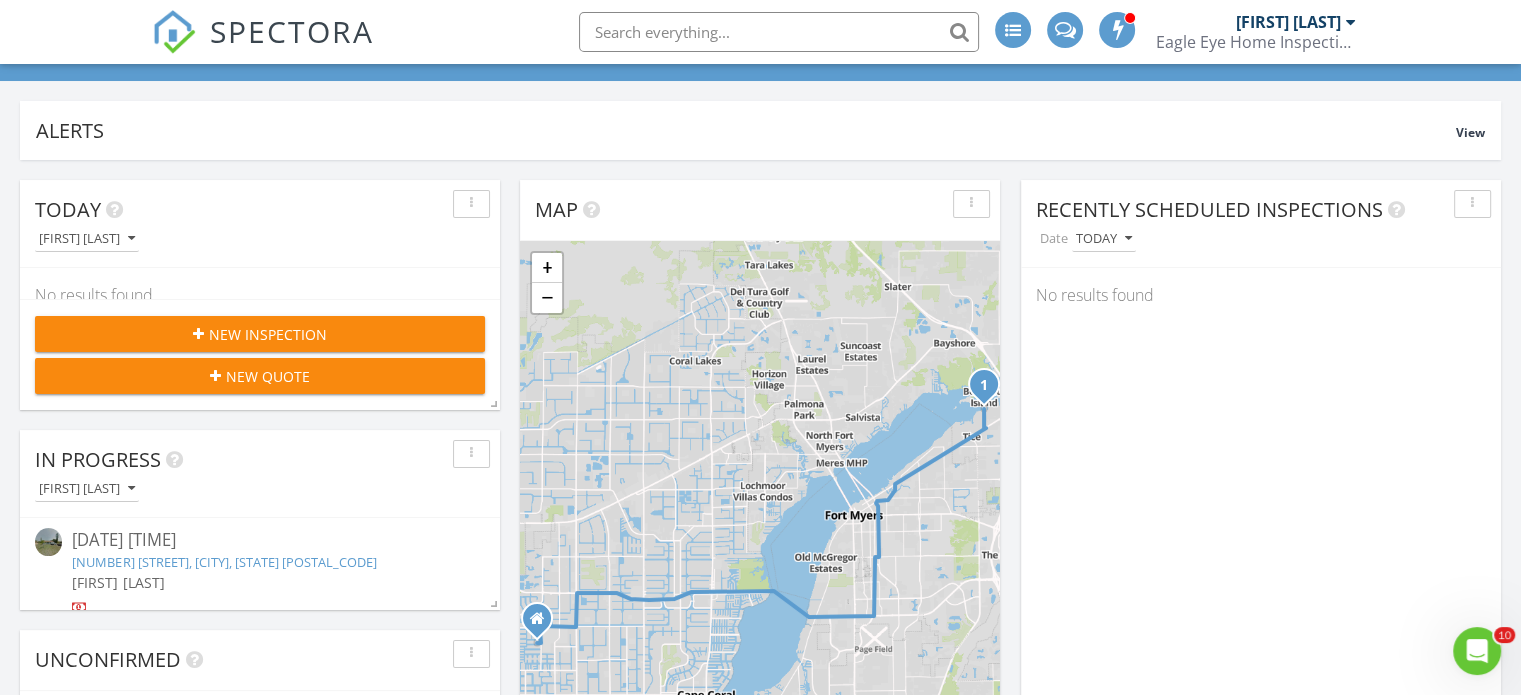 click on "New Inspection" at bounding box center (260, 334) 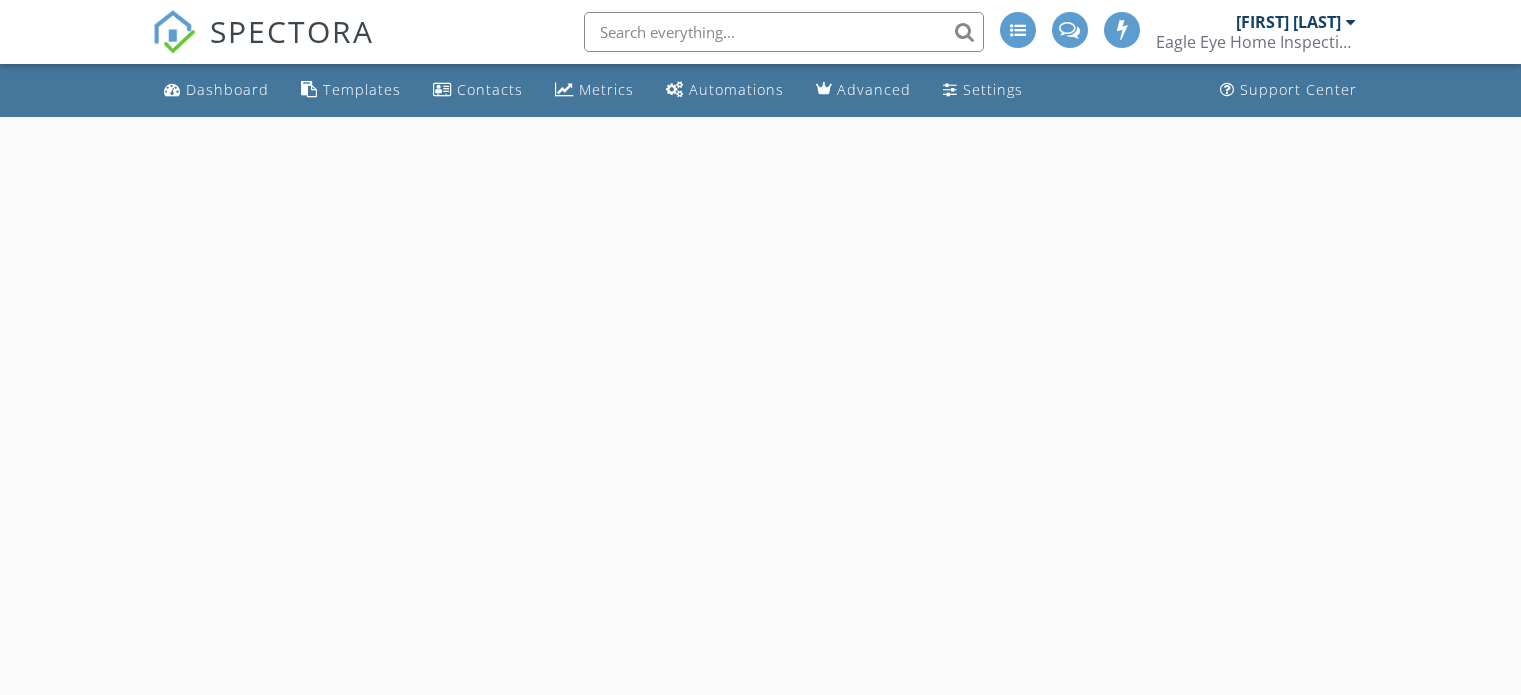 scroll, scrollTop: 0, scrollLeft: 0, axis: both 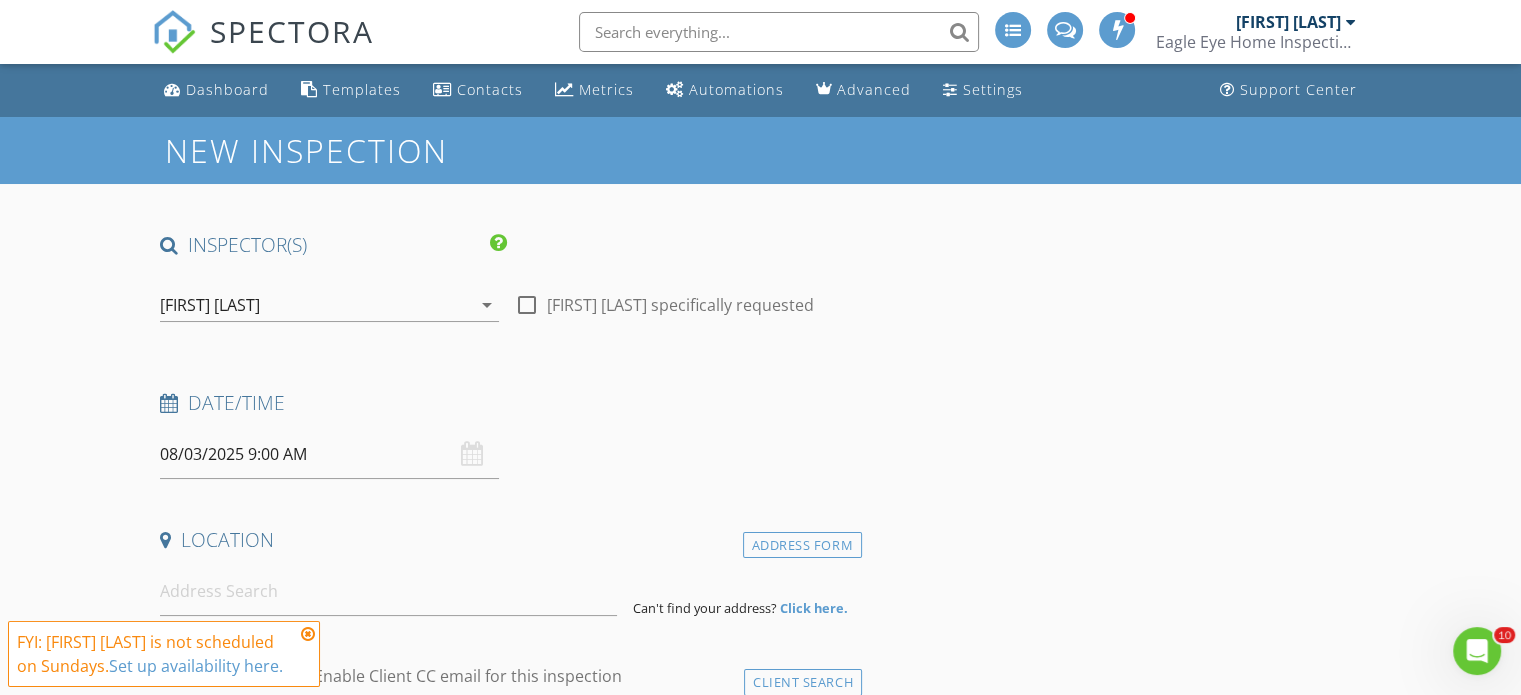 click on "[FIRST] [LAST]" at bounding box center [315, 305] 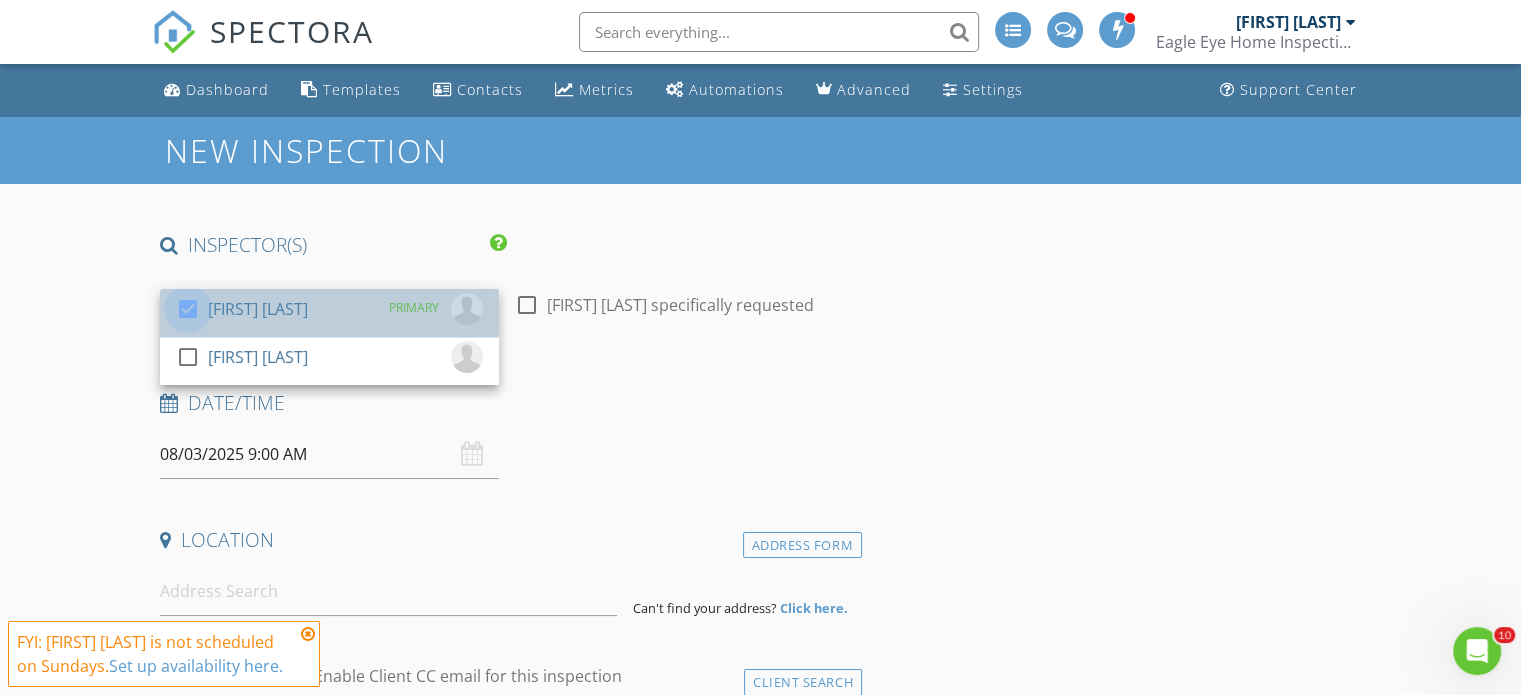 click at bounding box center [188, 309] 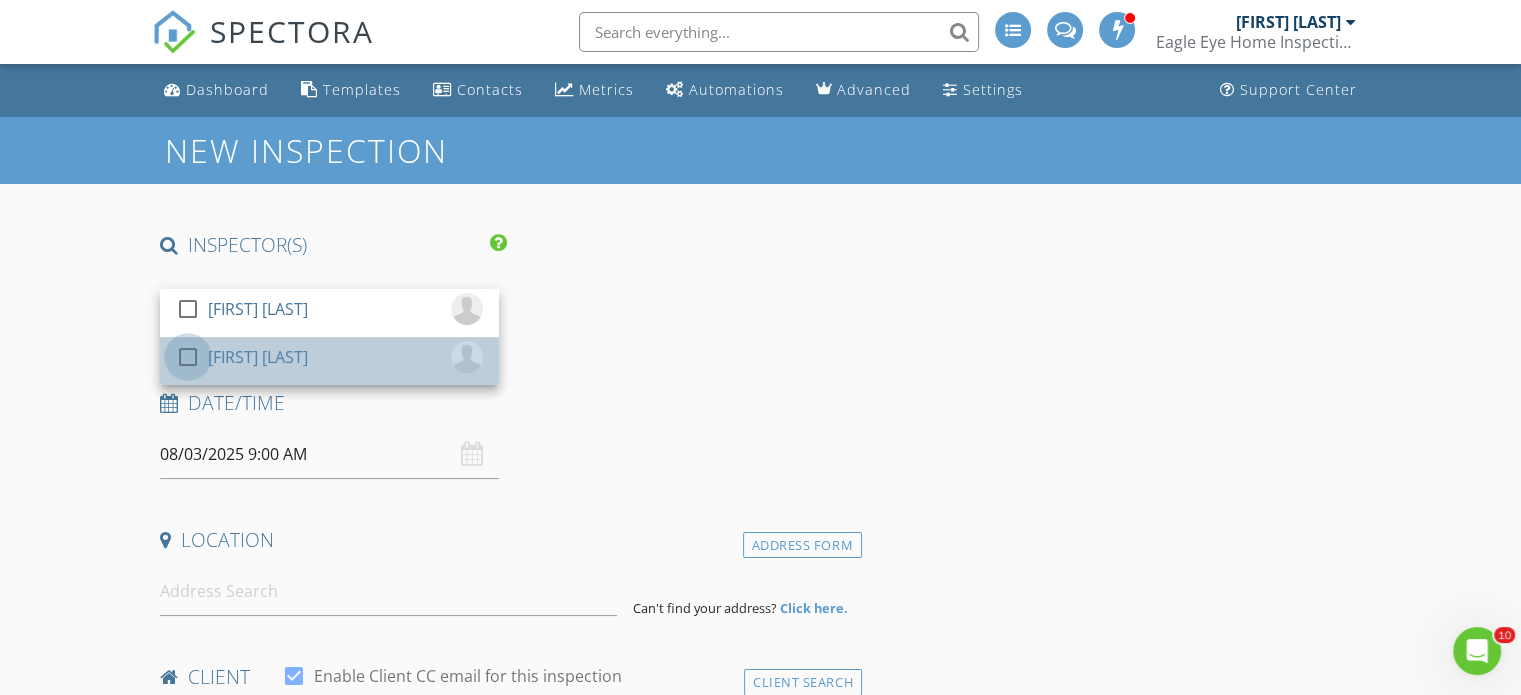 click at bounding box center (188, 357) 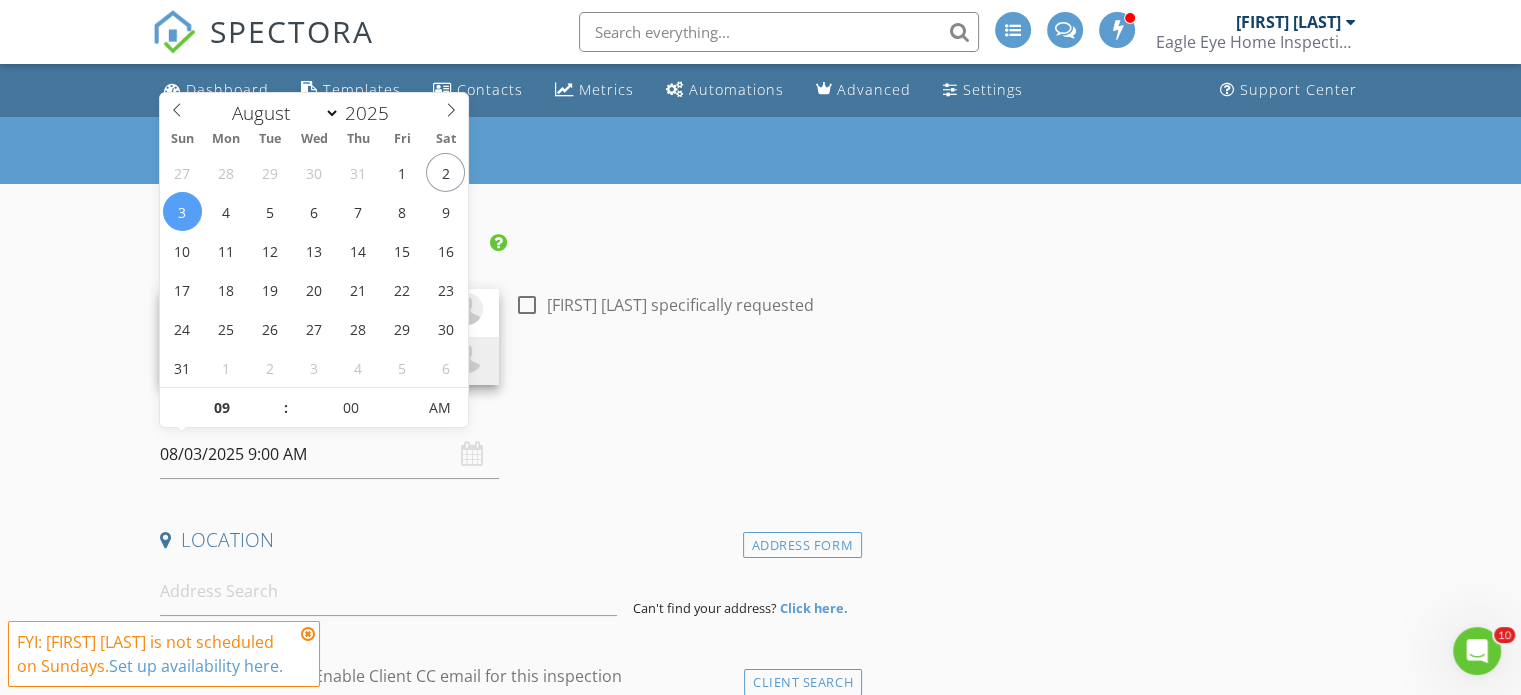 click on "08/03/2025 9:00 AM" at bounding box center [329, 454] 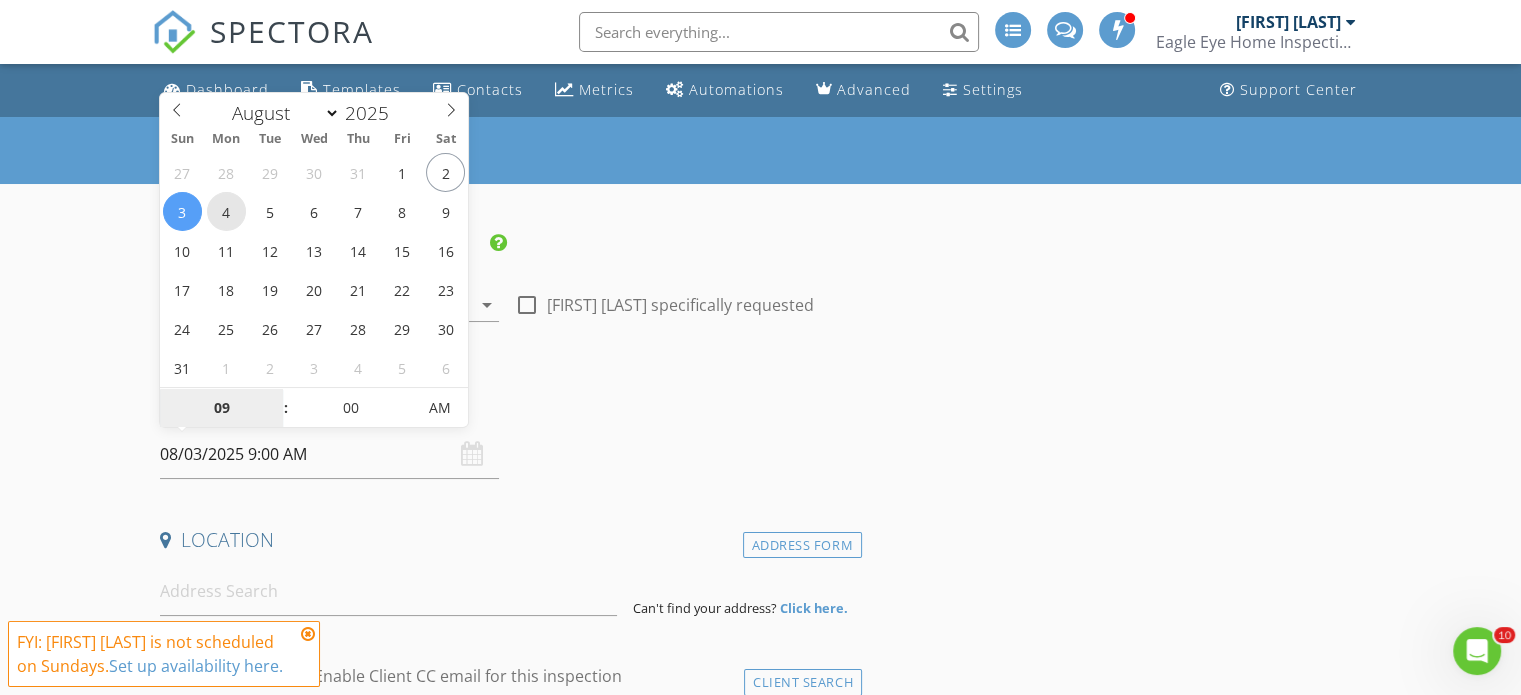 type on "08/04/2025 9:00 AM" 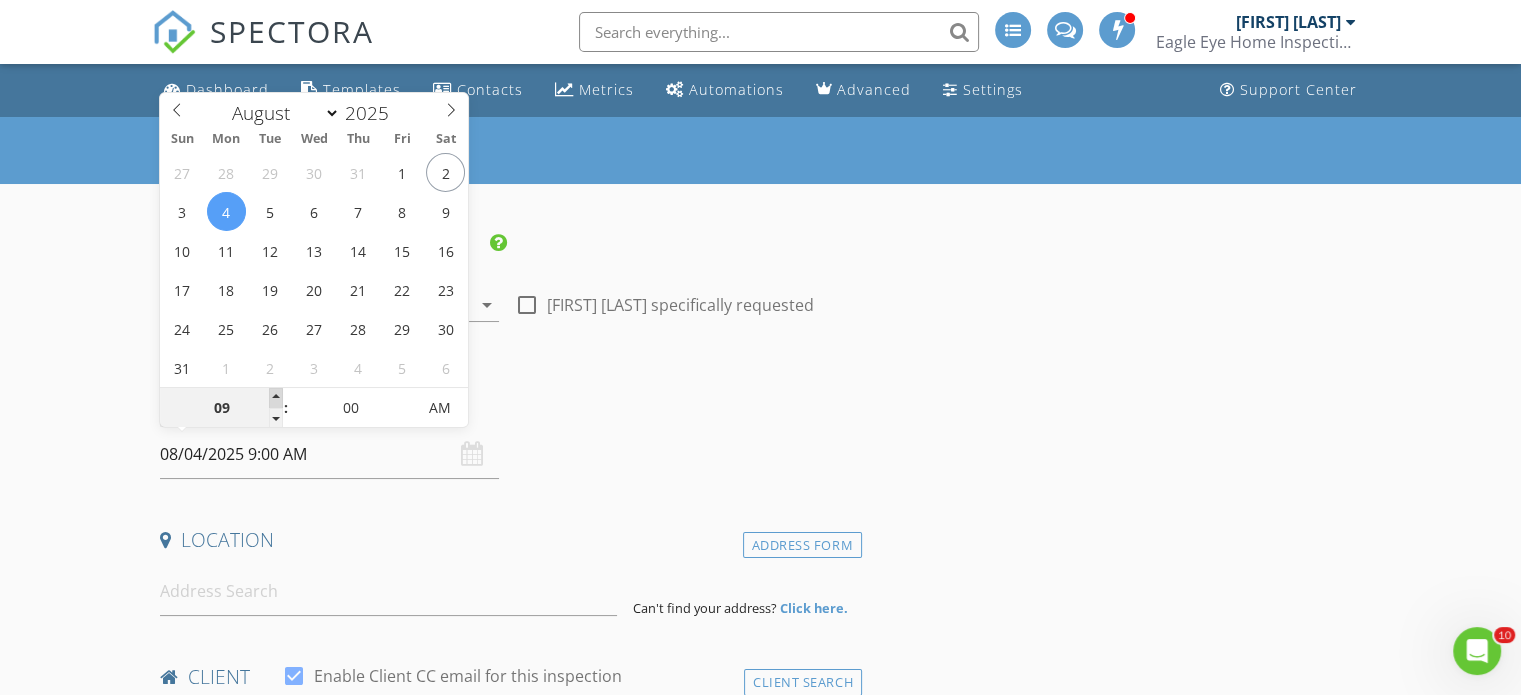 type on "10" 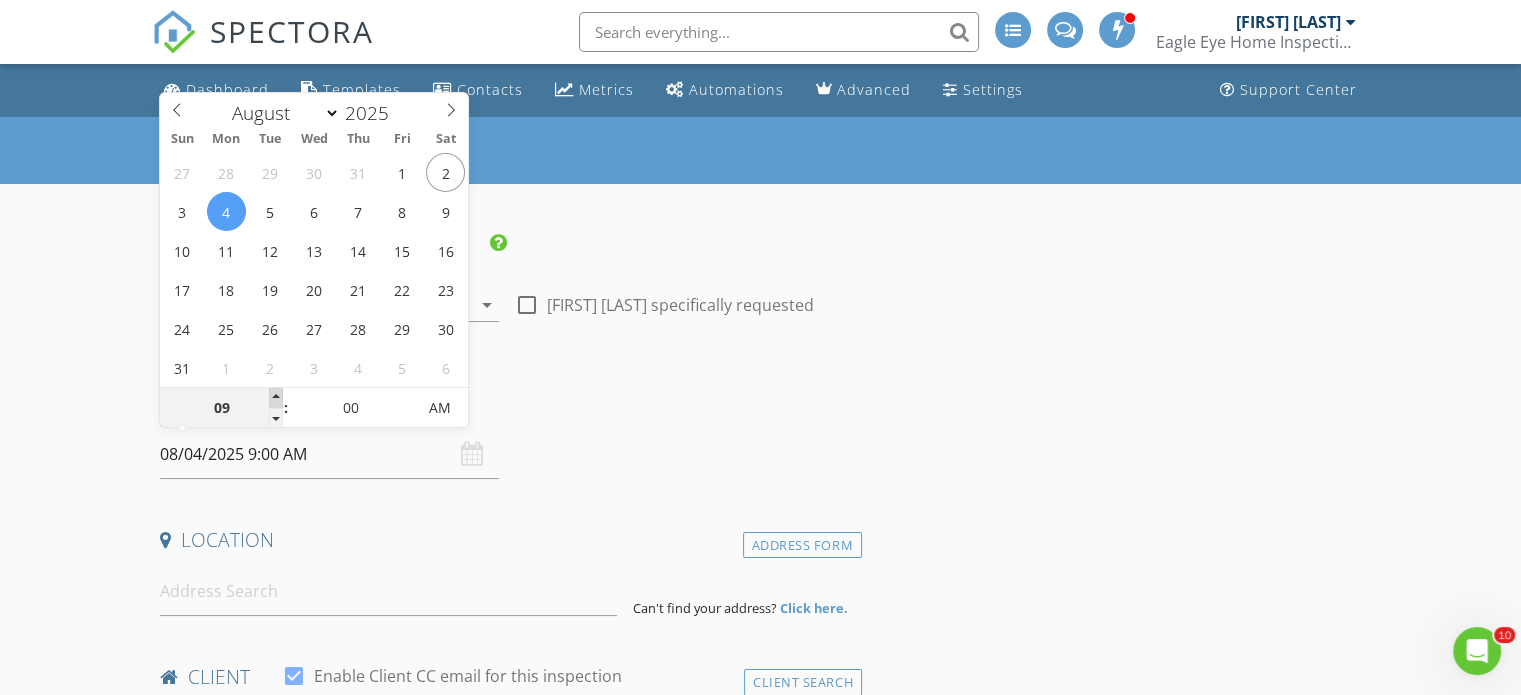 type on "08/04/2025 10:00 AM" 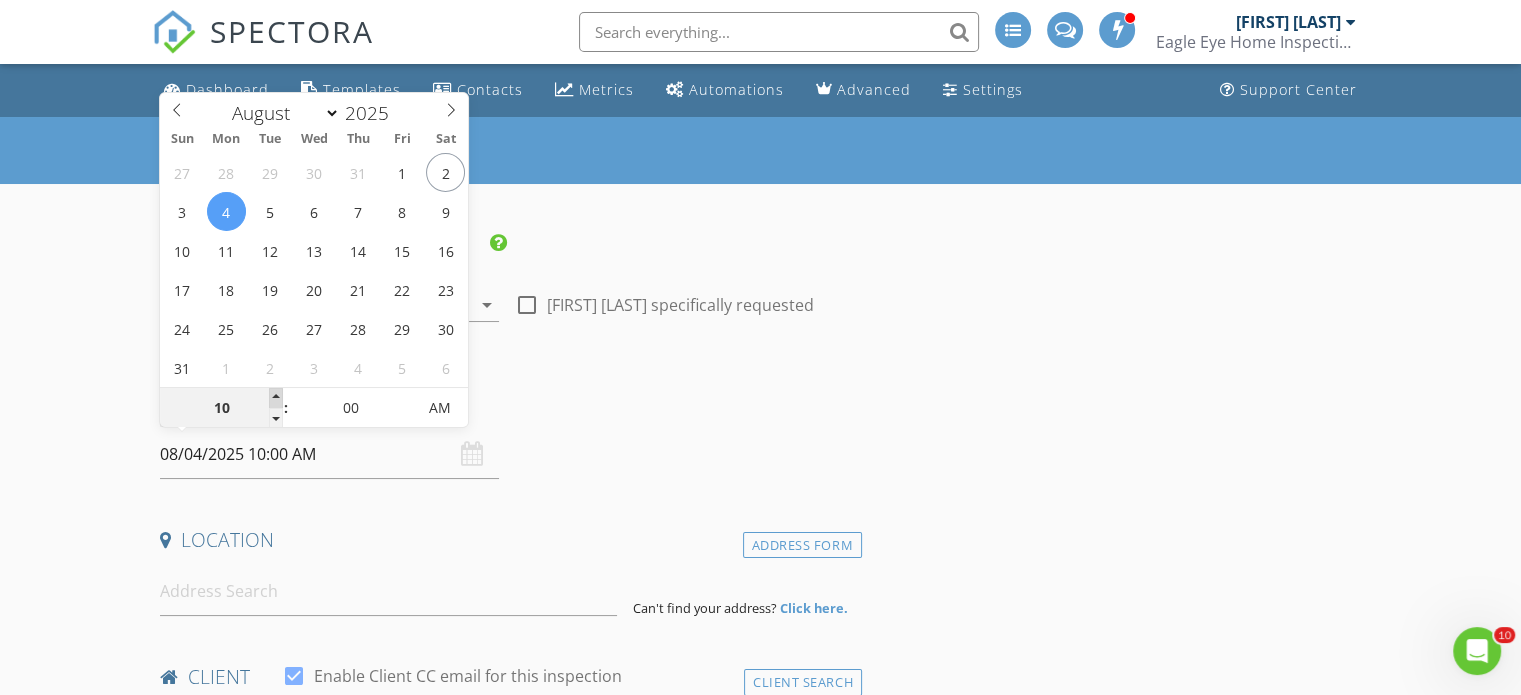 click at bounding box center (276, 398) 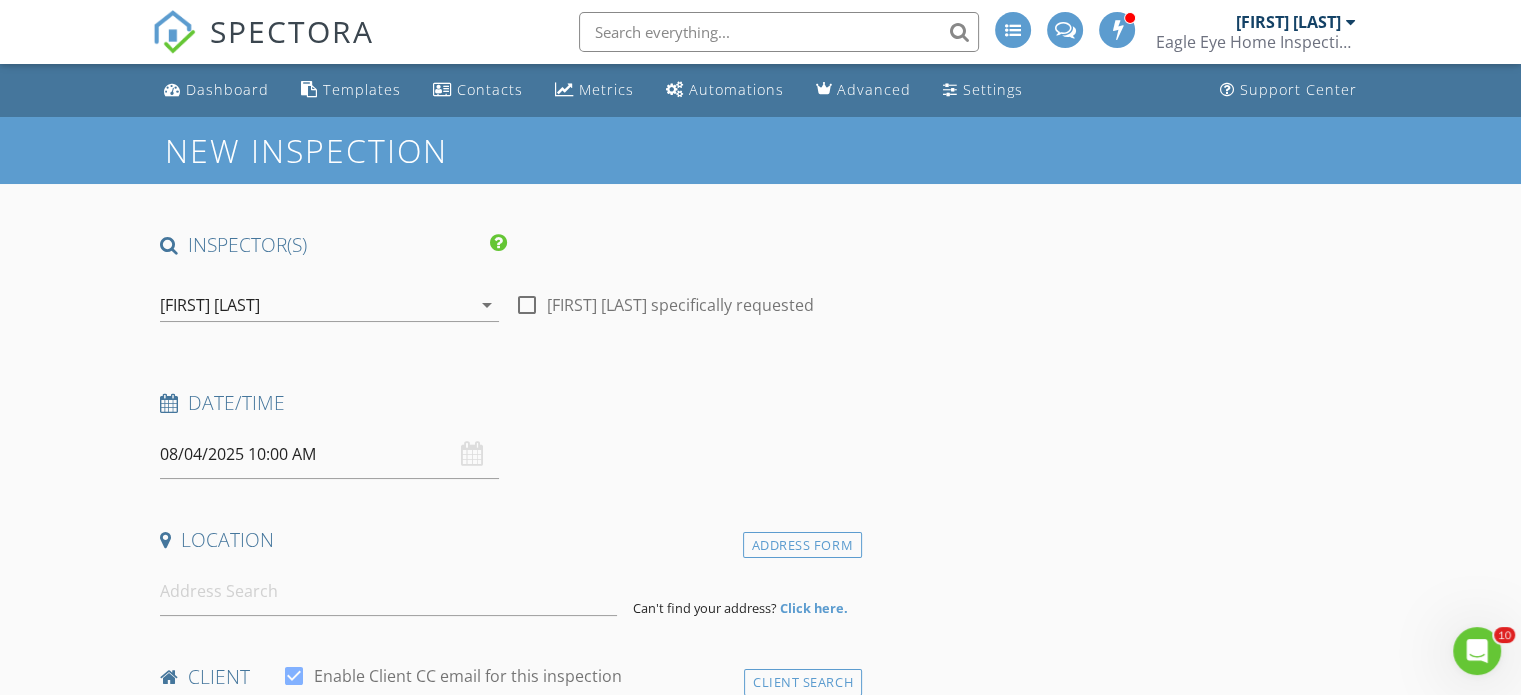 click on "Date/Time" at bounding box center [507, 403] 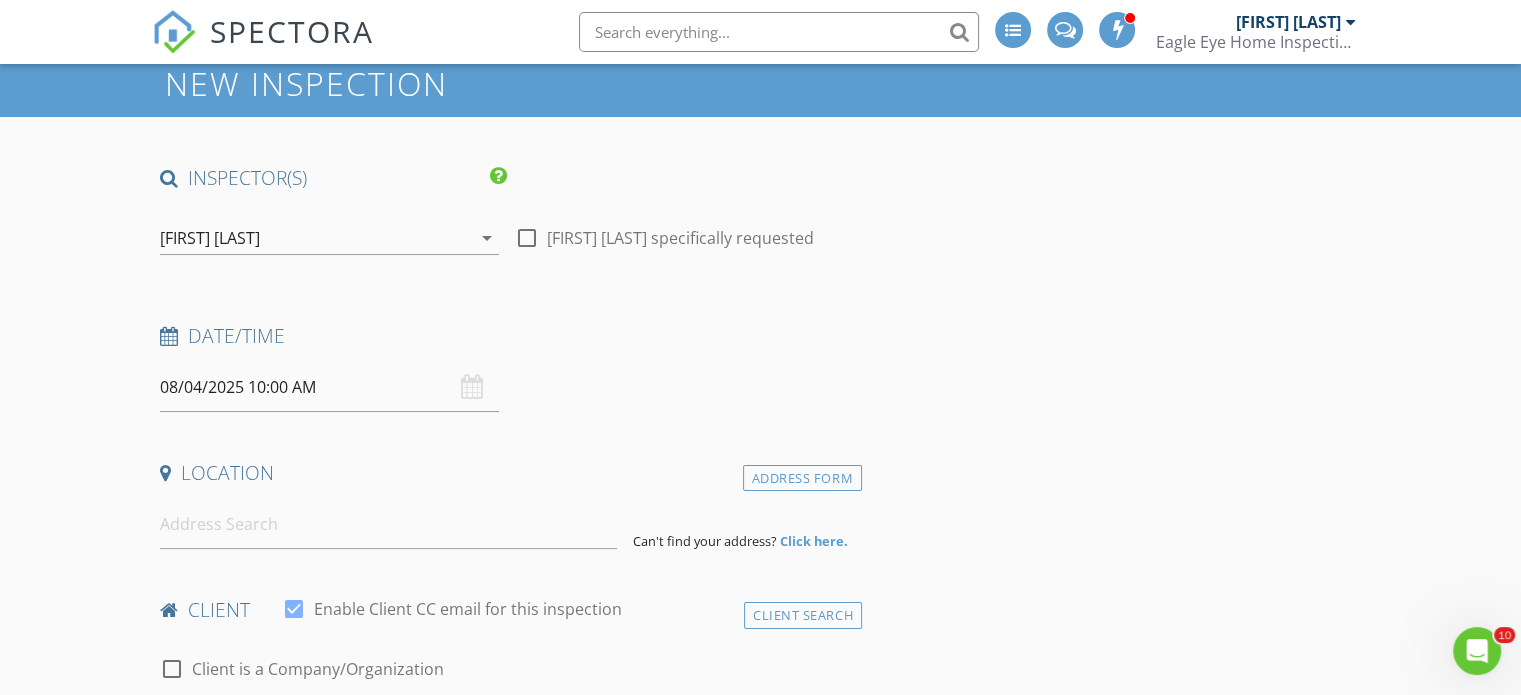 scroll, scrollTop: 100, scrollLeft: 0, axis: vertical 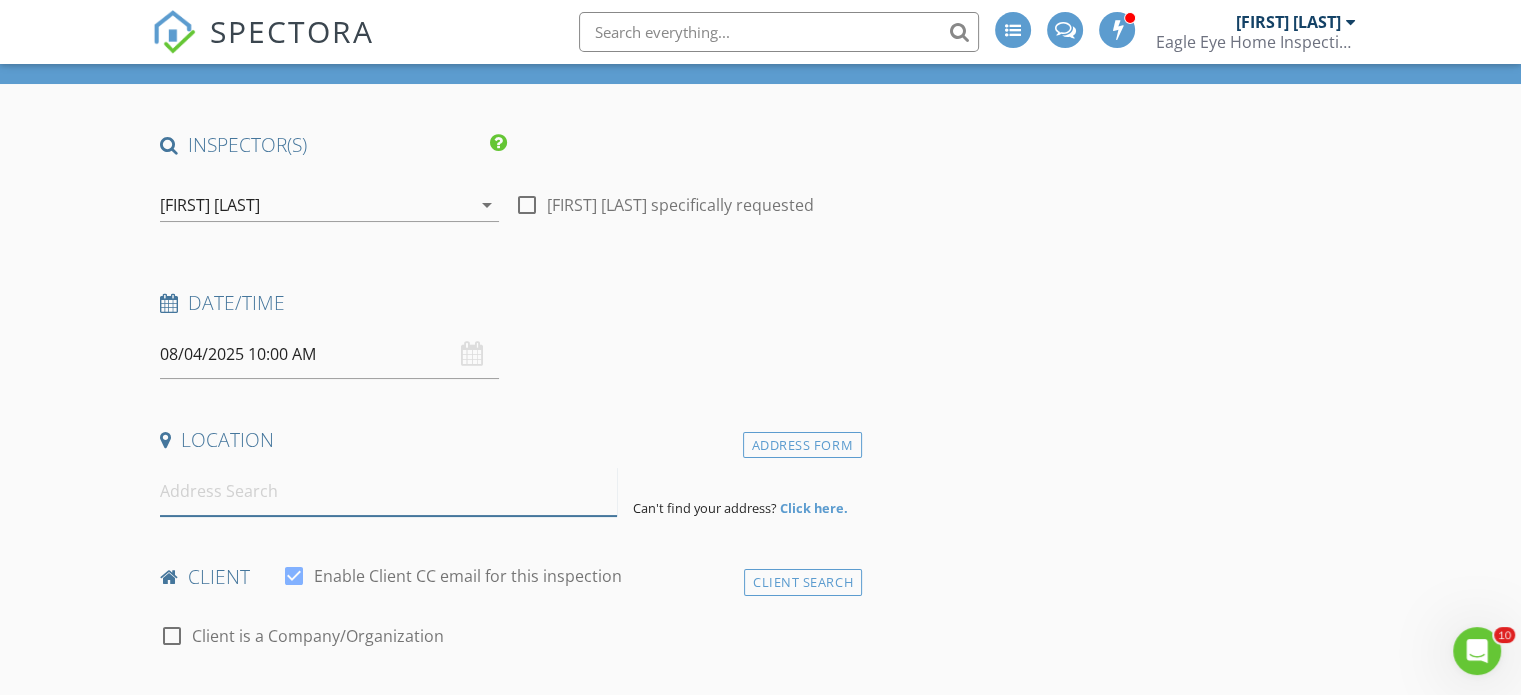 click at bounding box center [388, 491] 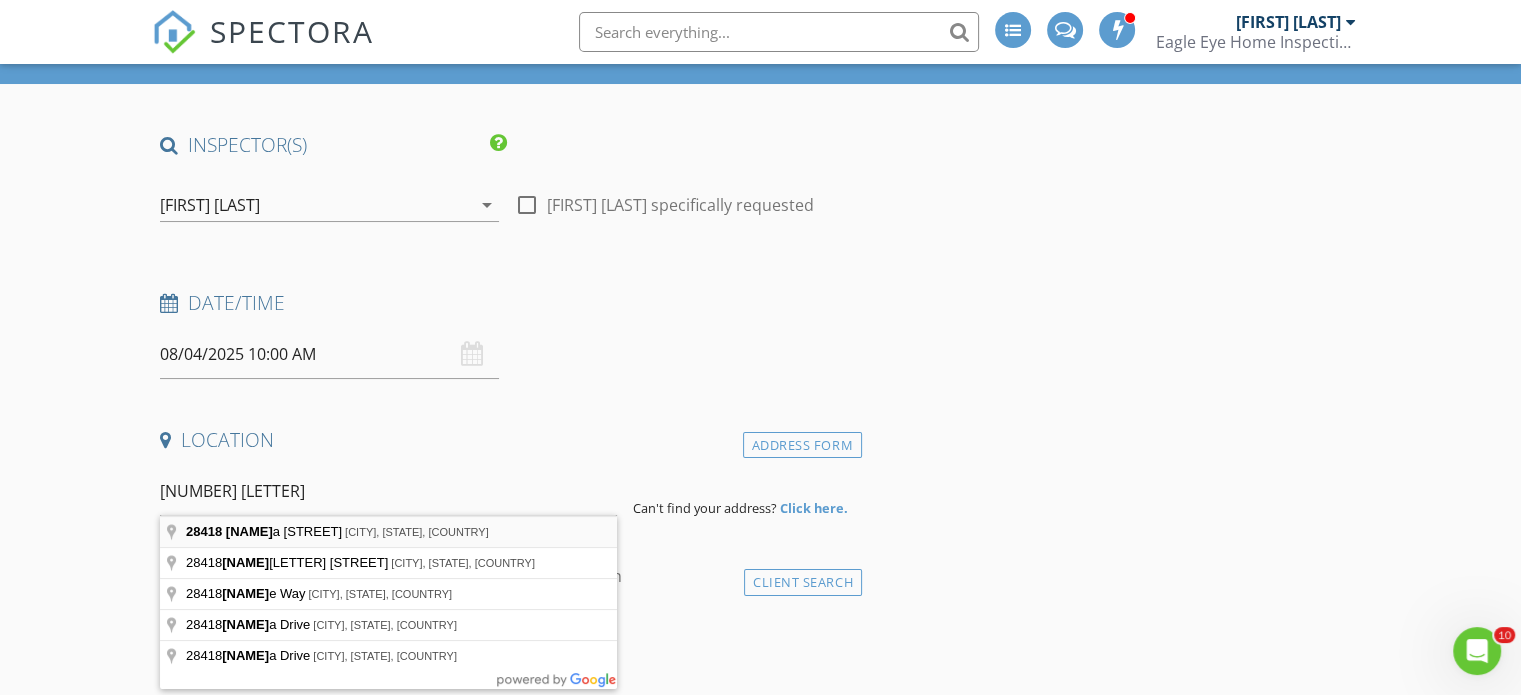 type on "28418 Altessa Way, Bonita Springs, FL, USA" 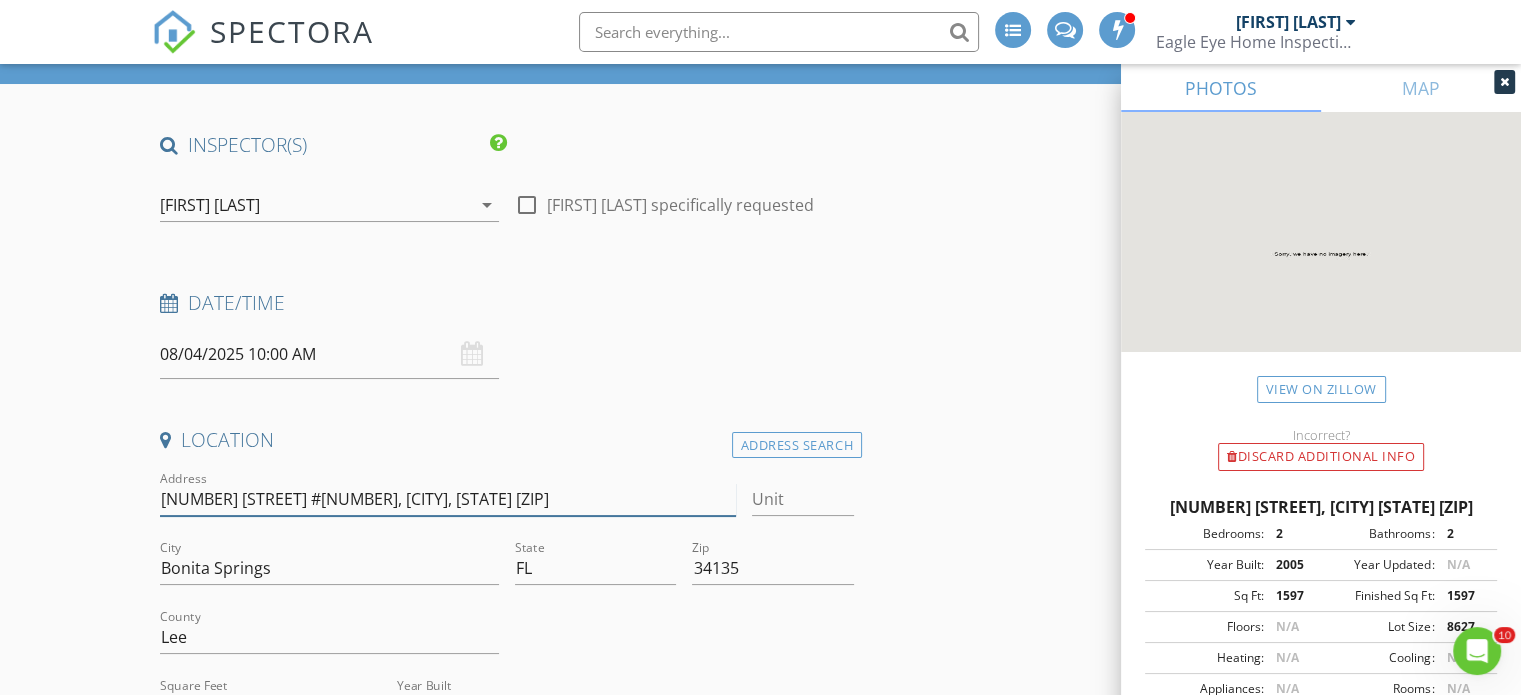click on "28418 Altessa Way" at bounding box center (447, 499) 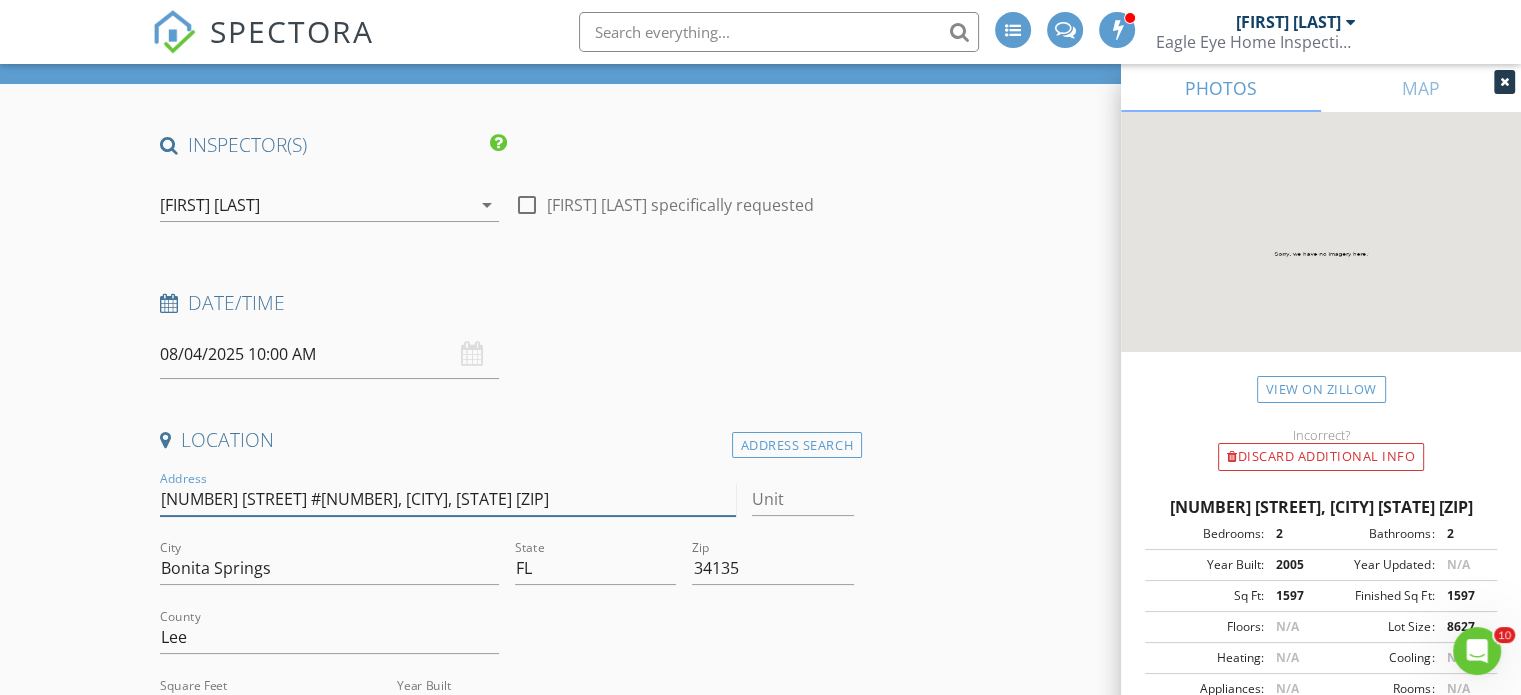type on "[NUMBER] [STREET] #201" 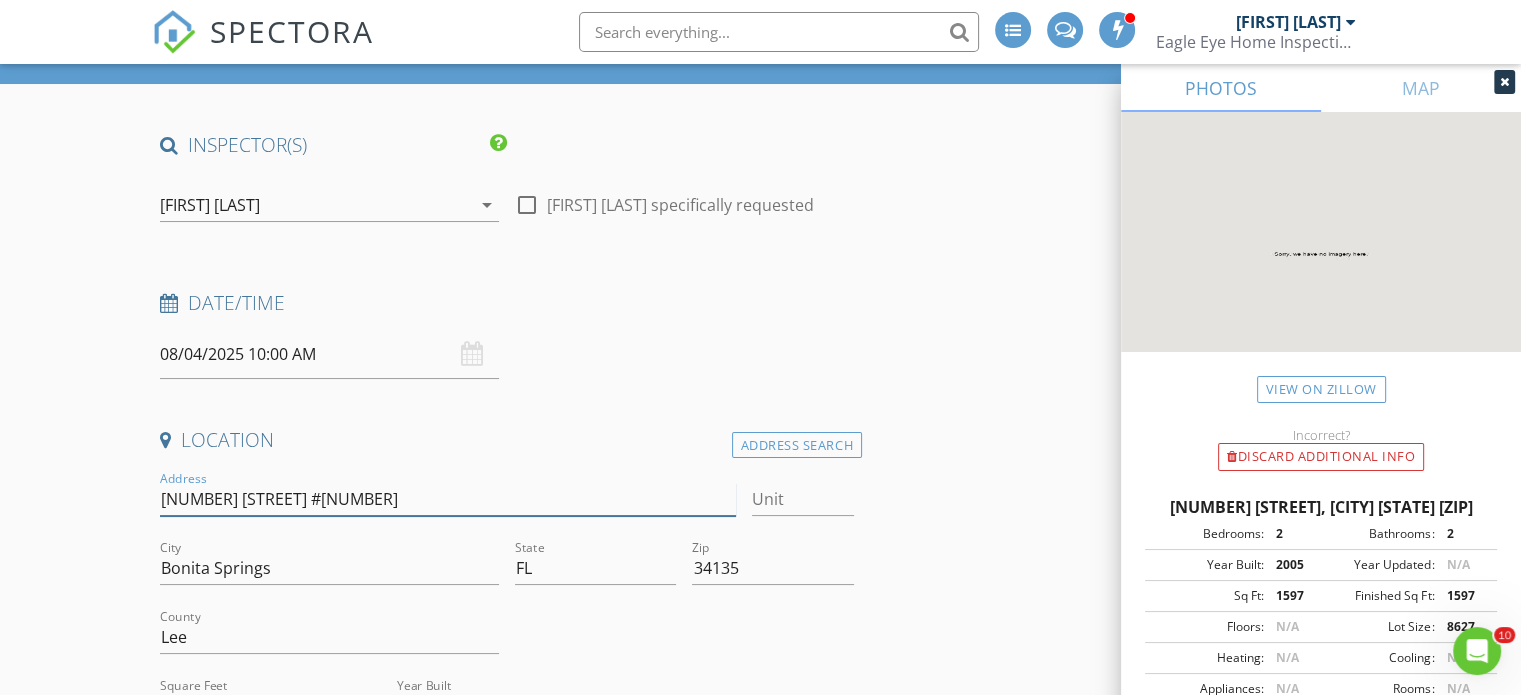 type 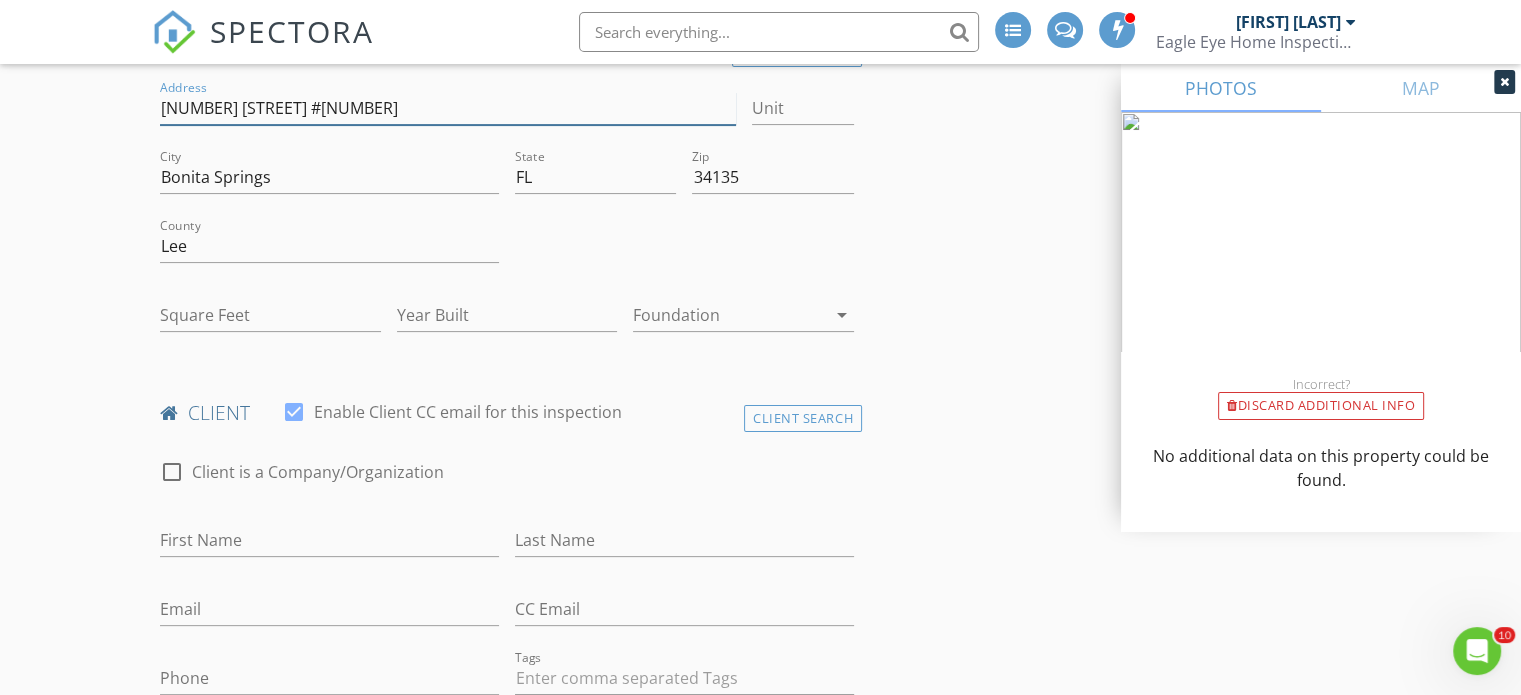 scroll, scrollTop: 600, scrollLeft: 0, axis: vertical 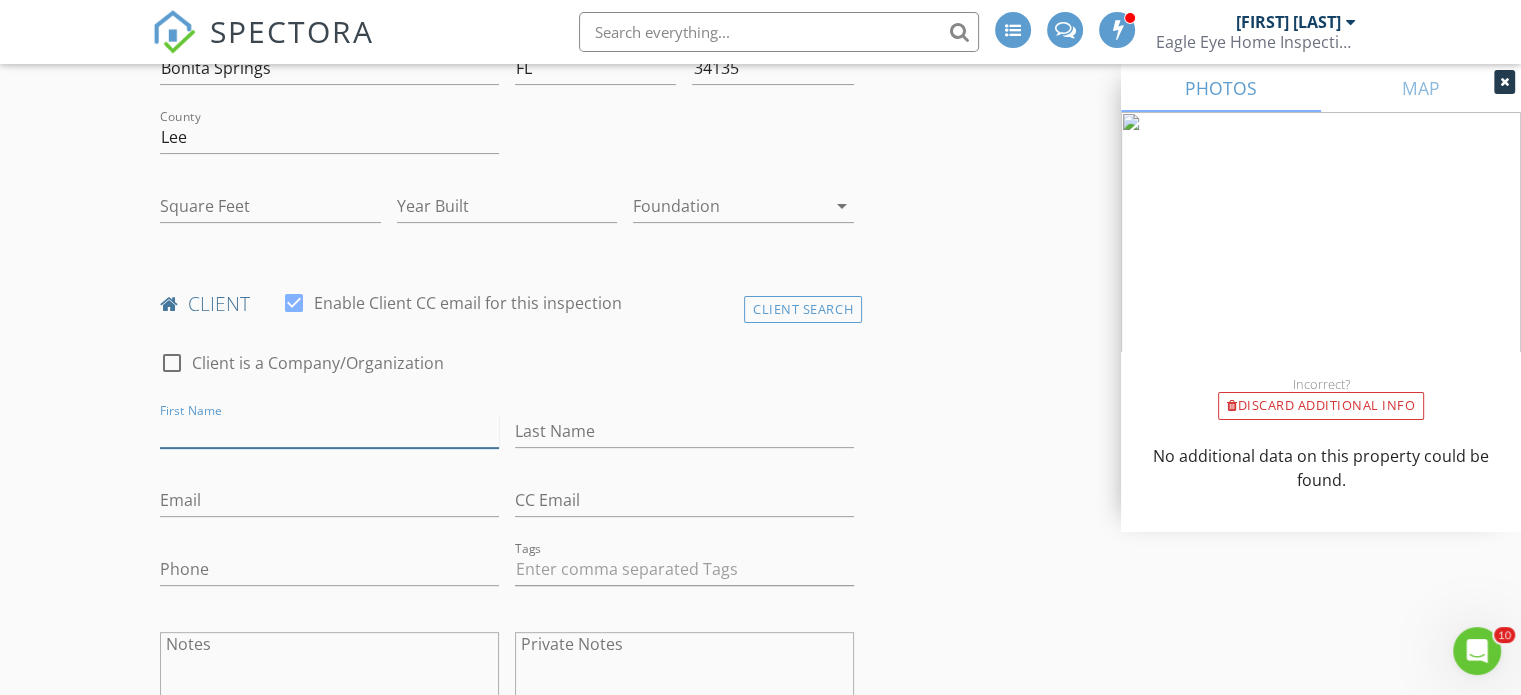 click on "First Name" at bounding box center [329, 431] 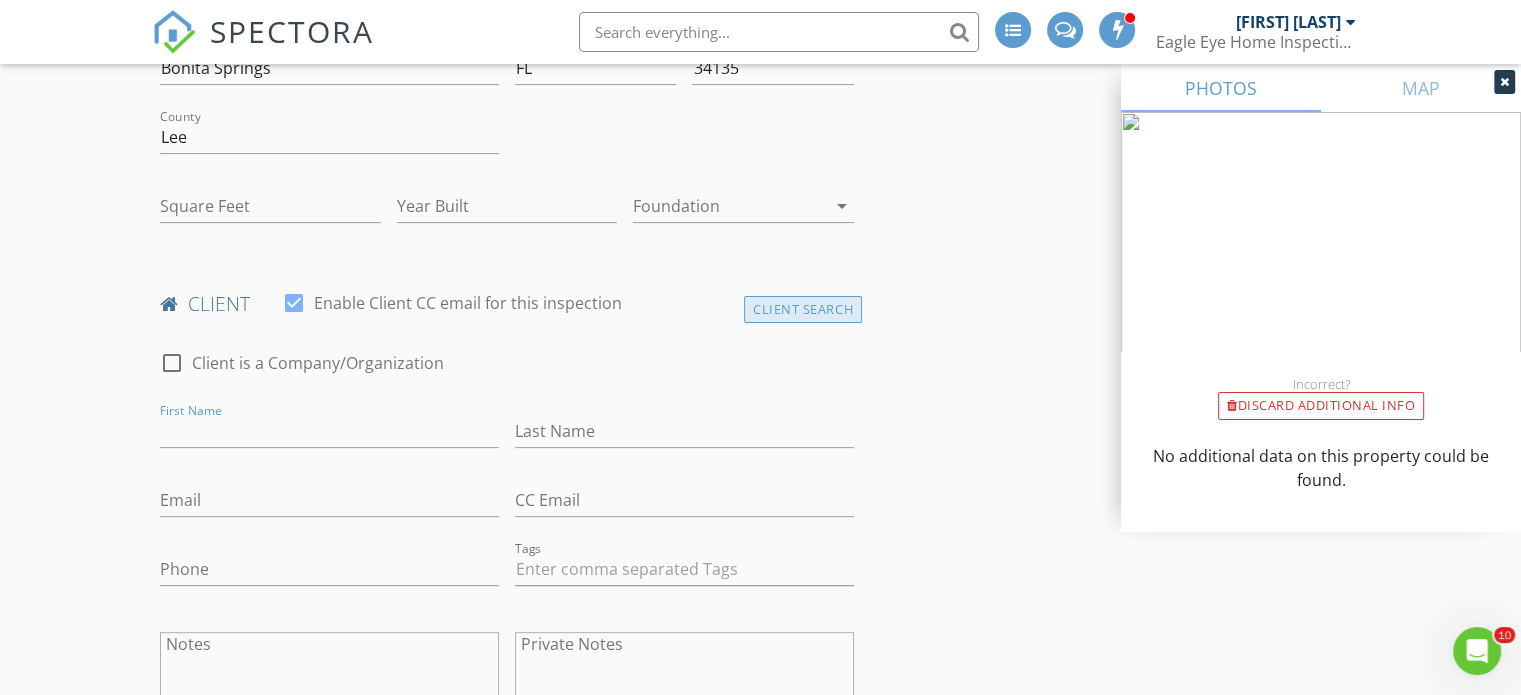 click on "Client Search" at bounding box center (803, 309) 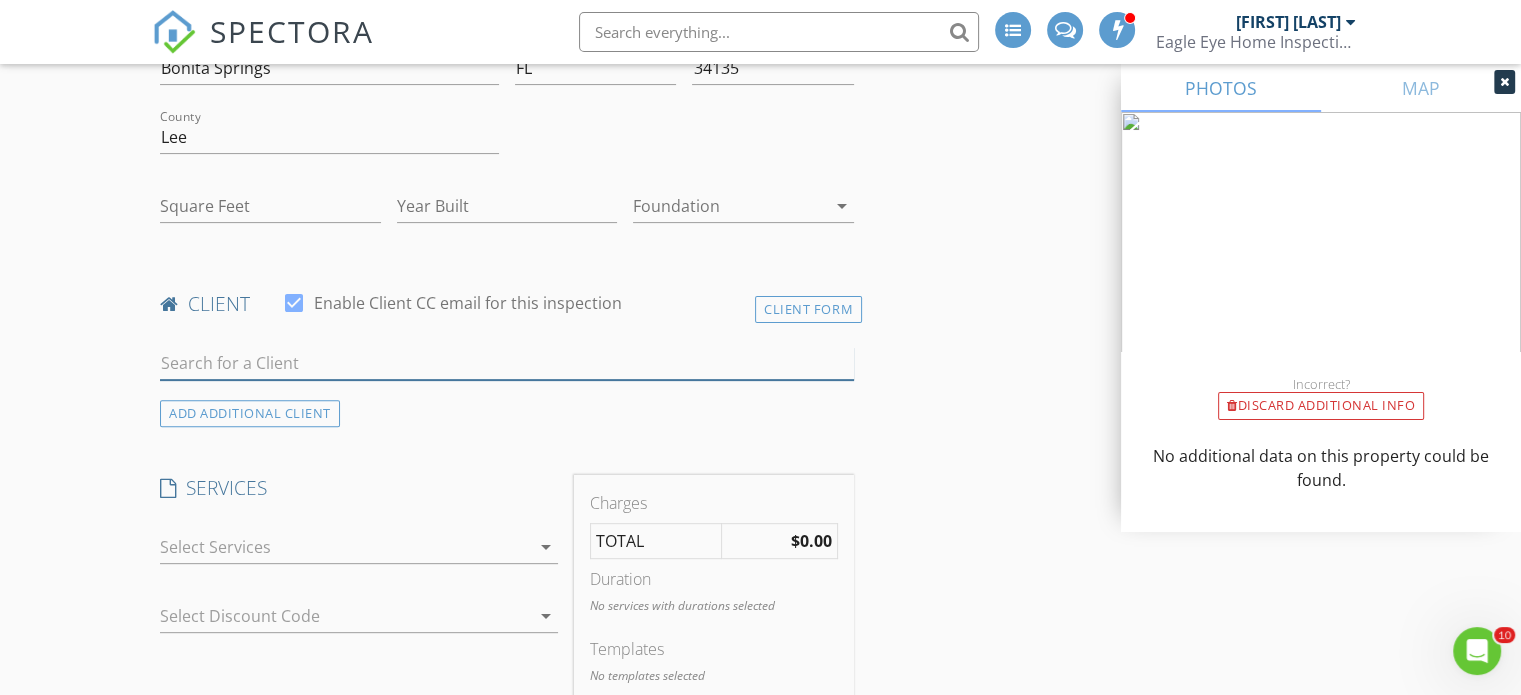 click at bounding box center [507, 363] 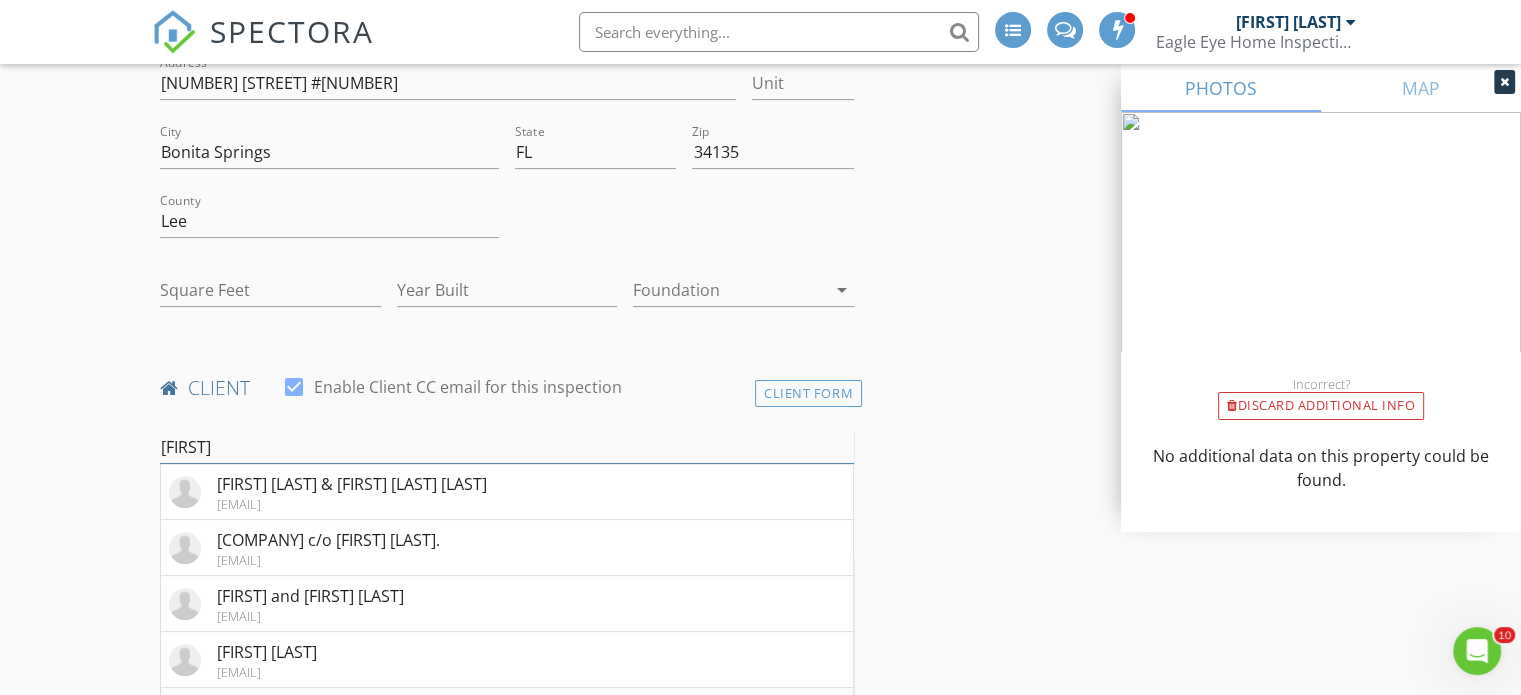 scroll, scrollTop: 500, scrollLeft: 0, axis: vertical 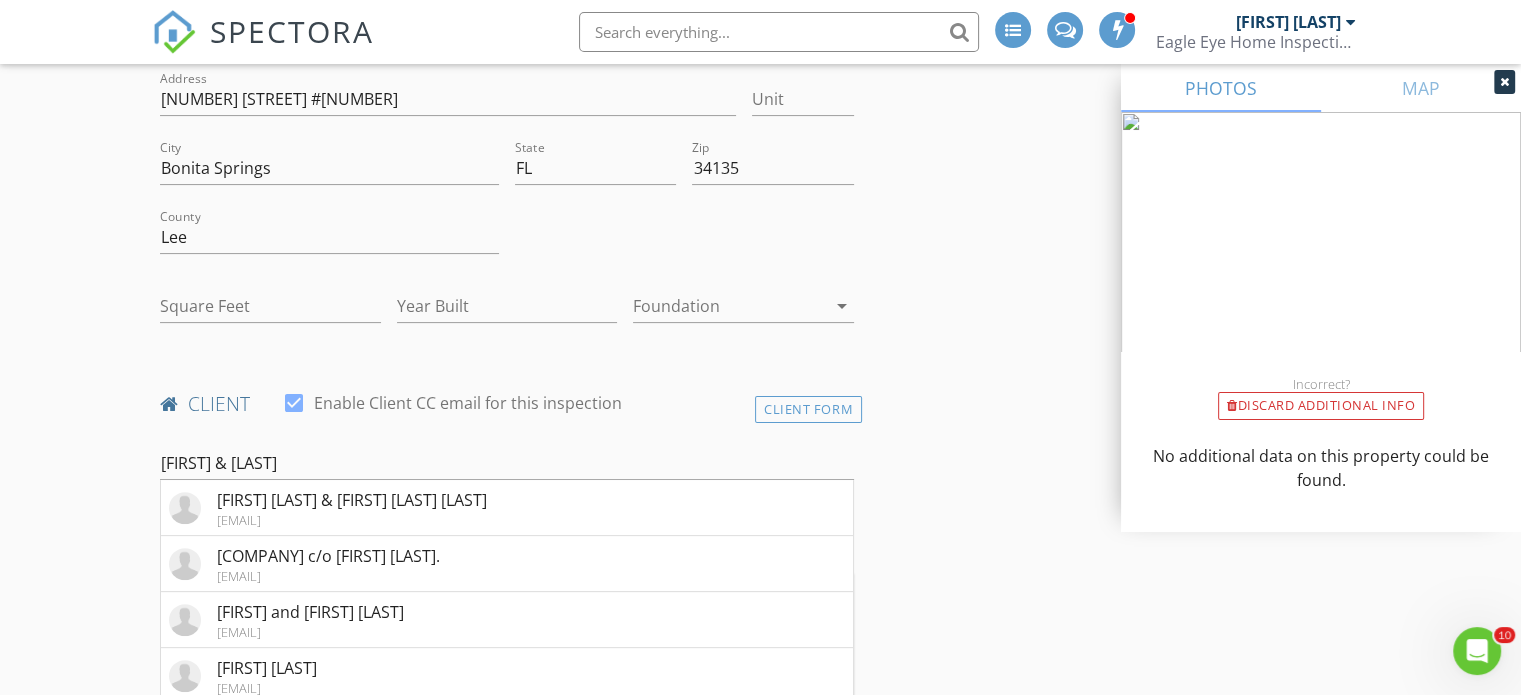 click on "INSPECTOR(S)
check_box_outline_blank   Nick Korchick     check_box   Louis Korchick   PRIMARY   Louis Korchick arrow_drop_down   check_box_outline_blank Louis Korchick specifically requested
Date/Time
08/04/2025 10:00 AM
Location
Address Search       Address 28418 Altessa Way #201   Unit   City Bonita Springs   State FL   Zip 34135   County Lee     Square Feet   Year Built   Foundation arrow_drop_down
client
check_box Enable Client CC email for this inspection   Client Form   brian & Linda       Brian Baker & Christina Rizk Baker
bcbaker2024@gmail.com
Island Shores HOA c/o Brian Rippett.
brippett@hotmail.com
Brian and  Tina Hunt
tina806ta@gmail.com
Brian Beadle
bbeadle@ymail.com" at bounding box center (760, 1202) 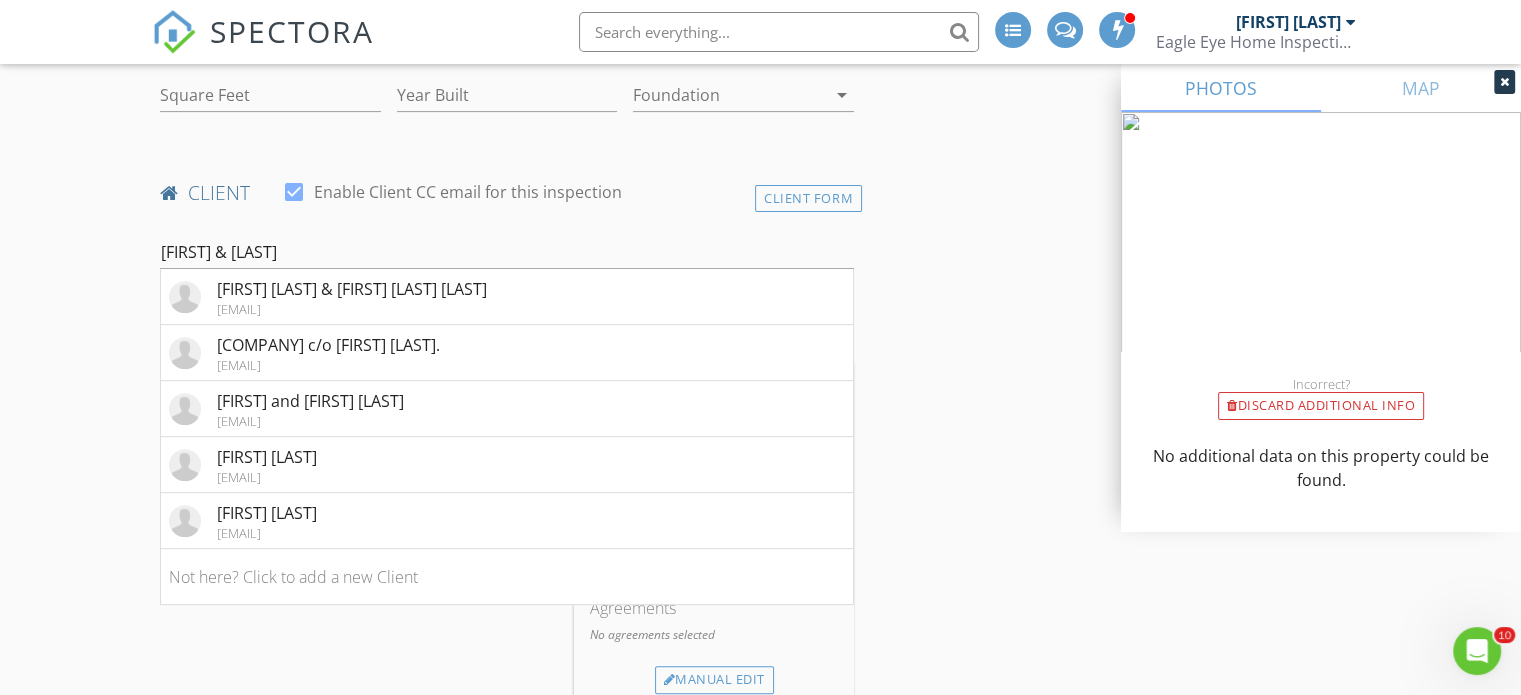 scroll, scrollTop: 700, scrollLeft: 0, axis: vertical 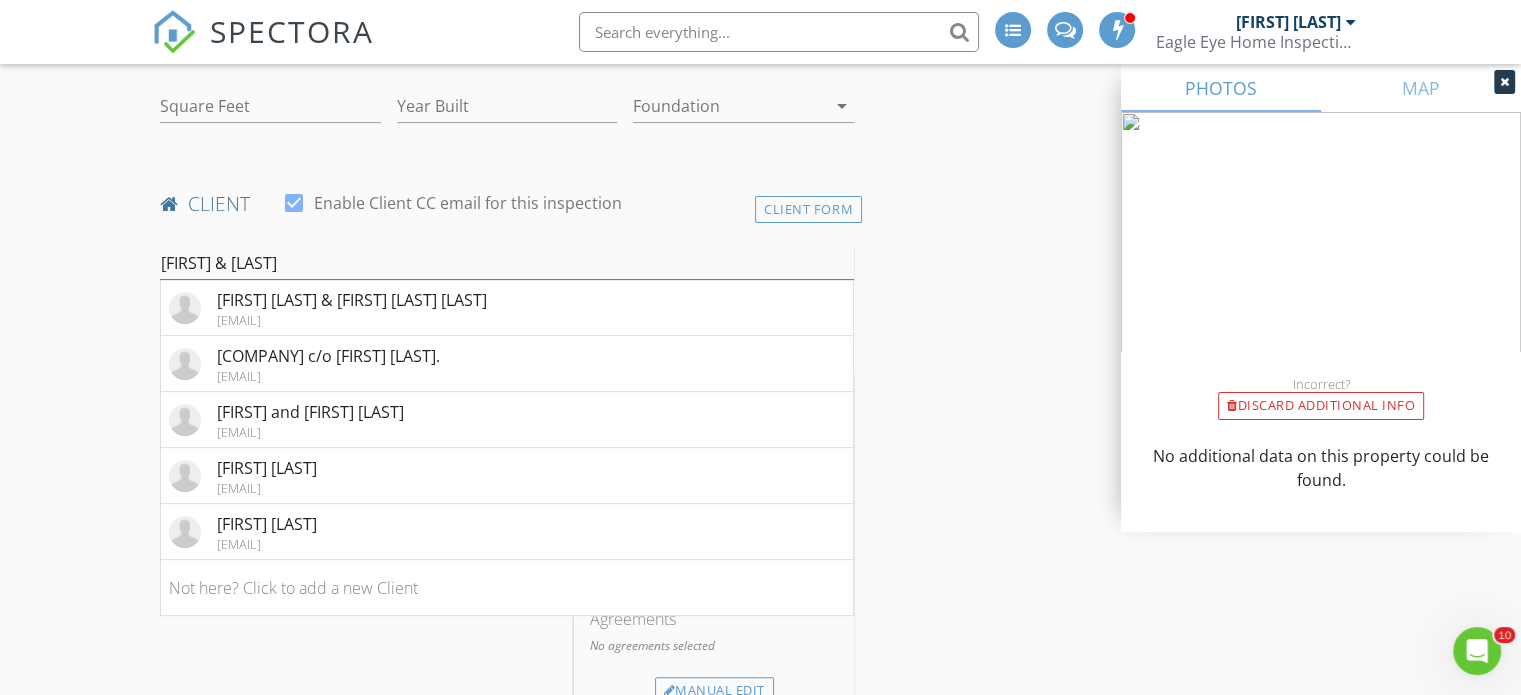 drag, startPoint x: 406, startPoint y: 273, endPoint x: 97, endPoint y: 270, distance: 309.01456 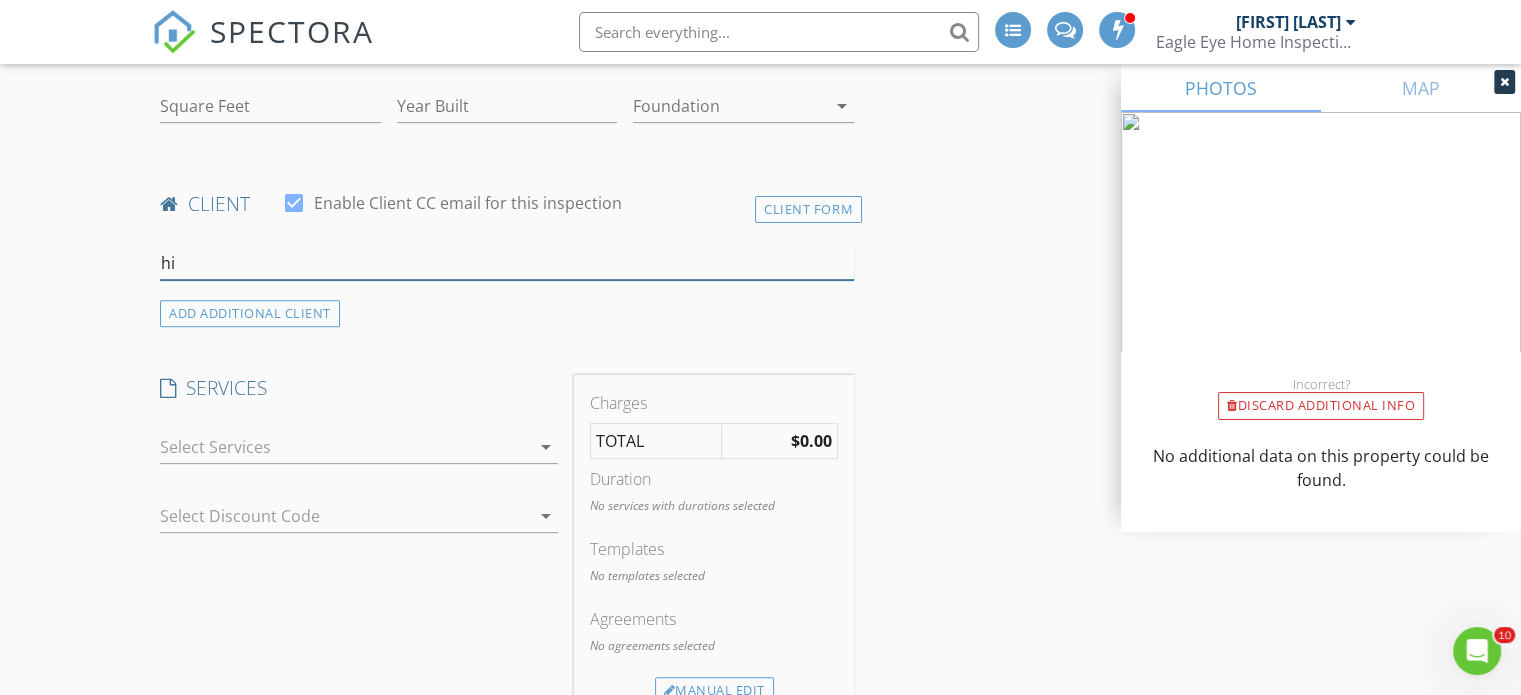 type on "h" 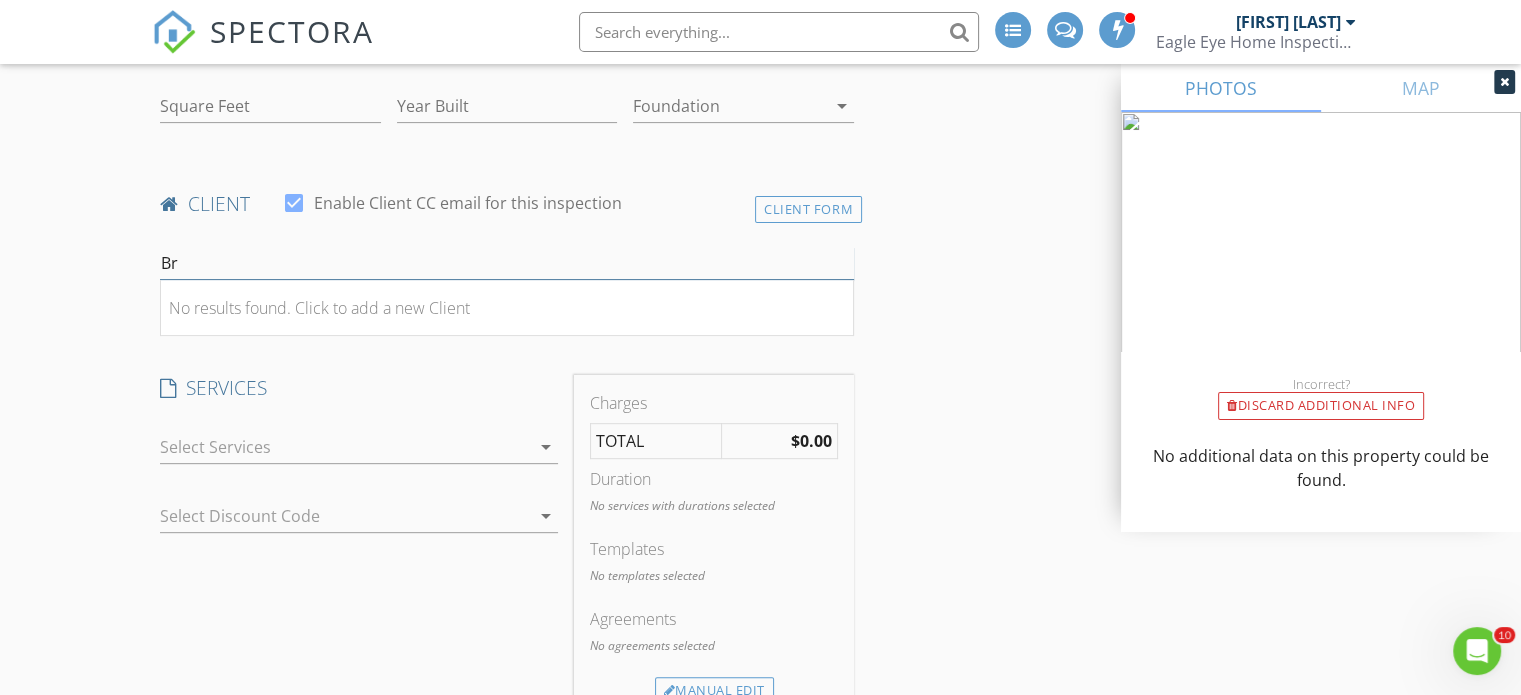 type on "B" 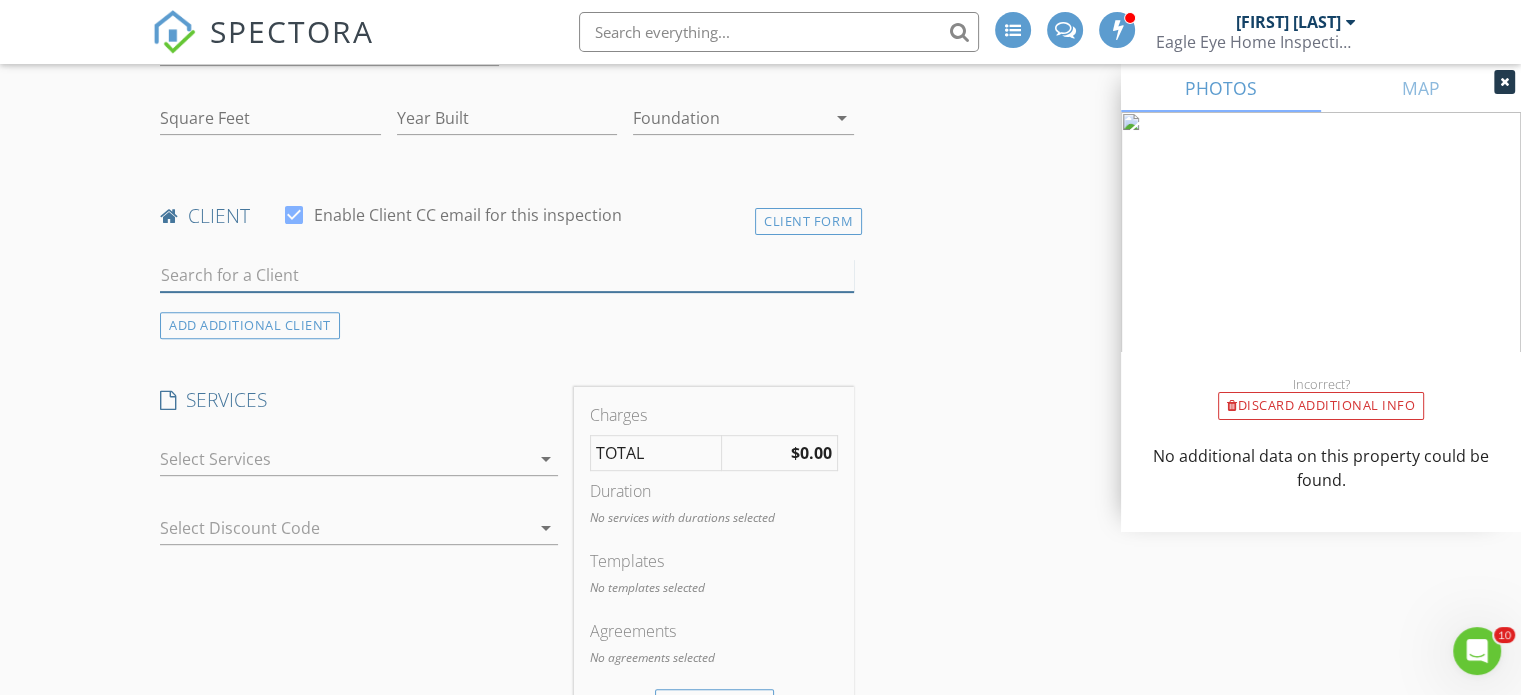 scroll, scrollTop: 700, scrollLeft: 0, axis: vertical 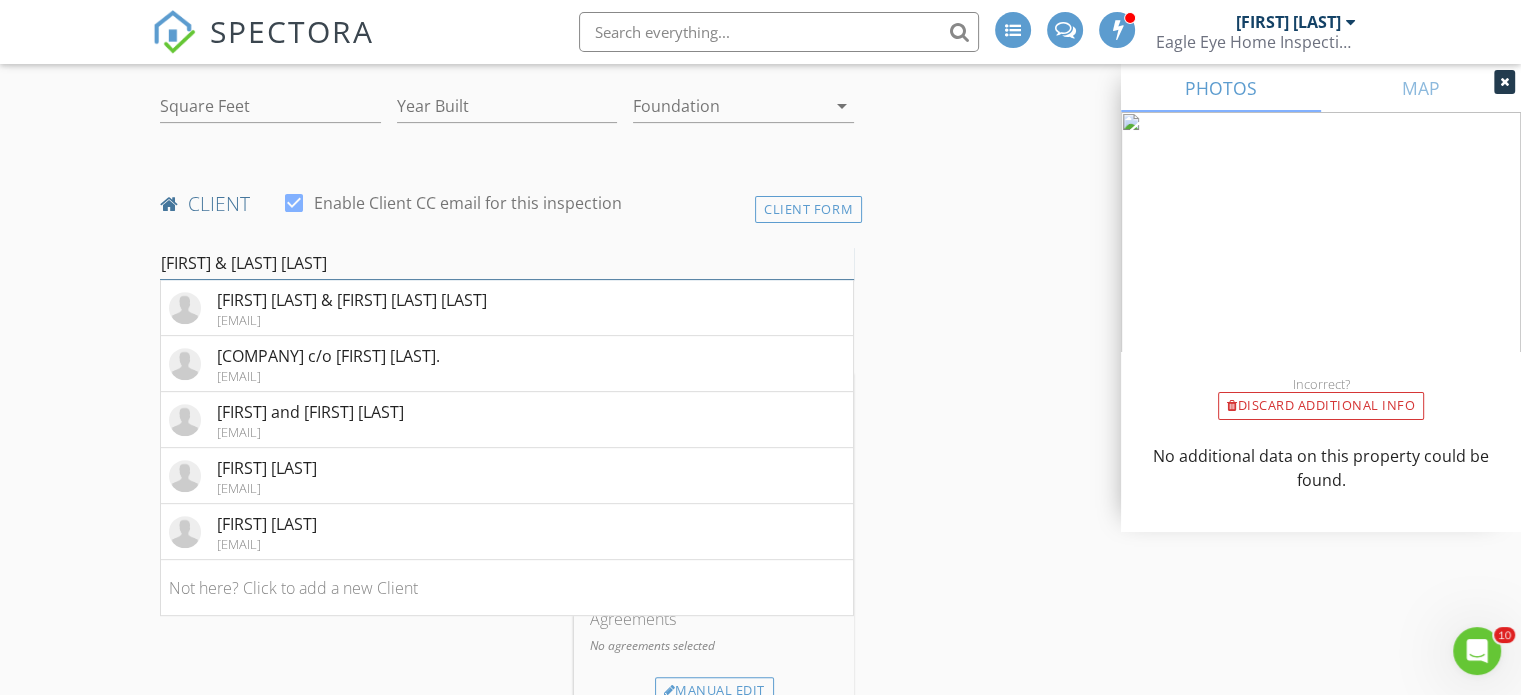 click on "Brian & Linda Hinkle" at bounding box center (507, 263) 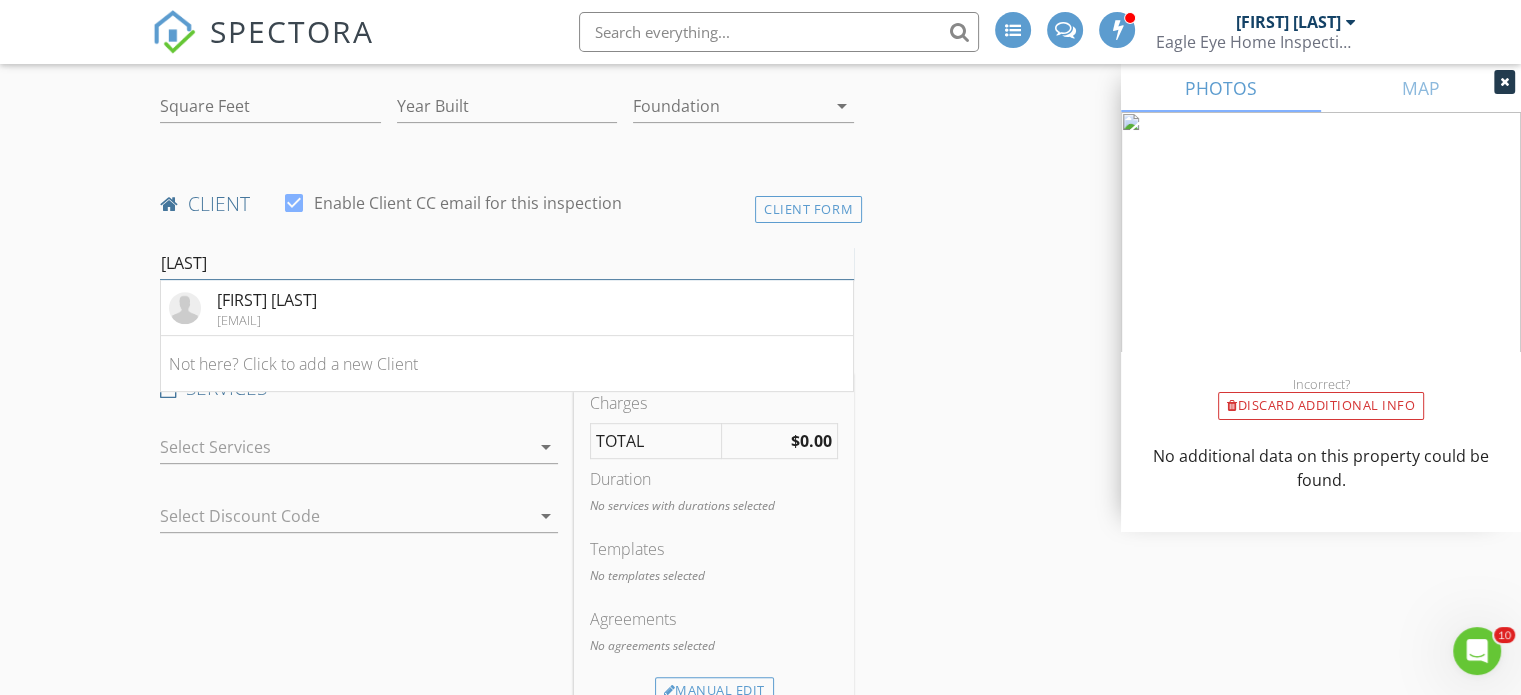 drag, startPoint x: 230, startPoint y: 255, endPoint x: 24, endPoint y: 240, distance: 206.5454 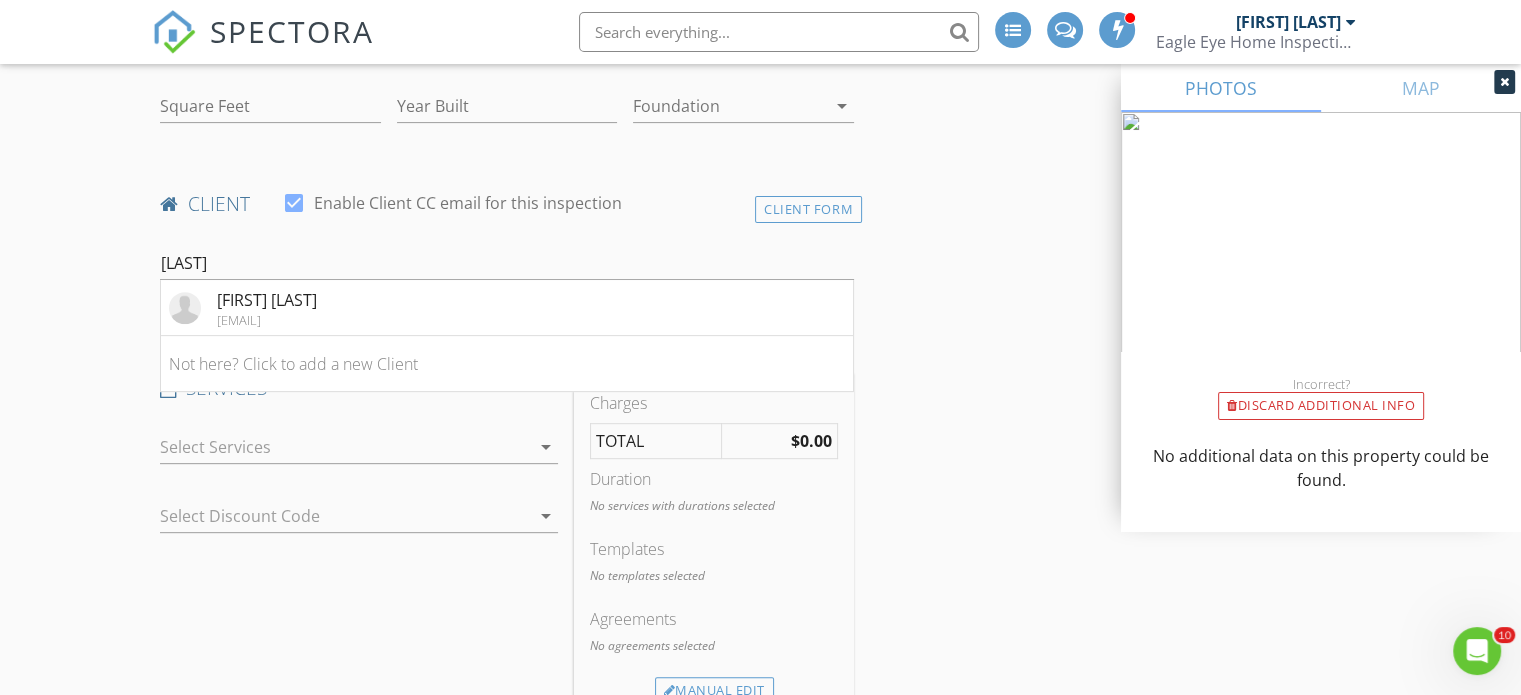 click at bounding box center (779, 32) 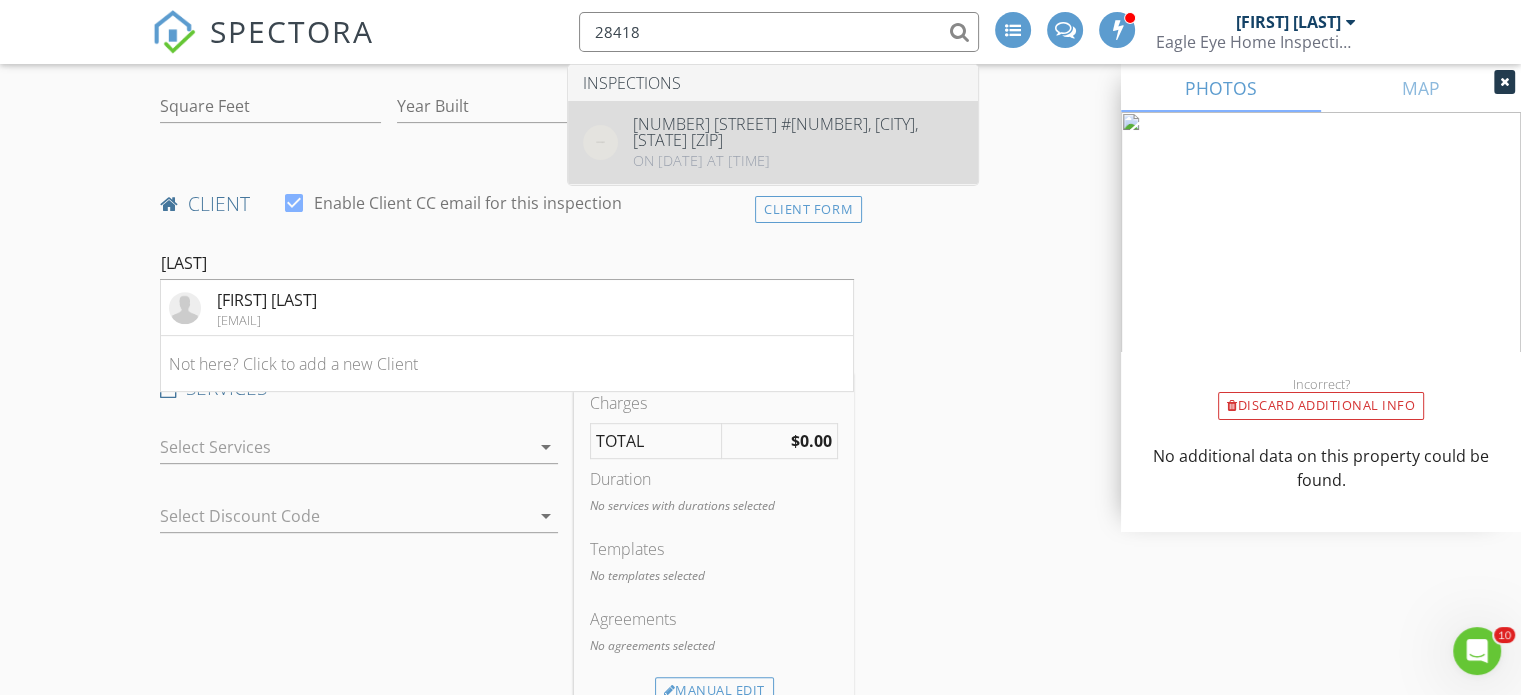 type on "28418" 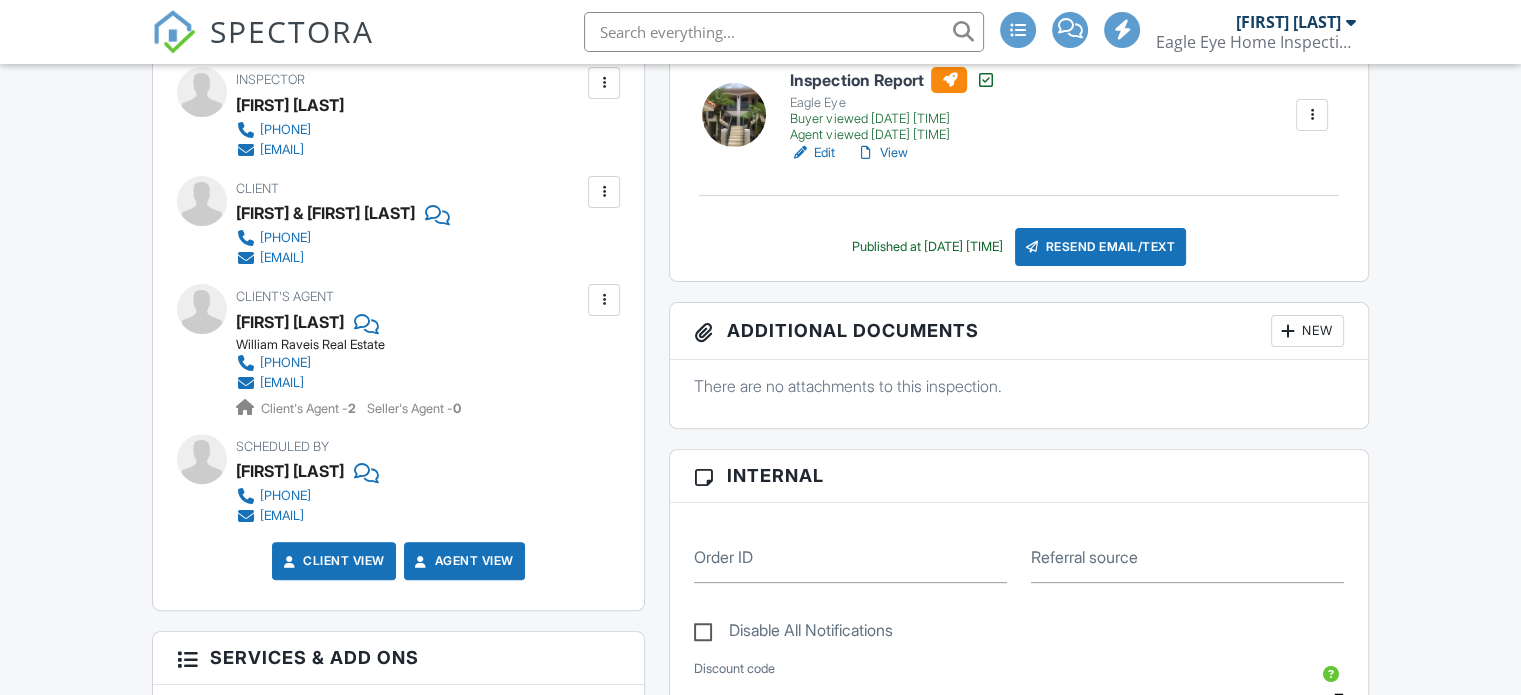 scroll, scrollTop: 600, scrollLeft: 0, axis: vertical 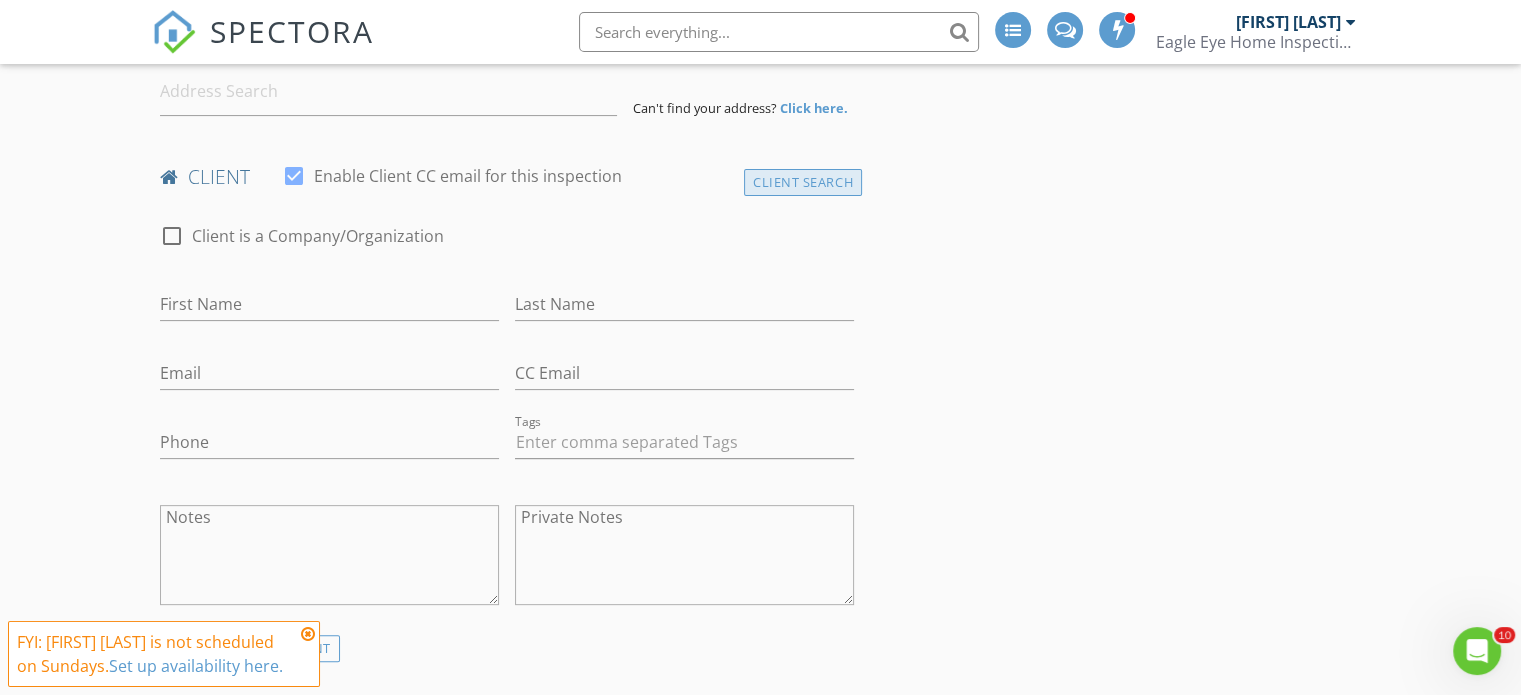 click on "Client Search" at bounding box center [803, 182] 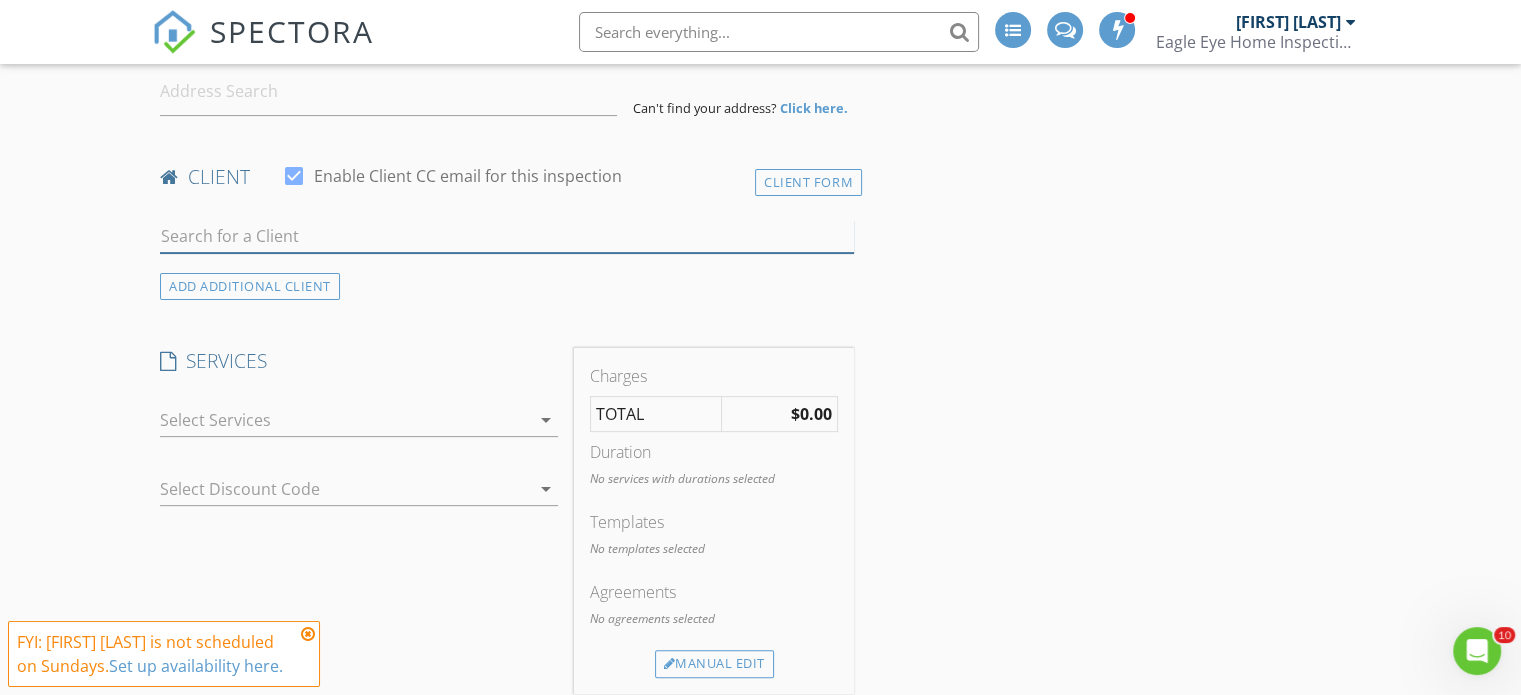 click at bounding box center [507, 236] 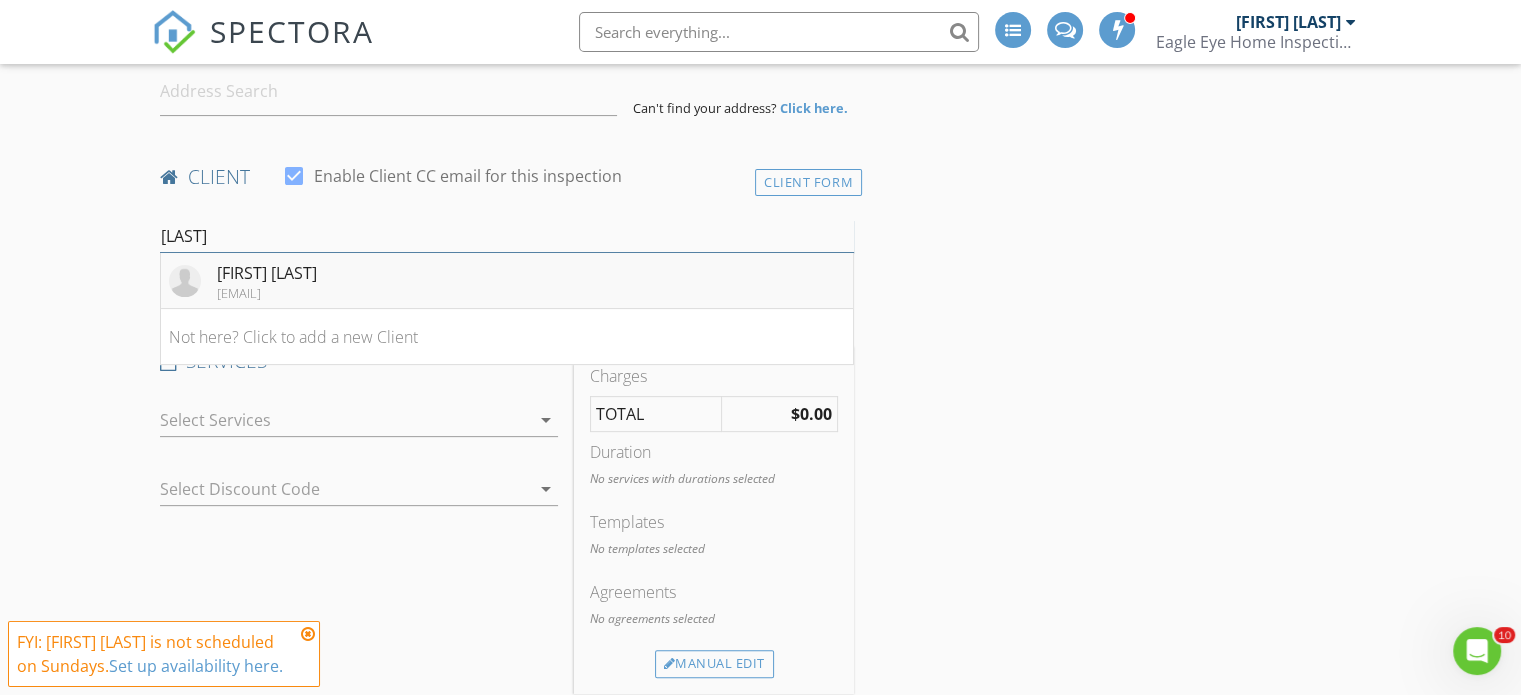 type on "[LAST]" 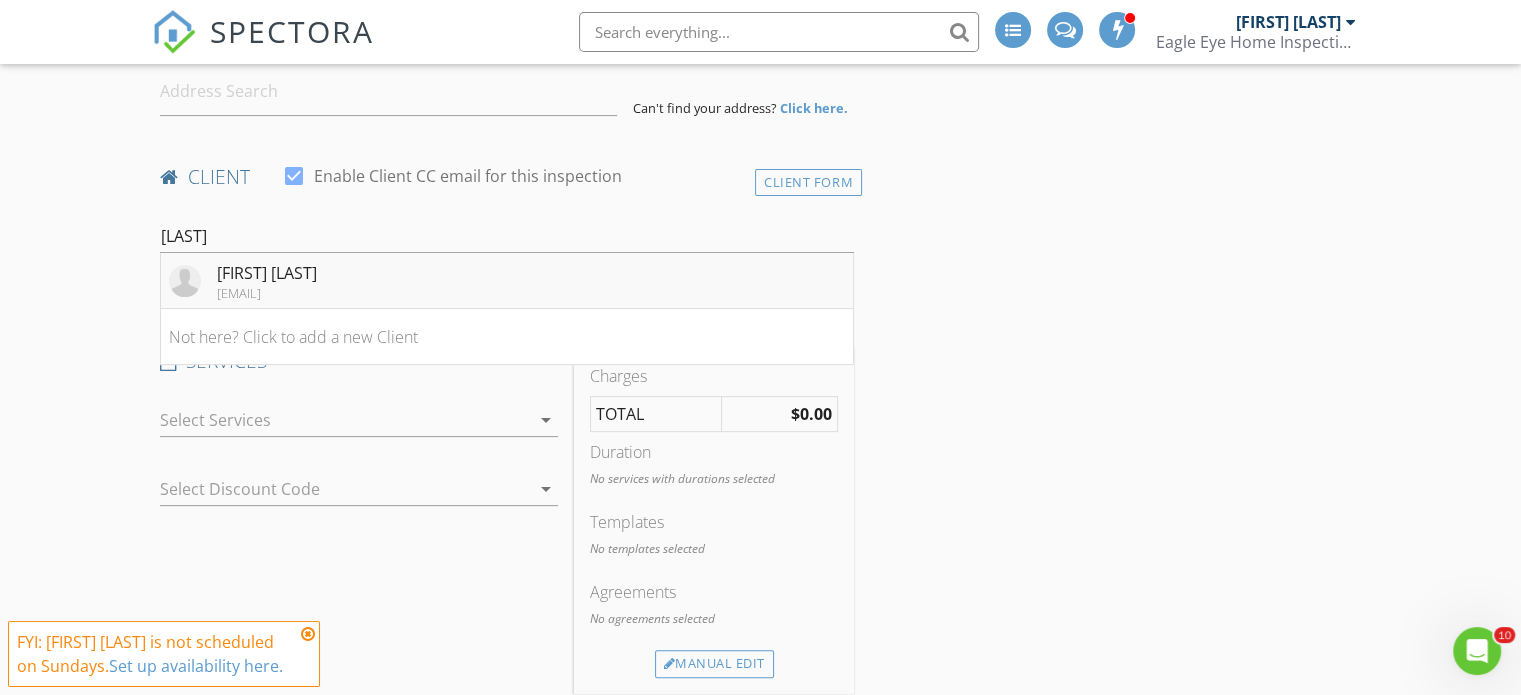 click on "[FIRST] [LAST]" at bounding box center (267, 273) 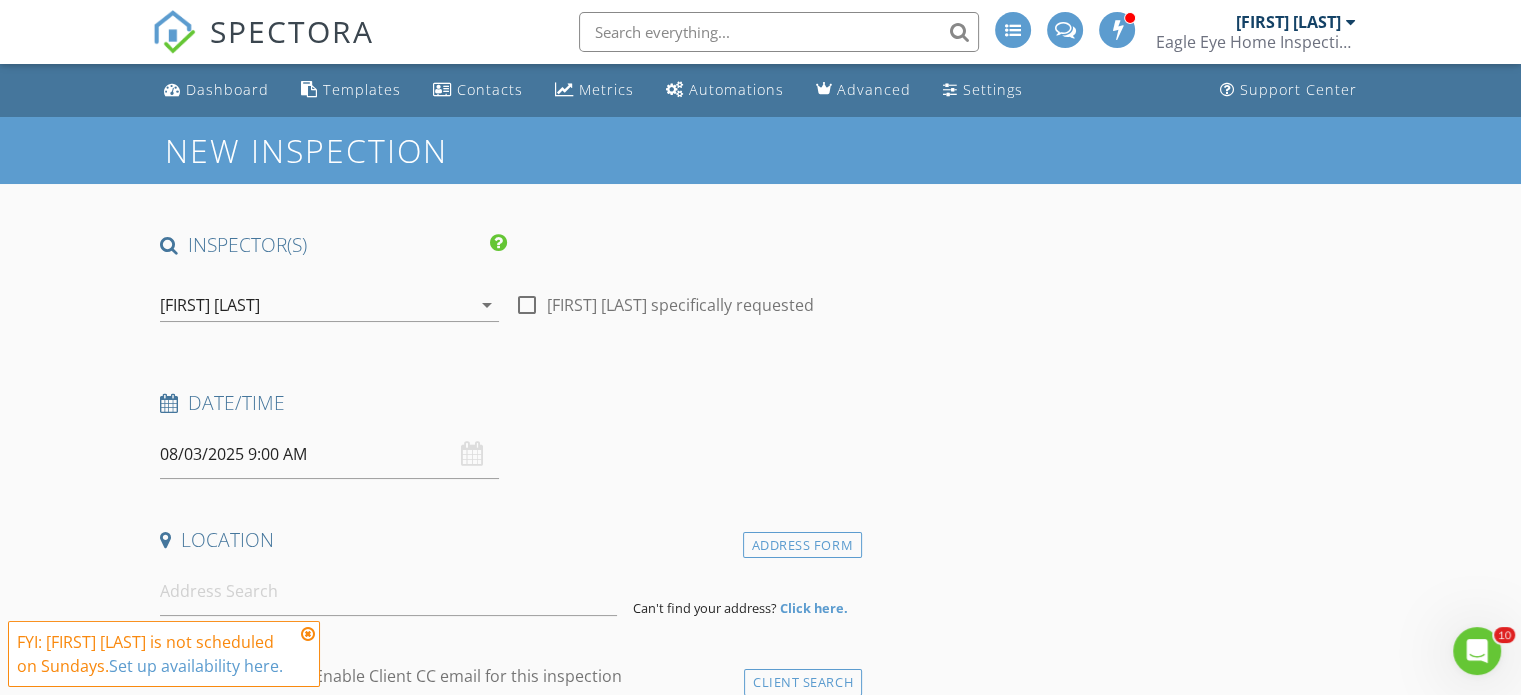 scroll, scrollTop: 100, scrollLeft: 0, axis: vertical 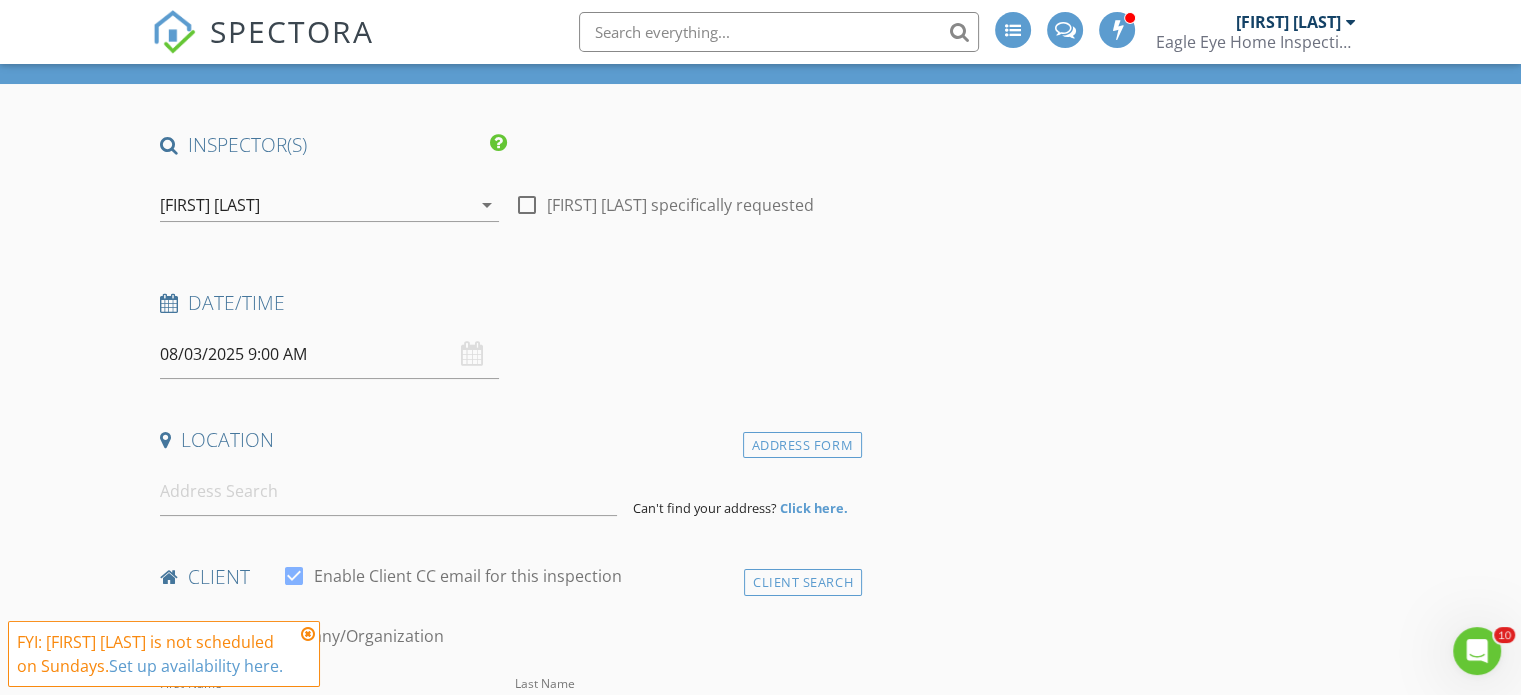 click on "08/03/2025 9:00 AM" at bounding box center (329, 354) 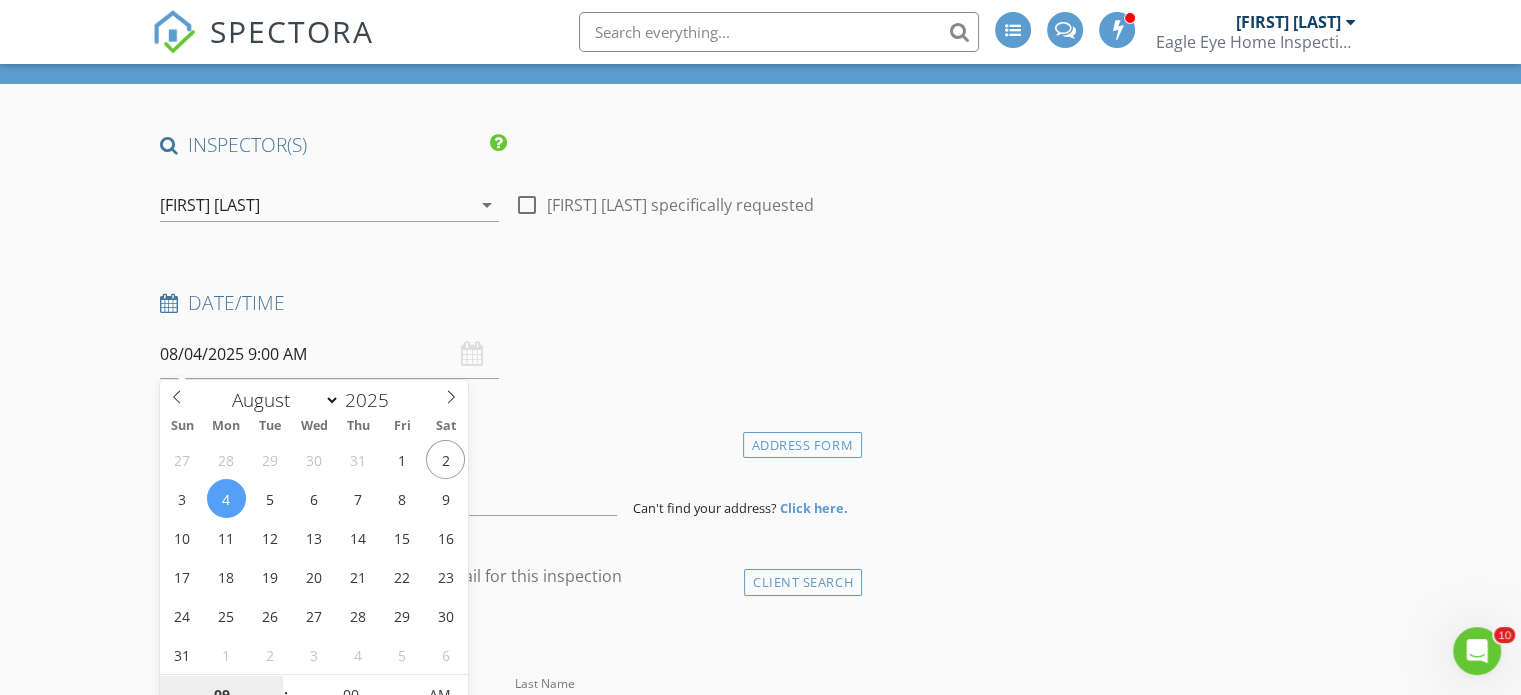 scroll, scrollTop: 119, scrollLeft: 0, axis: vertical 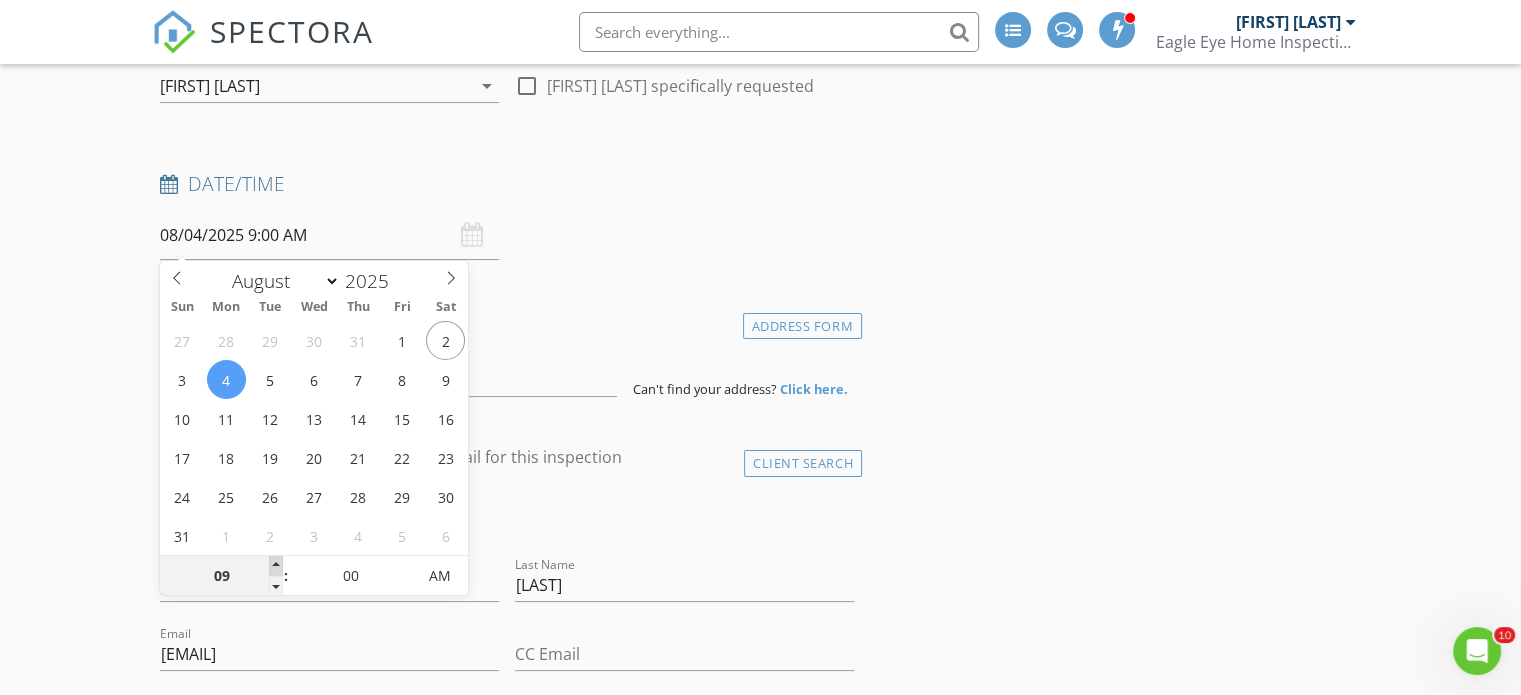 type on "08/04/2025 10:00 AM" 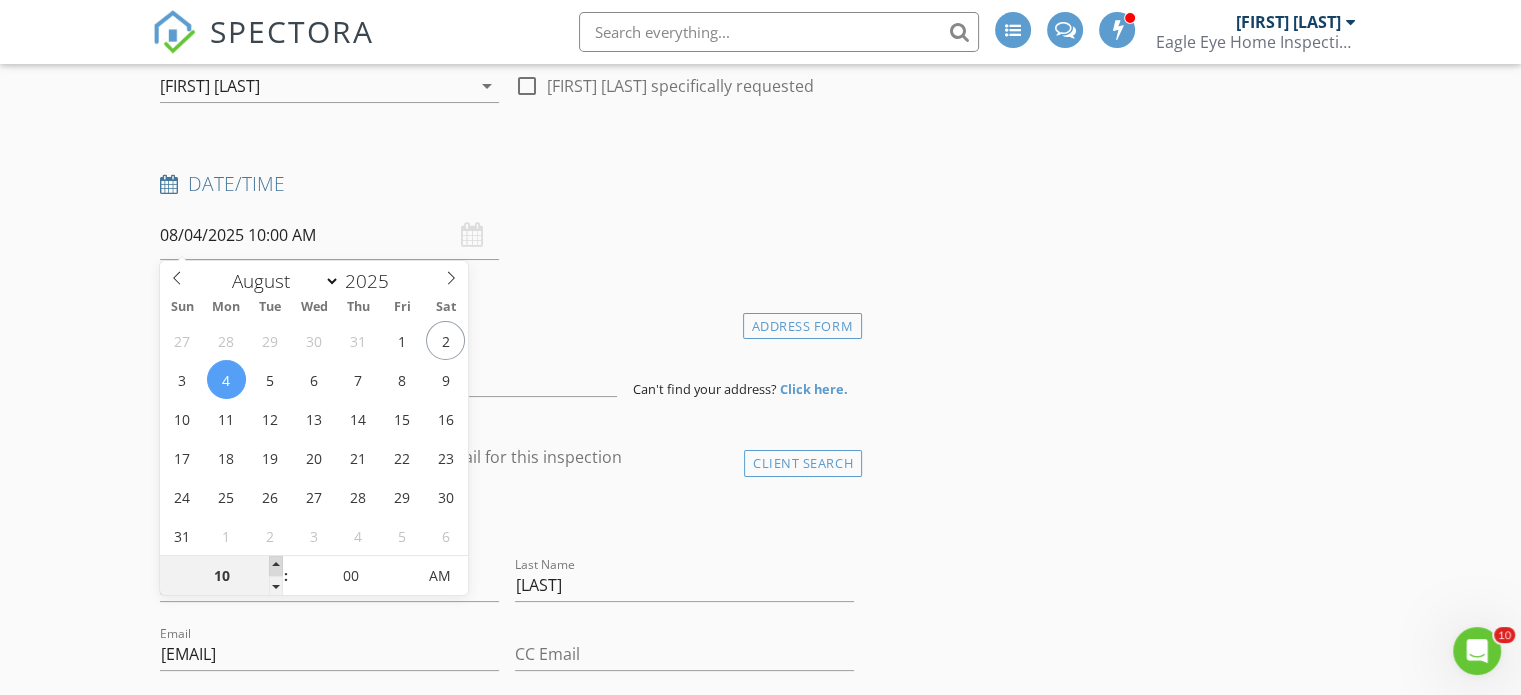 click at bounding box center [276, 566] 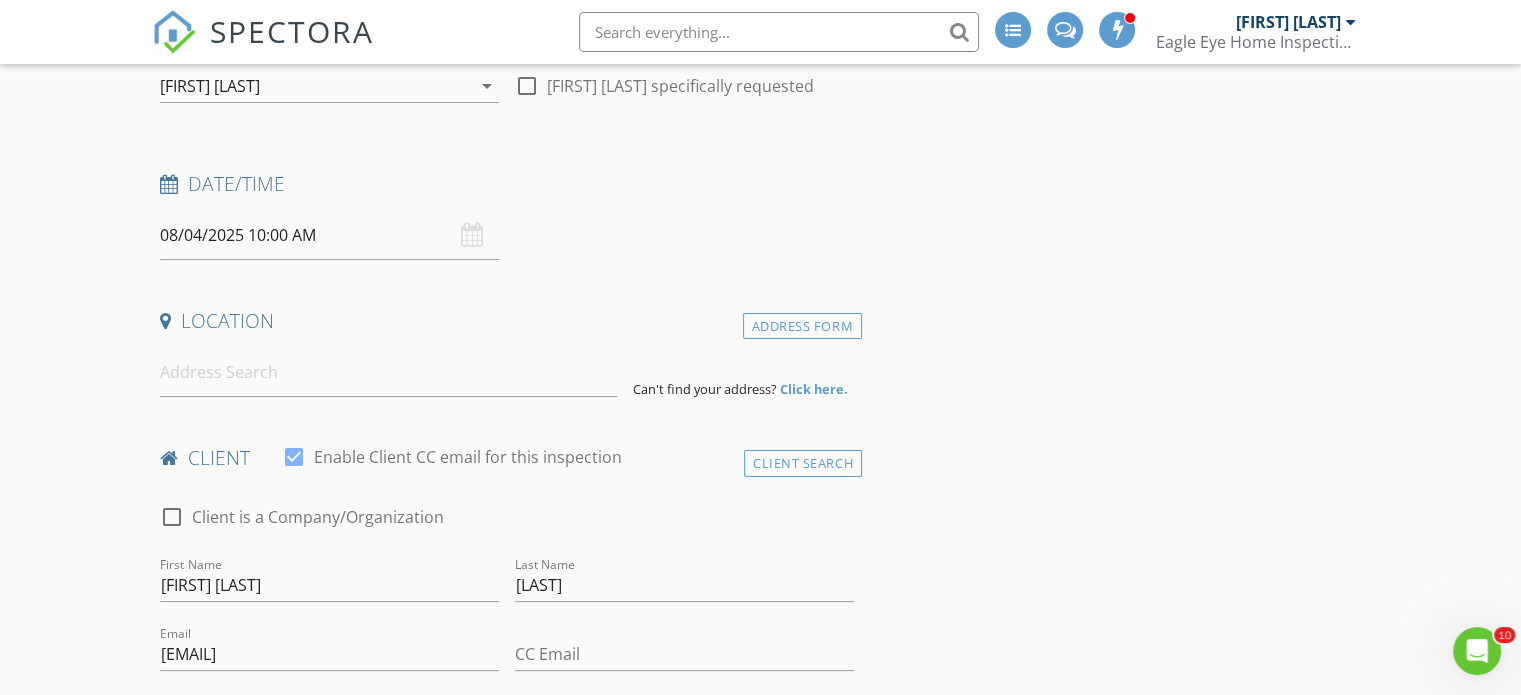 click on "Date/Time
08/04/2025 10:00 AM" at bounding box center [507, 215] 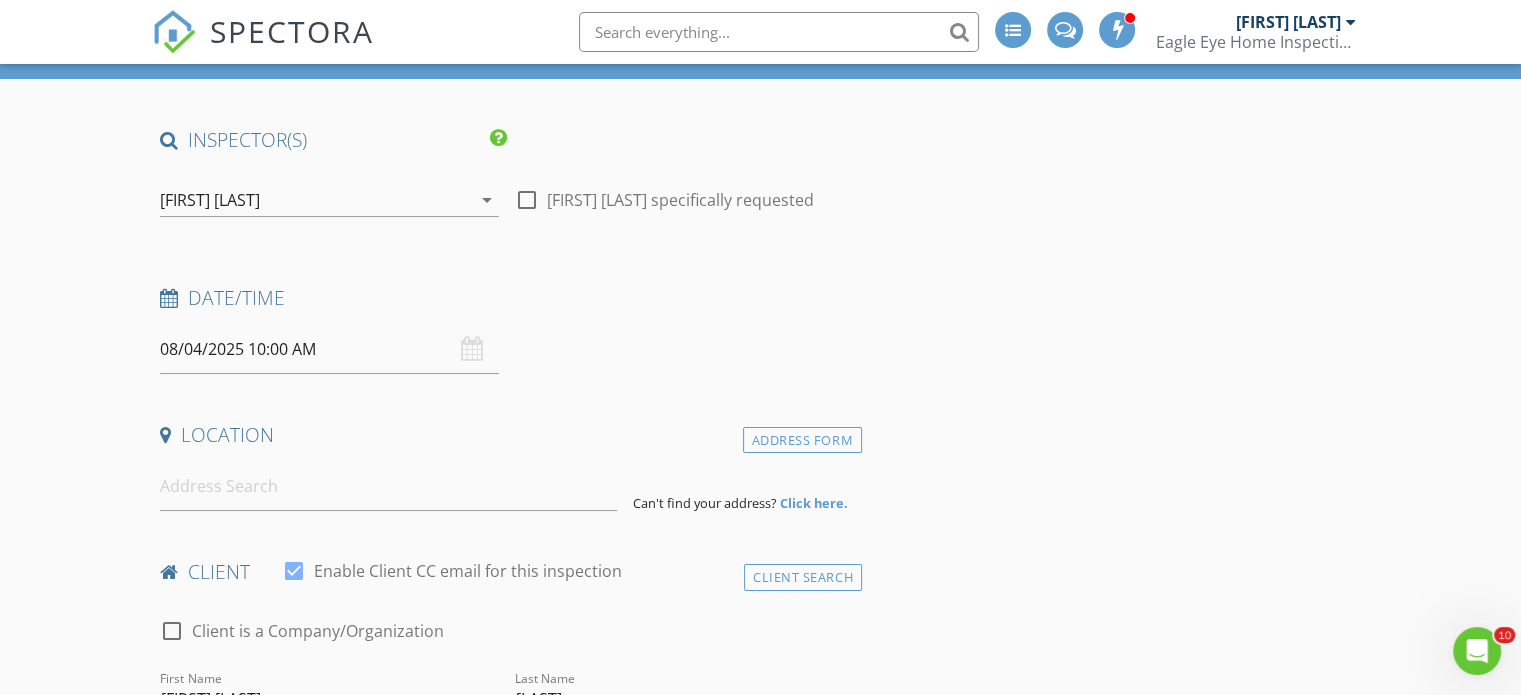 scroll, scrollTop: 19, scrollLeft: 0, axis: vertical 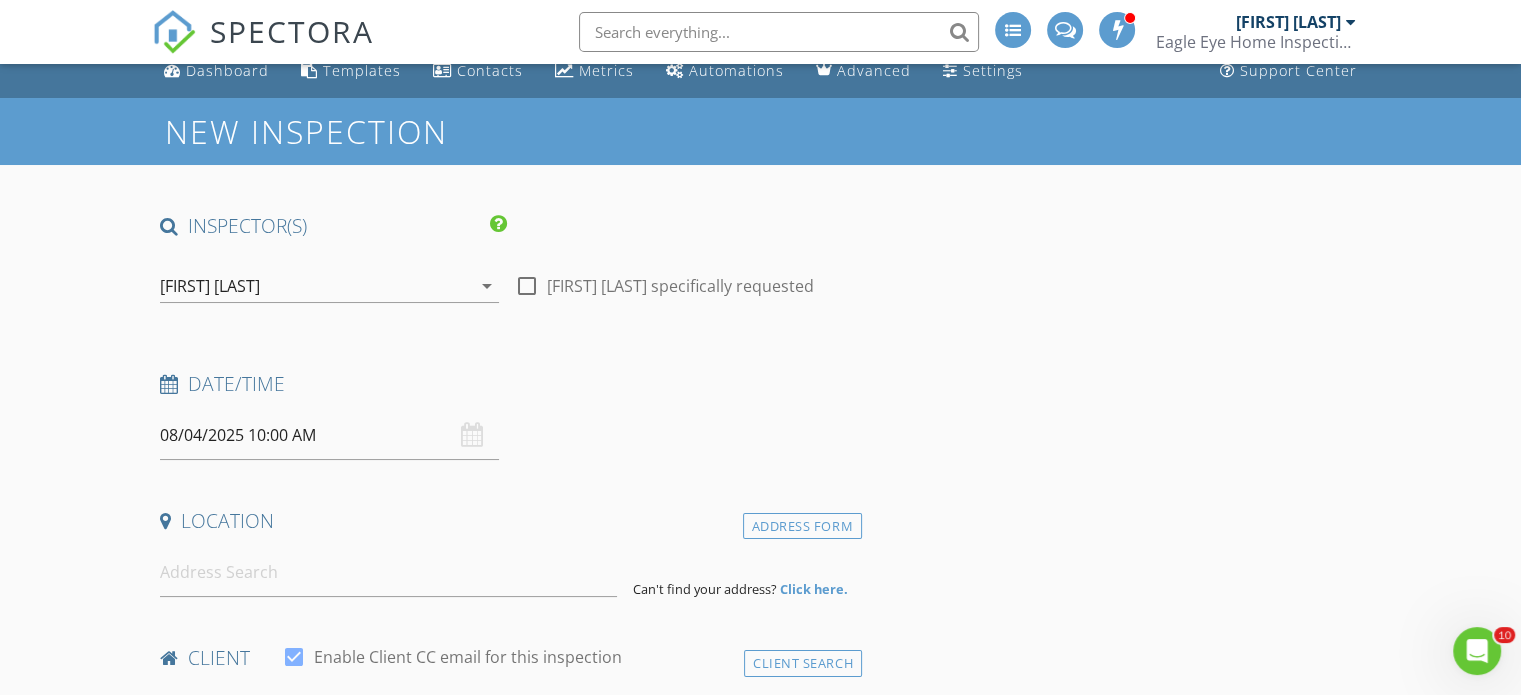 click on "check_box   Nick Korchick   PRIMARY   check_box_outline_blank   Louis Korchick     Nick Korchick arrow_drop_down" at bounding box center [329, 290] 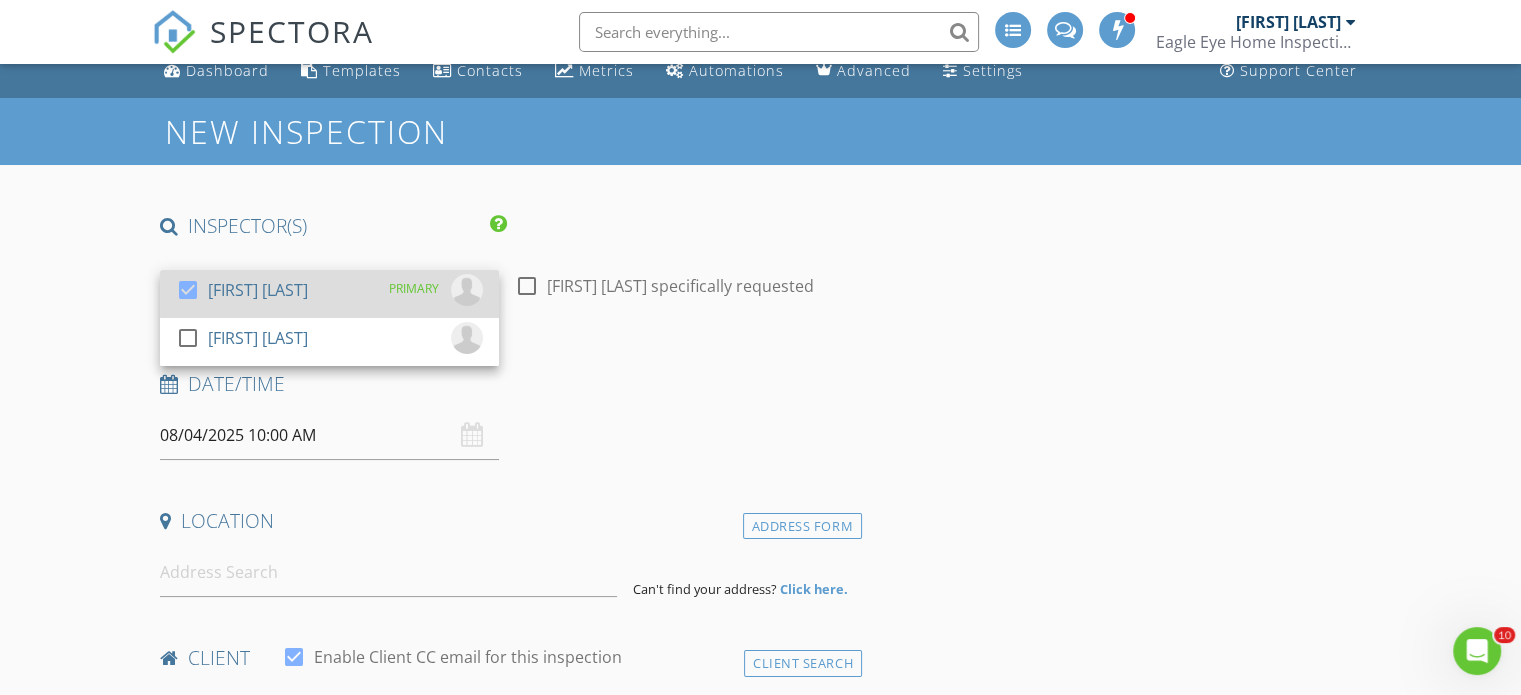 click at bounding box center (188, 290) 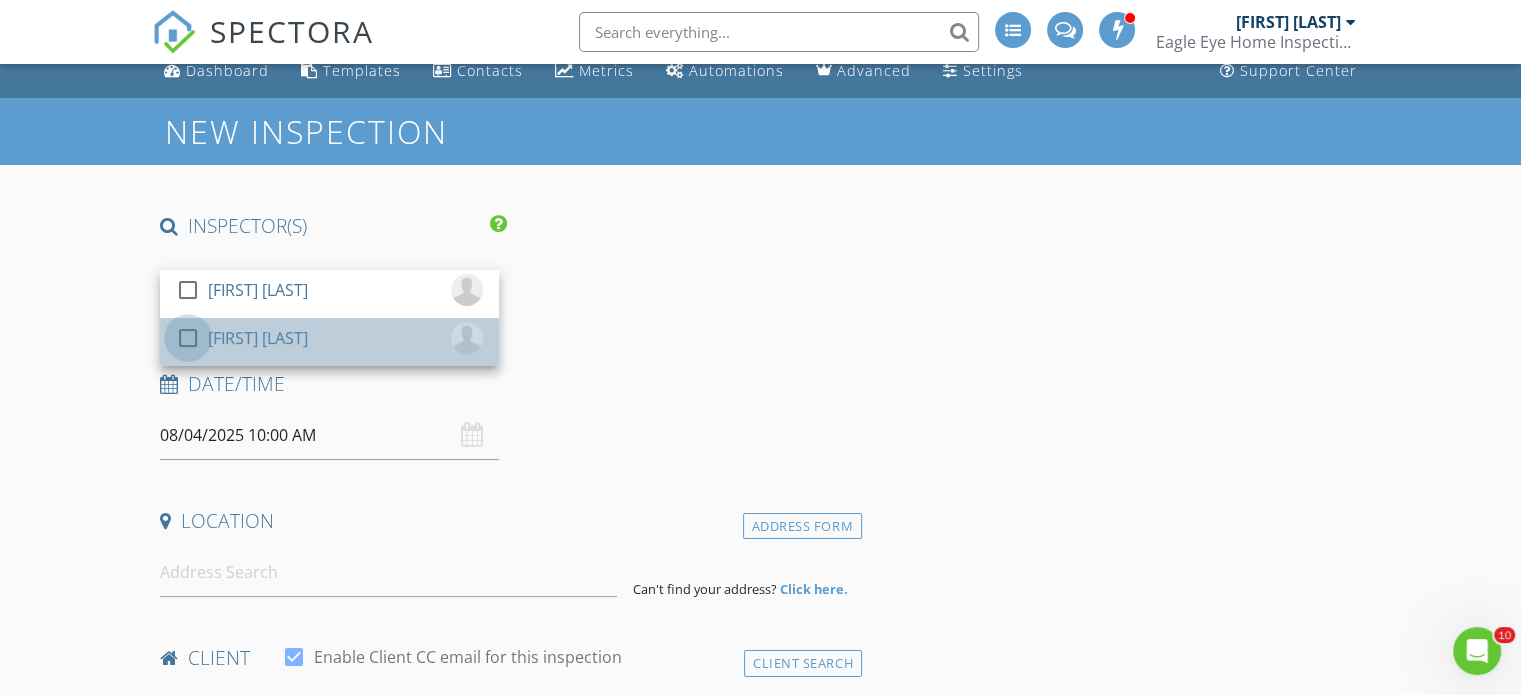 click at bounding box center (188, 338) 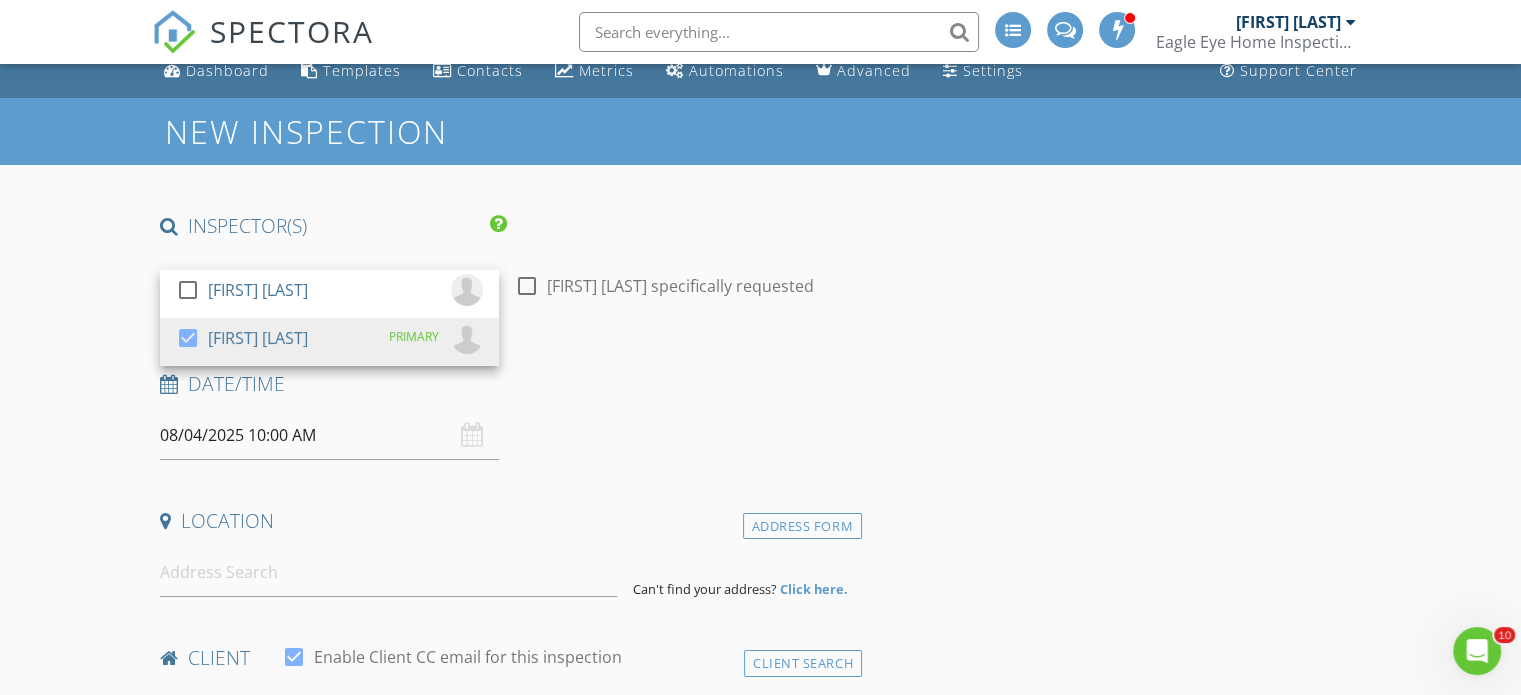 click on "Date/Time" at bounding box center [507, 384] 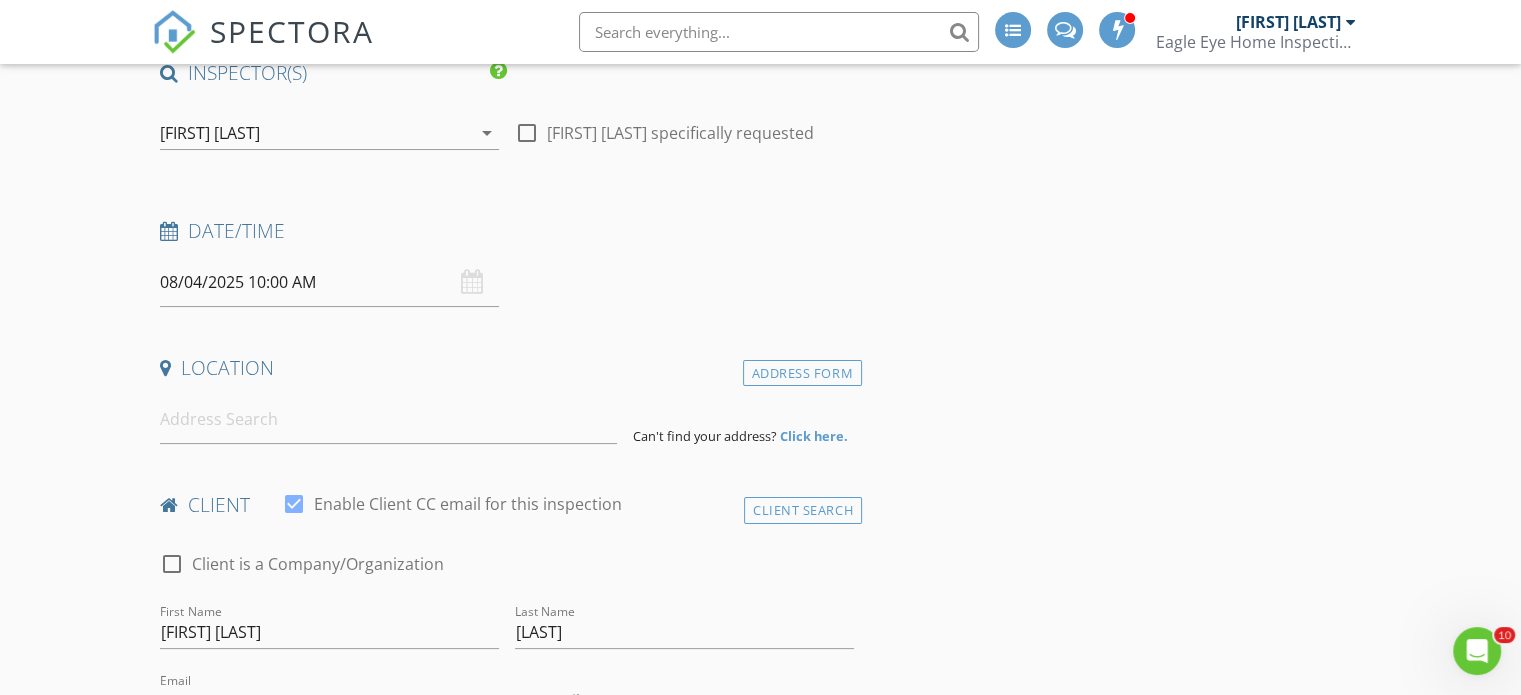 scroll, scrollTop: 219, scrollLeft: 0, axis: vertical 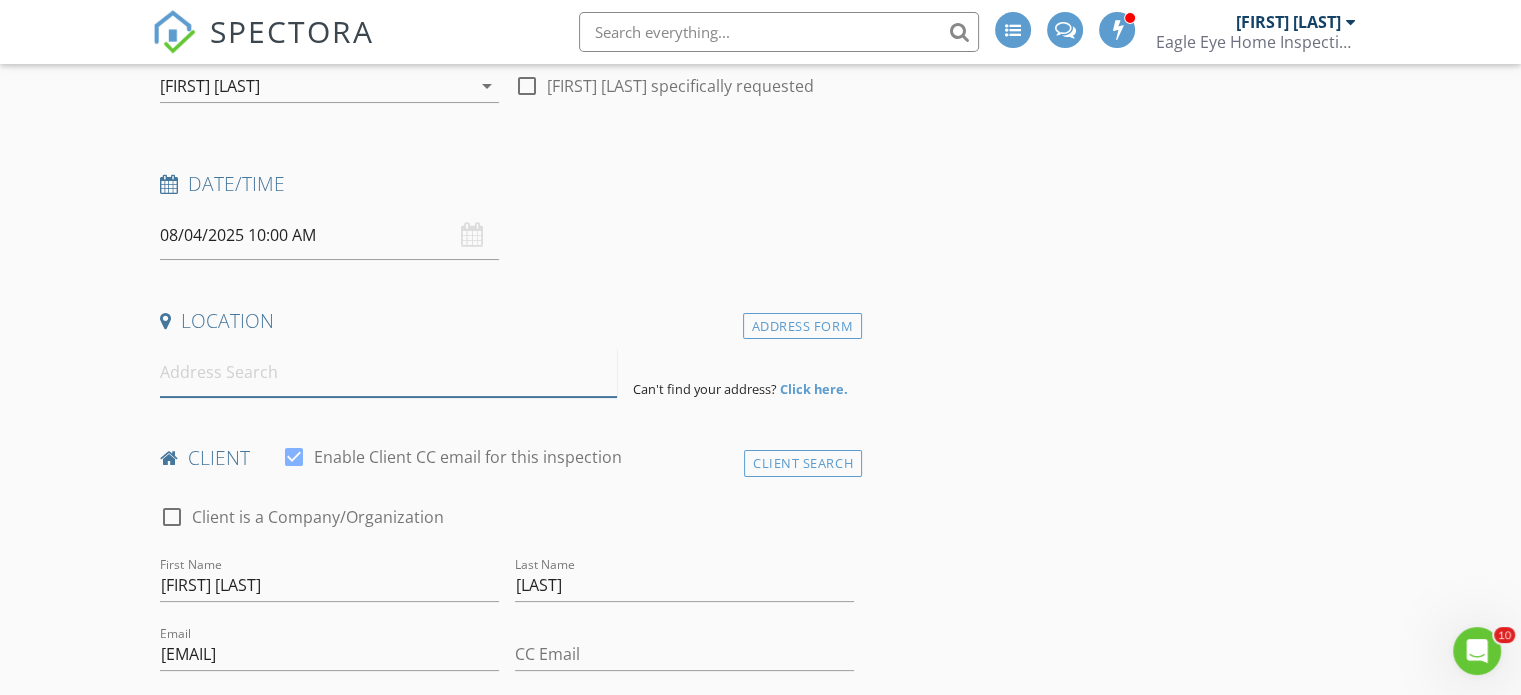click at bounding box center (388, 372) 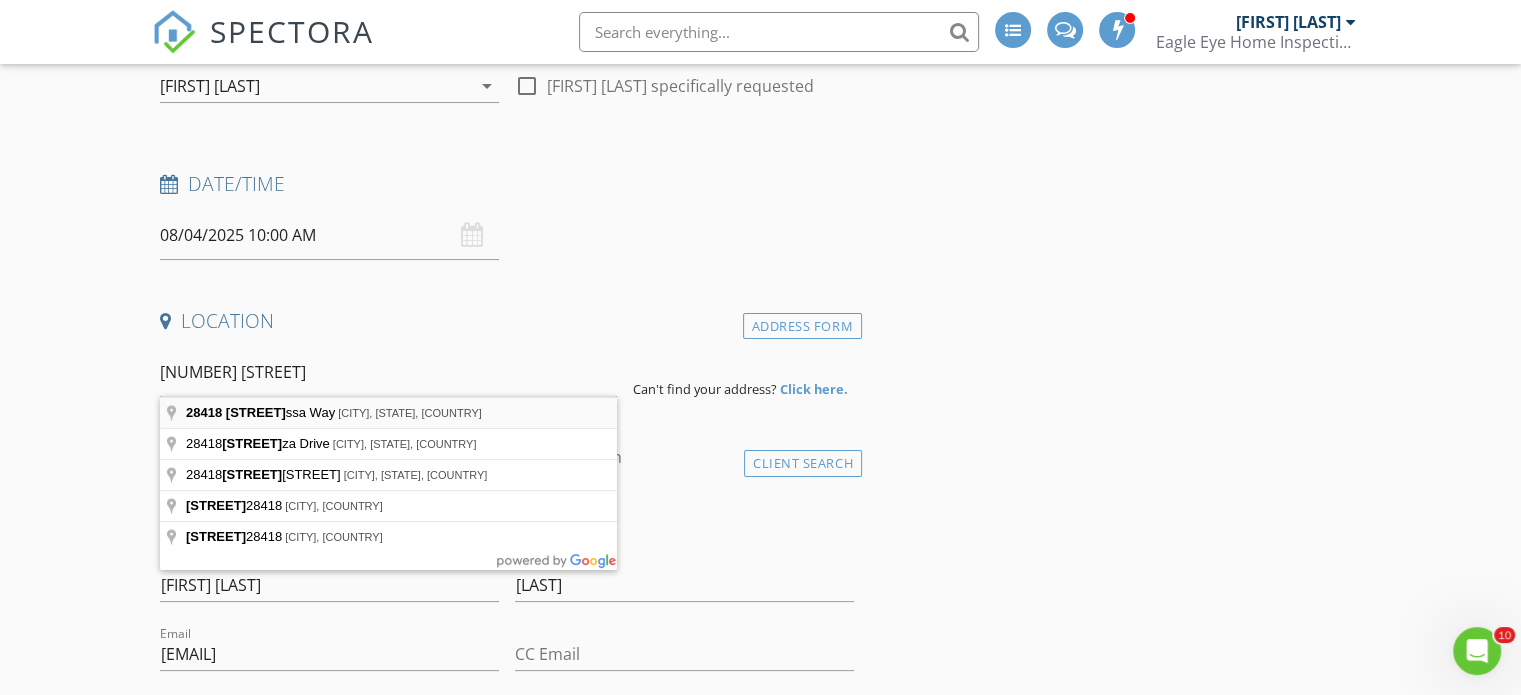 type on "28418 Altessa Way, Bonita Springs, FL, USA" 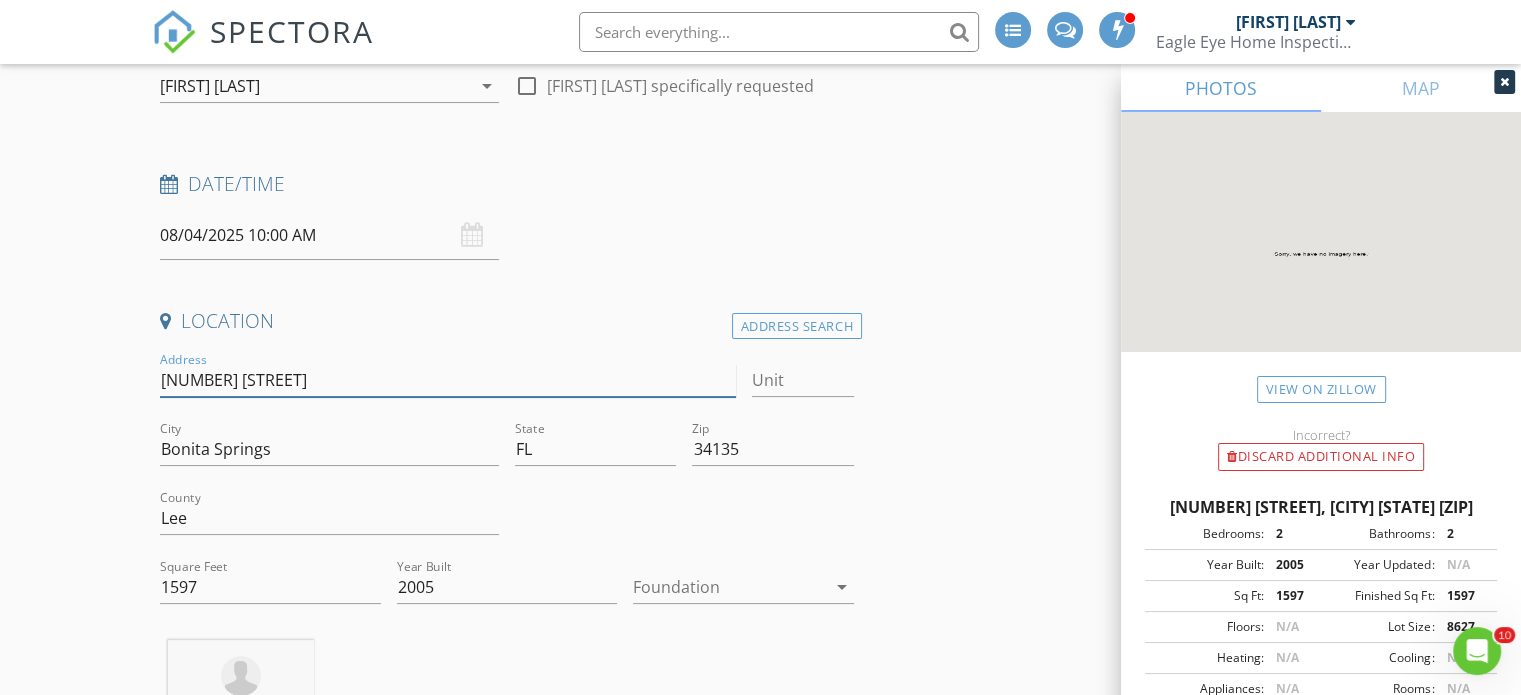 click on "28418 Altessa Way" at bounding box center [447, 380] 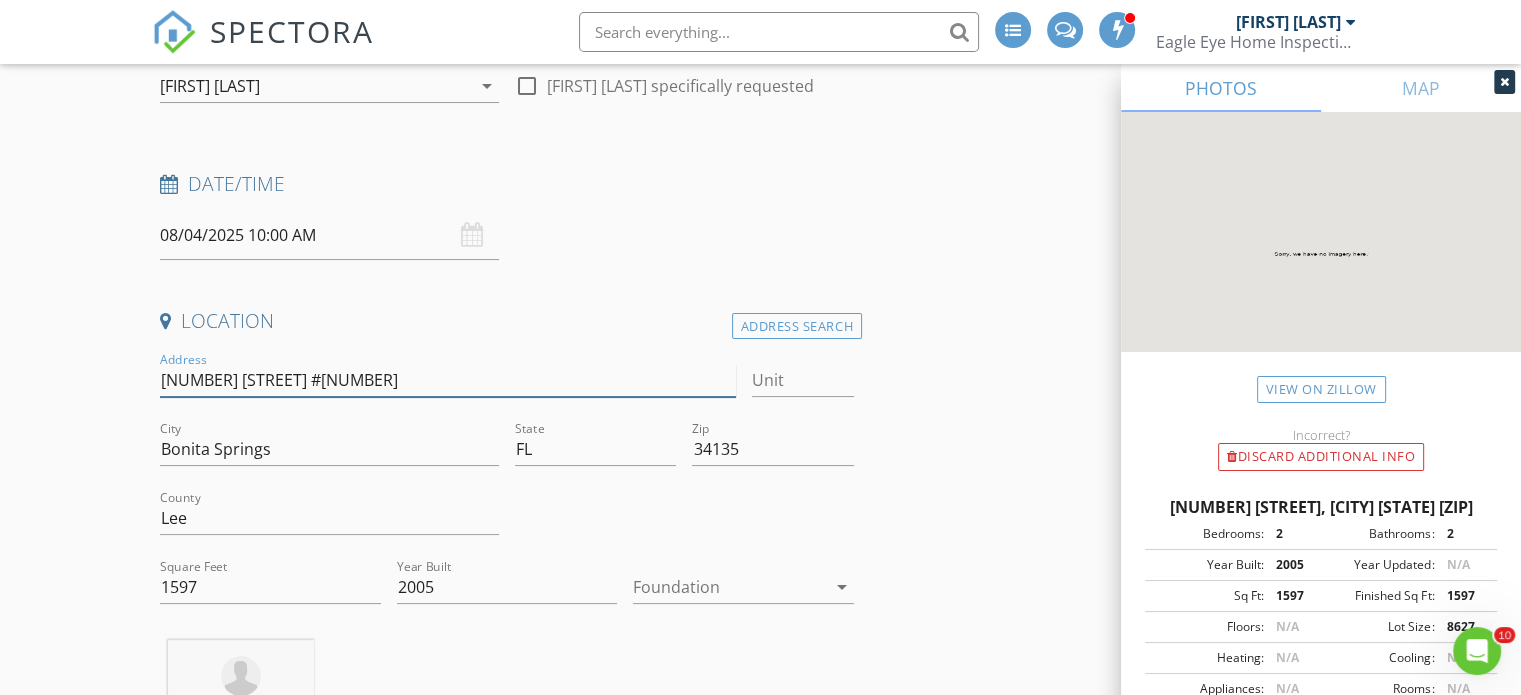 type 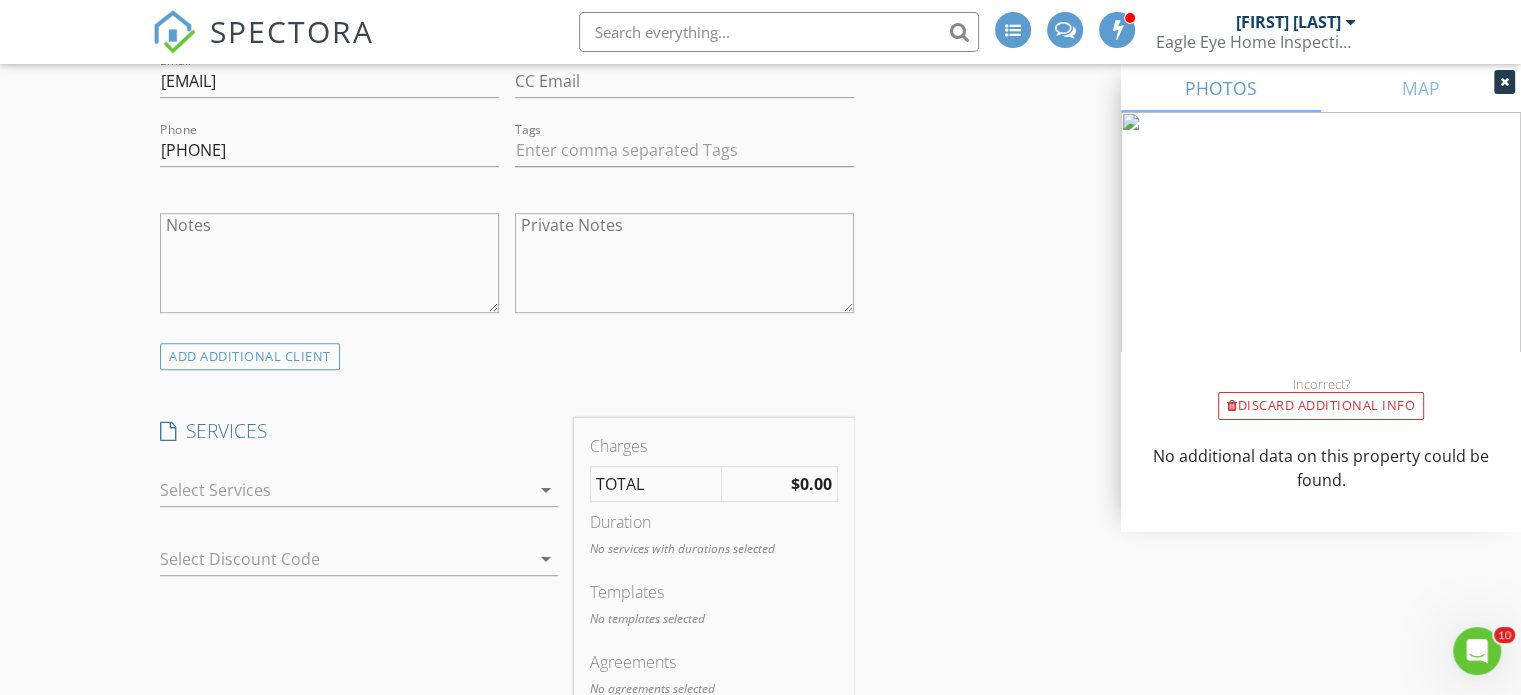 scroll, scrollTop: 1119, scrollLeft: 0, axis: vertical 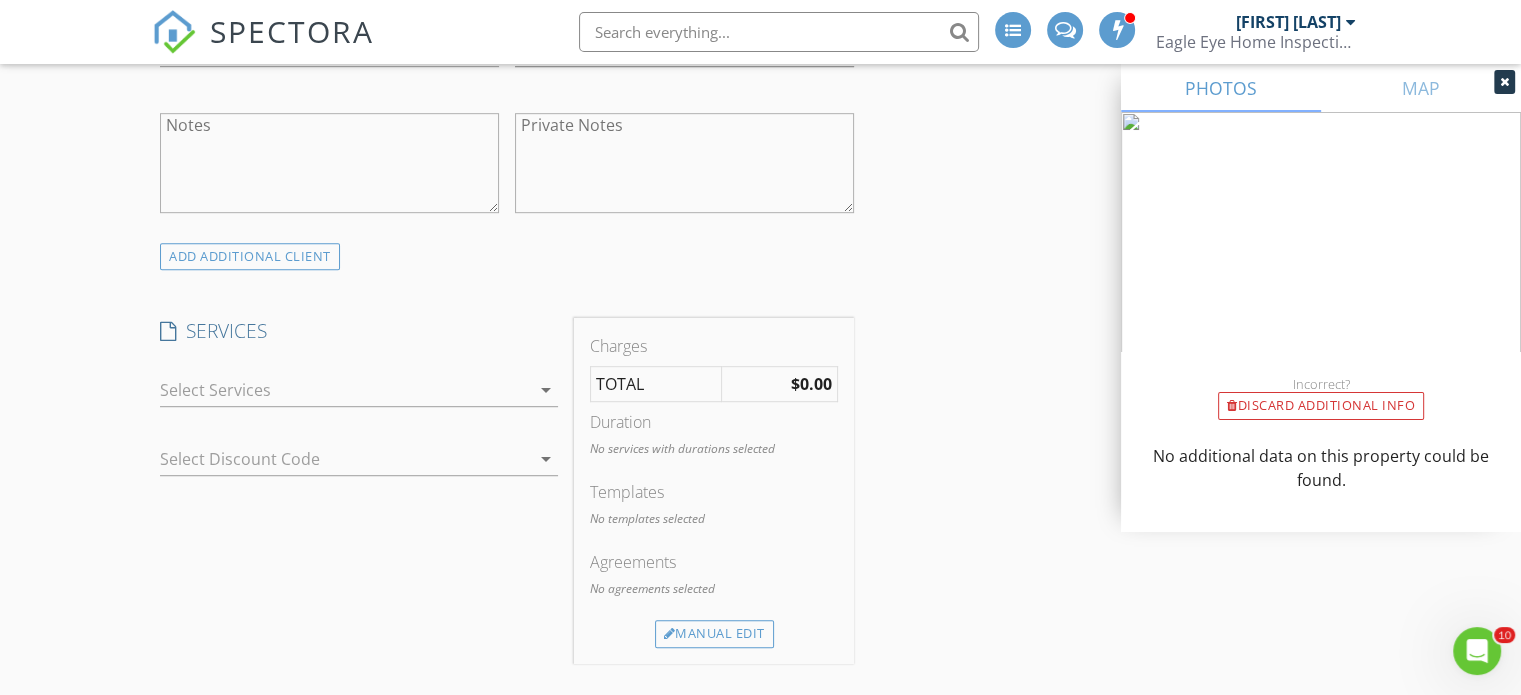 click on "arrow_drop_down" at bounding box center [359, 400] 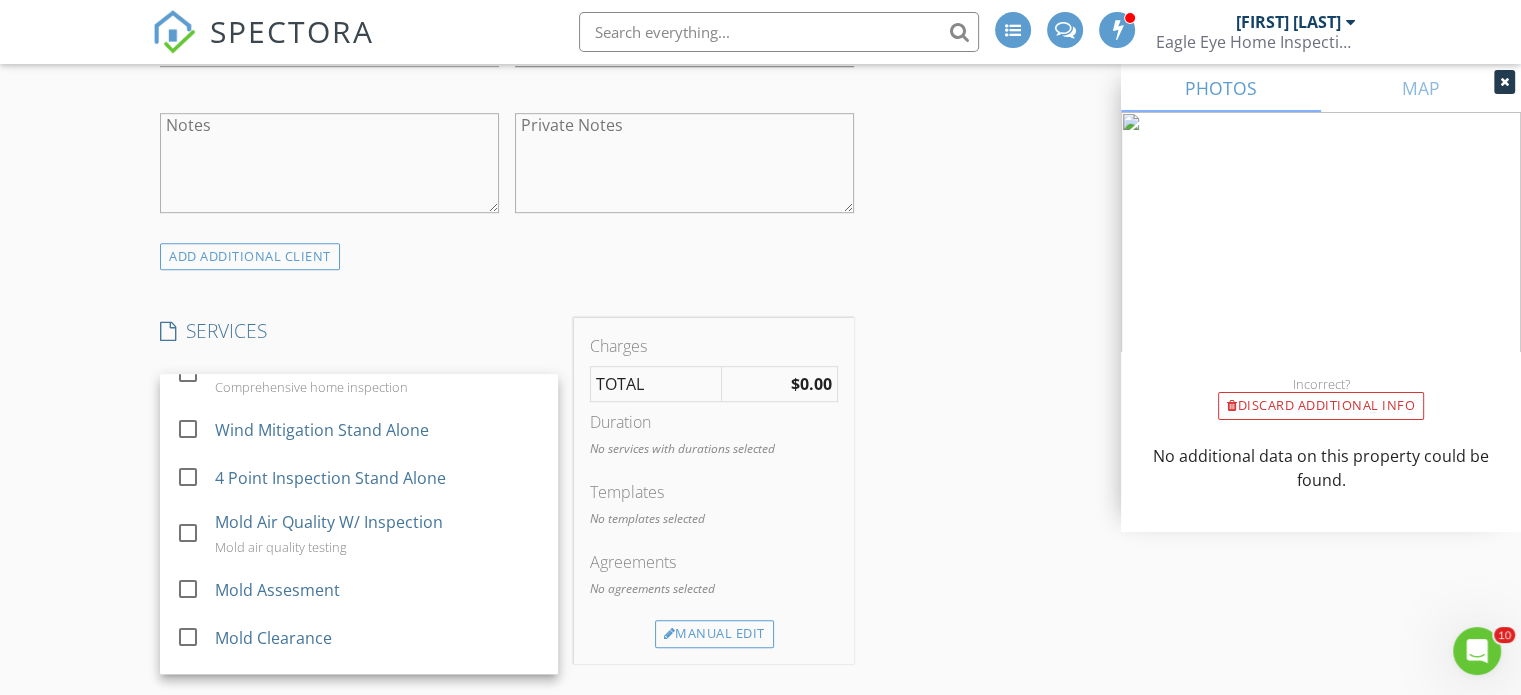 scroll, scrollTop: 300, scrollLeft: 0, axis: vertical 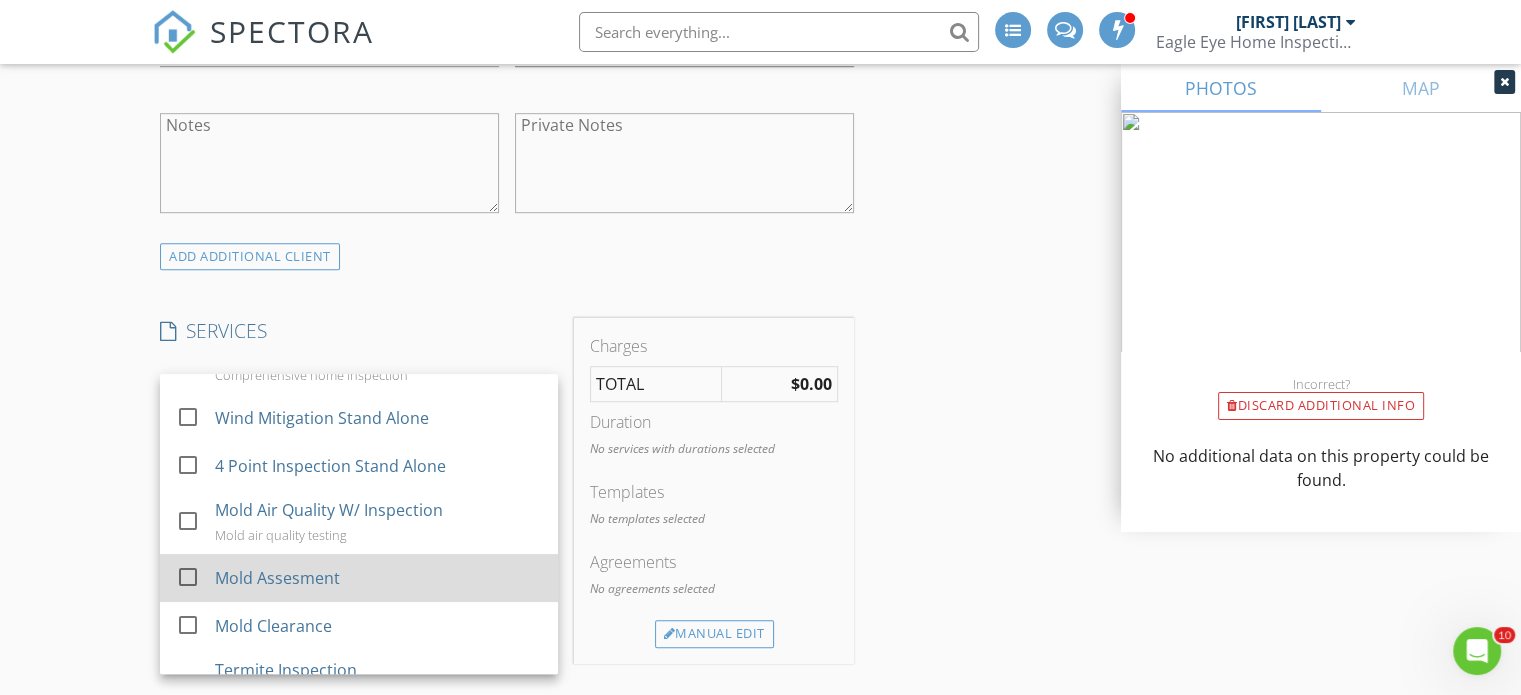 click at bounding box center [188, 577] 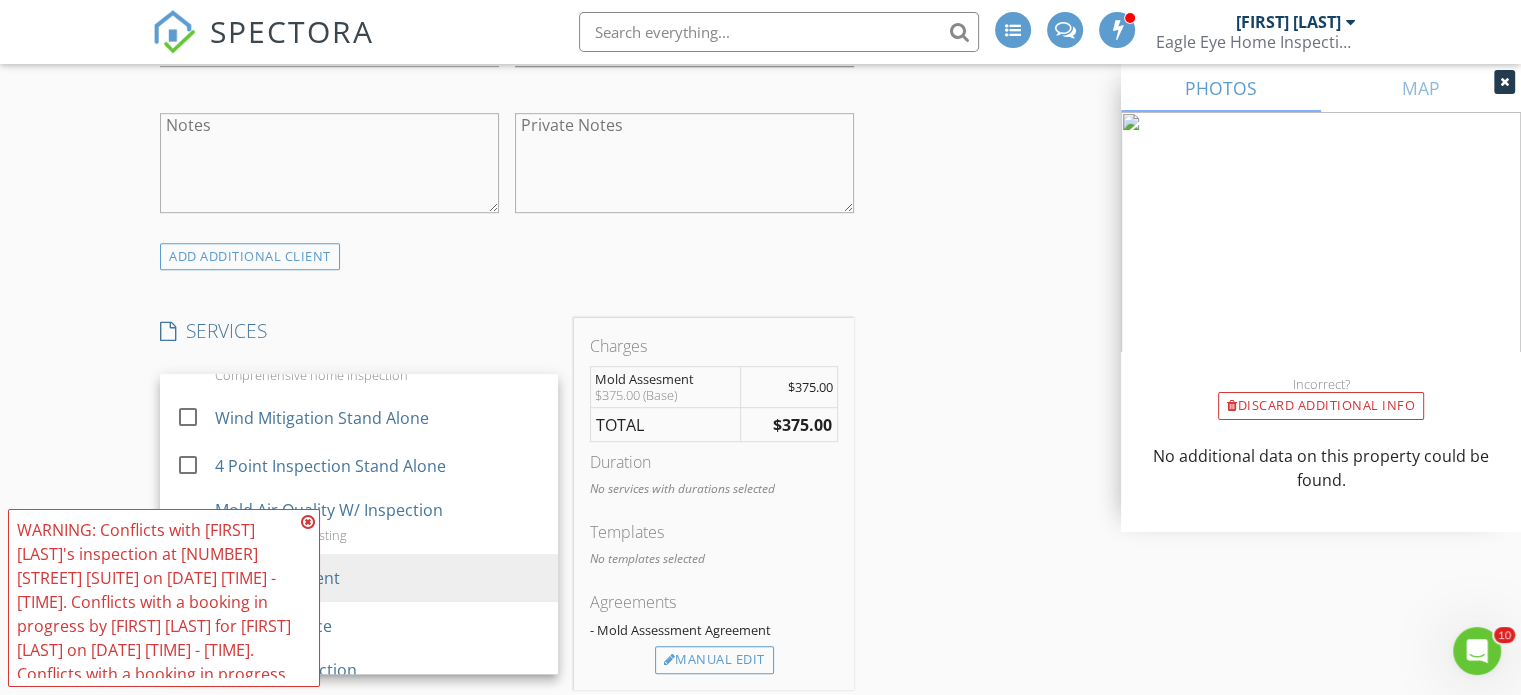 click on "INSPECTOR(S)
check_box_outline_blank   Nick Korchick     check_box   Louis Korchick   PRIMARY   Louis Korchick arrow_drop_down   check_box_outline_blank Louis Korchick specifically requested
Date/Time
08/04/2025 10:00 AM
Location
Address Search       Address 28418 Altessa Way #201   Unit   City Bonita Springs   State FL   Zip 34135   County Lee     Square Feet   Year Built   Foundation arrow_drop_down
client
check_box Enable Client CC email for this inspection   Client Search     check_box_outline_blank Client is a Company/Organization     First Name Brian & Linda   Last Name Hinkel   Email bjhinkel@gmail.com   CC Email   Phone 419-283-5991         Tags         Notes   Private Notes
ADD ADDITIONAL client
SERVICES
check_box_outline_blank   Residential Inspection 0-2000 Sq Ft." at bounding box center (760, 777) 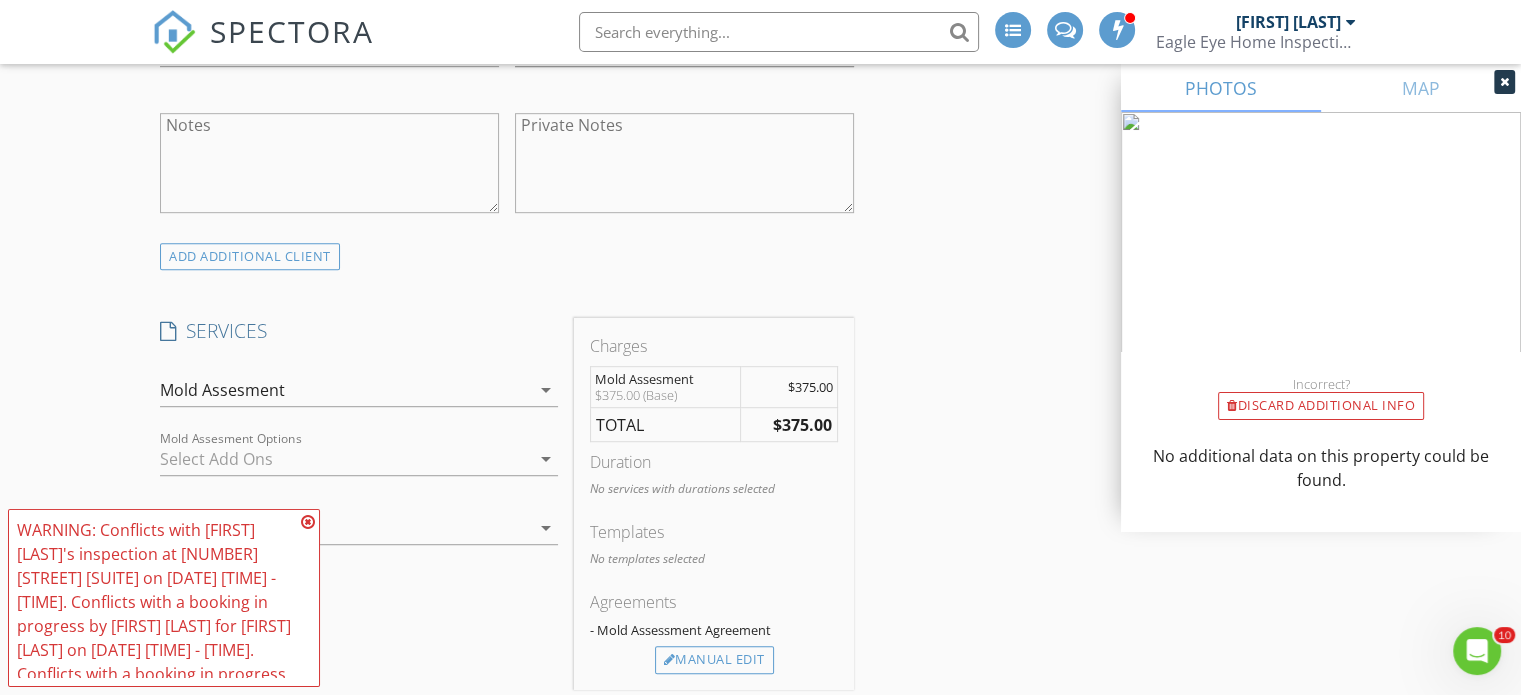 click at bounding box center (308, 522) 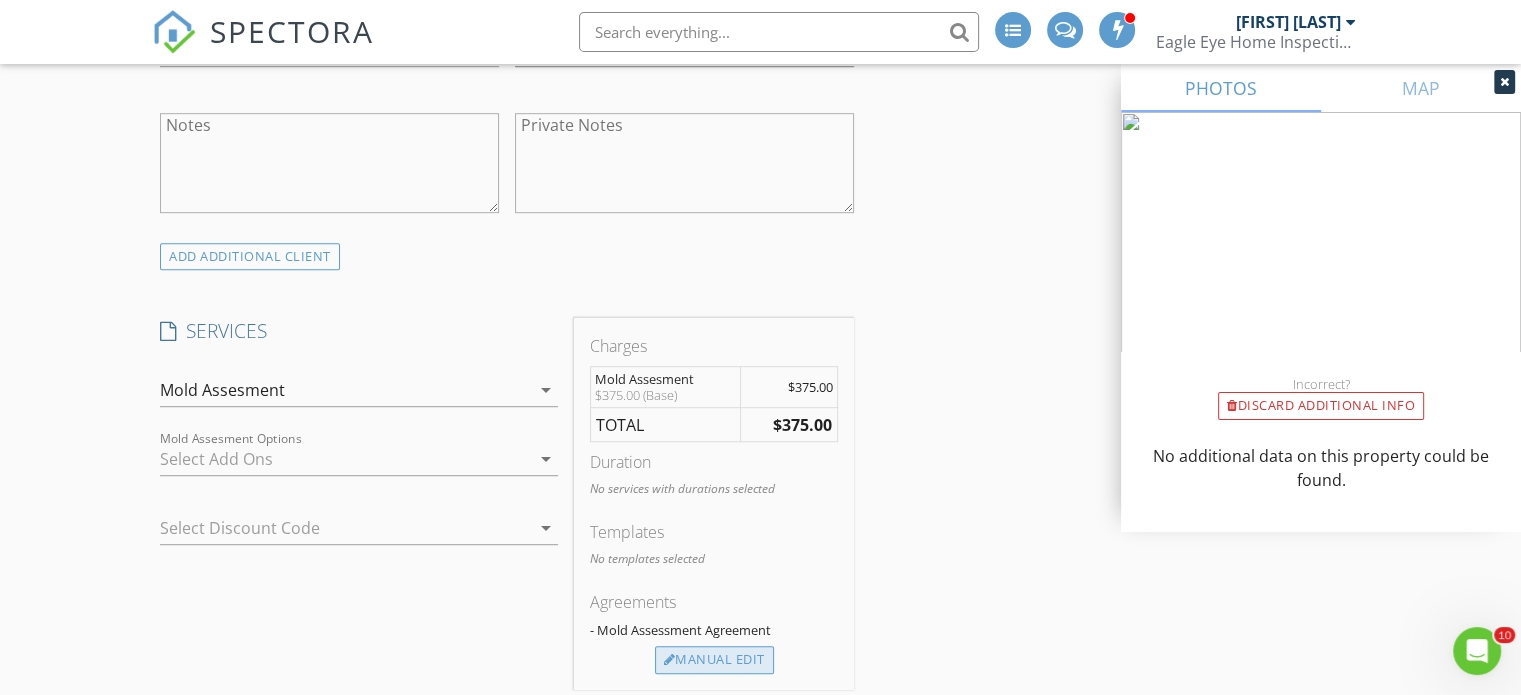 click on "Manual Edit" at bounding box center [714, 660] 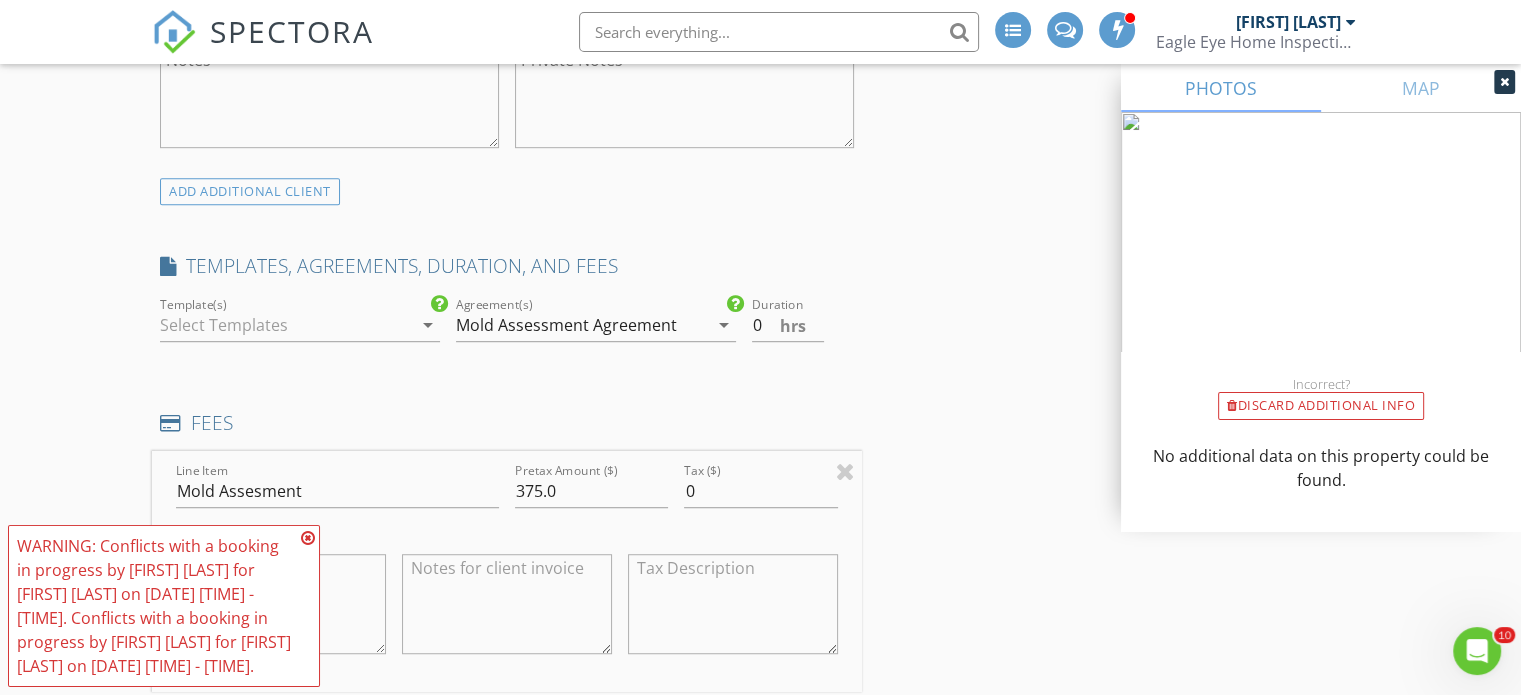 scroll, scrollTop: 1219, scrollLeft: 0, axis: vertical 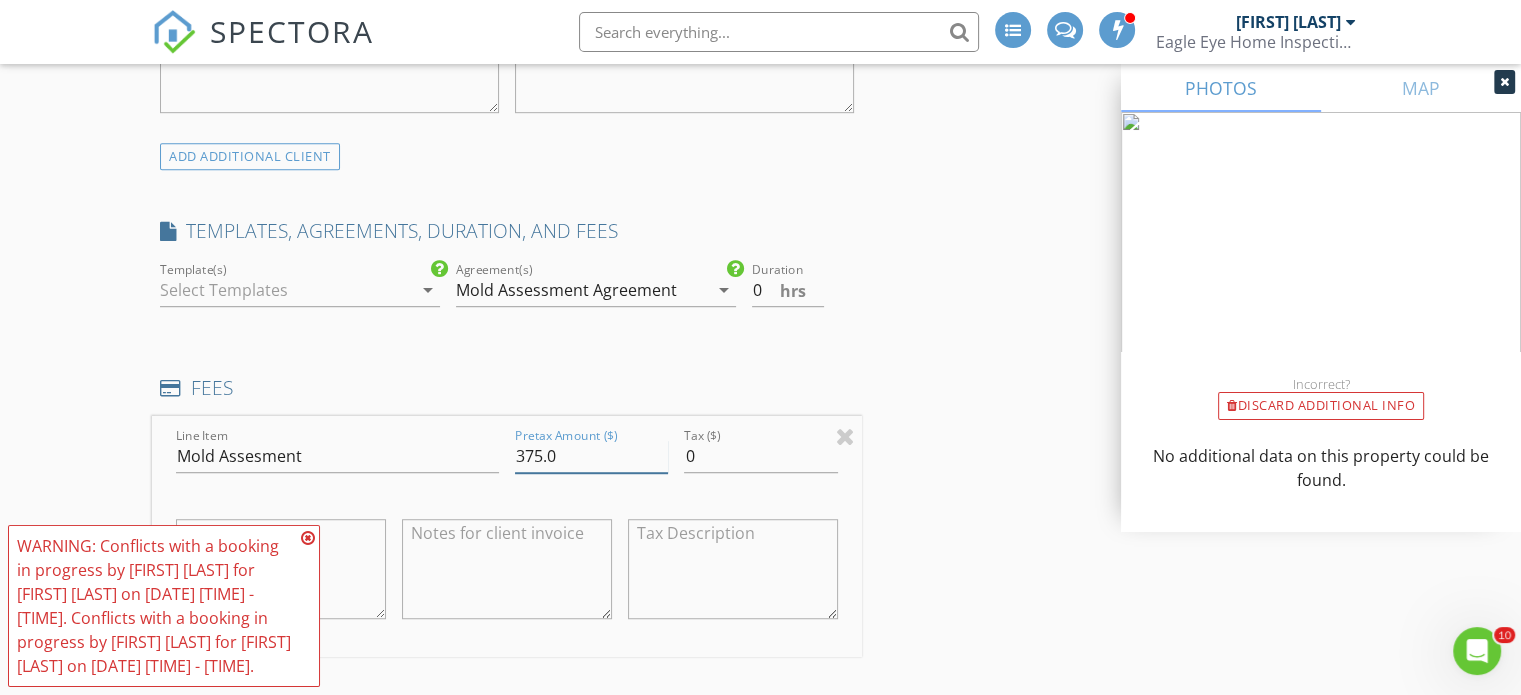 drag, startPoint x: 632, startPoint y: 468, endPoint x: 530, endPoint y: 466, distance: 102.01961 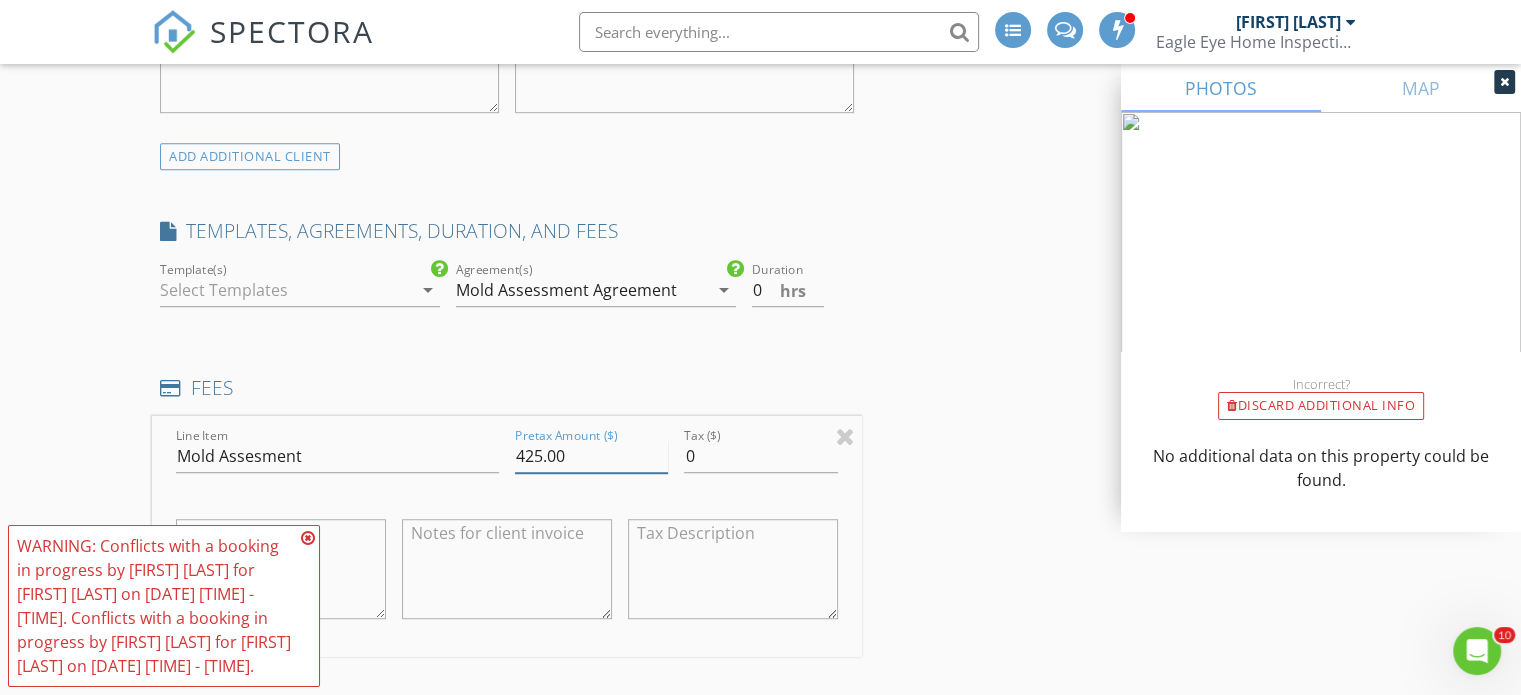 type on "425.00" 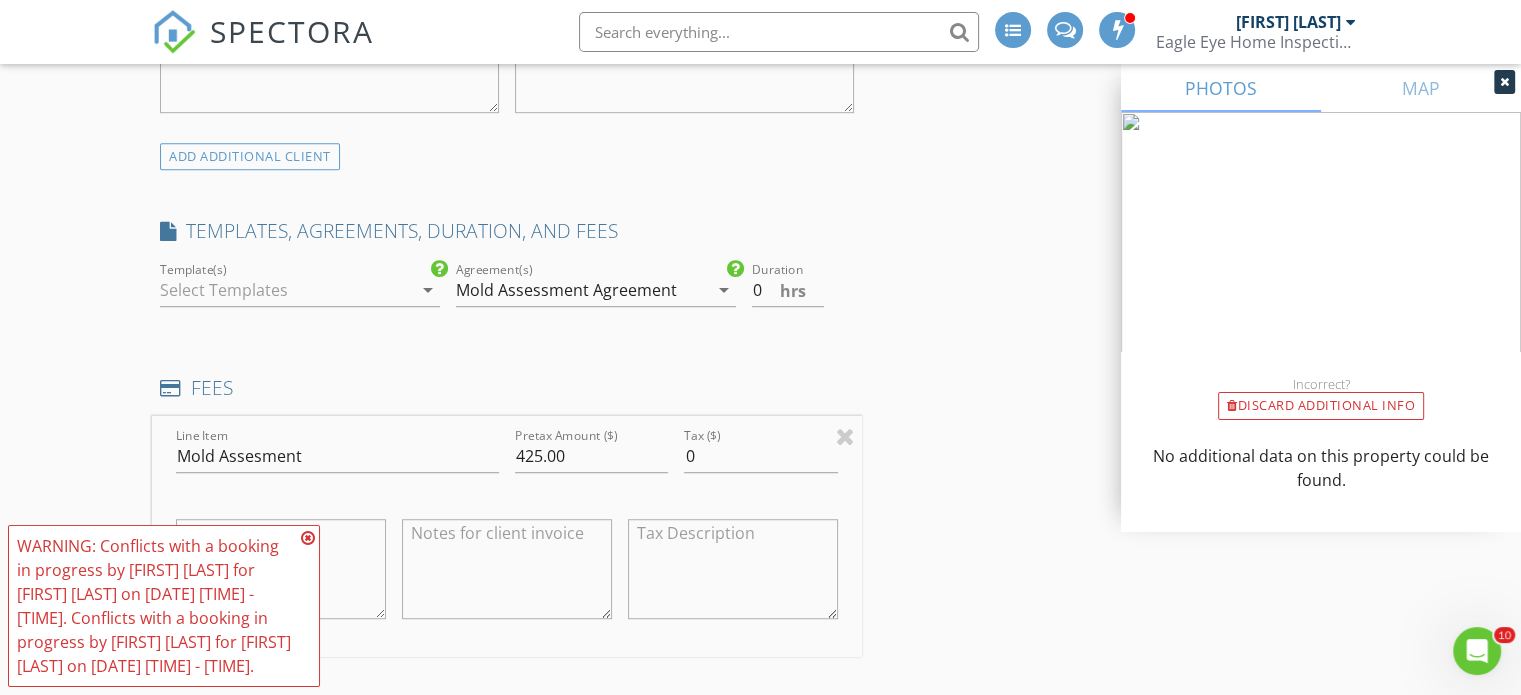 click at bounding box center (308, 538) 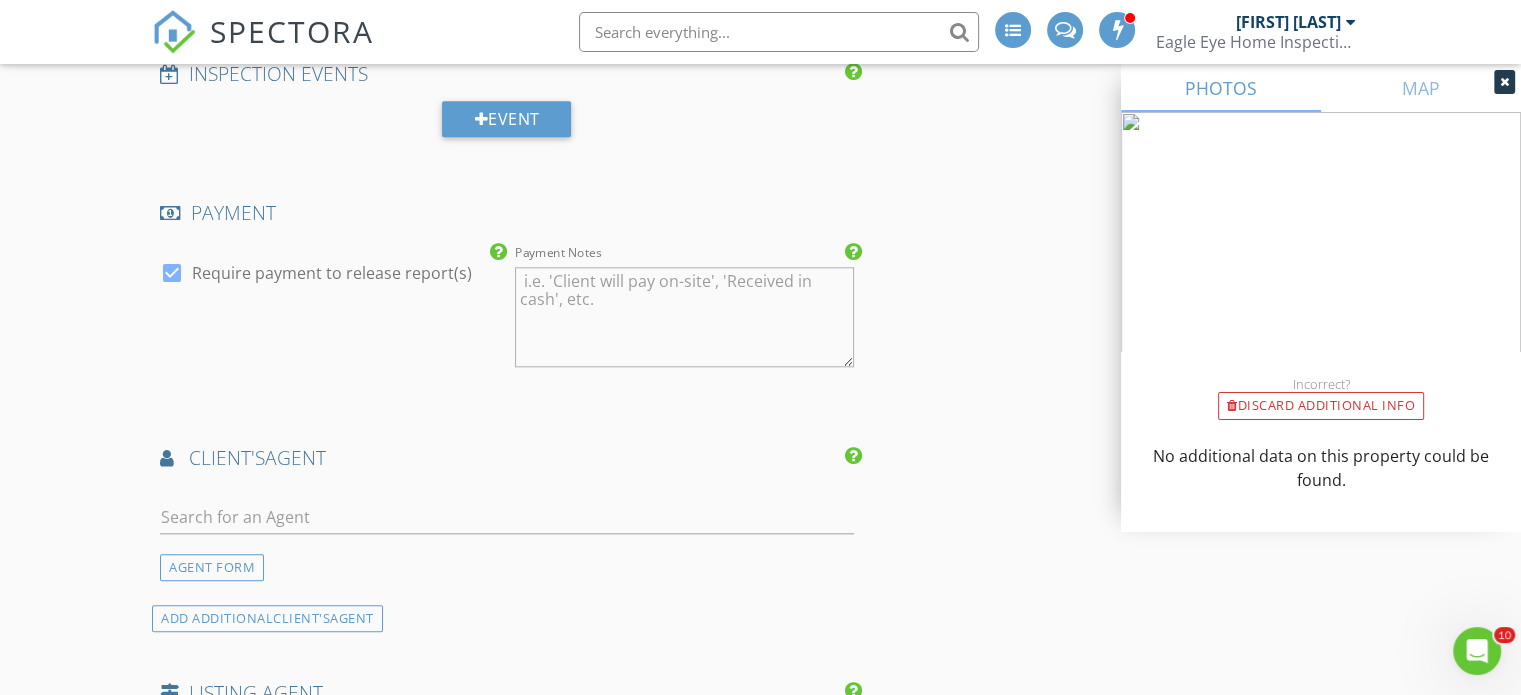 scroll, scrollTop: 2119, scrollLeft: 0, axis: vertical 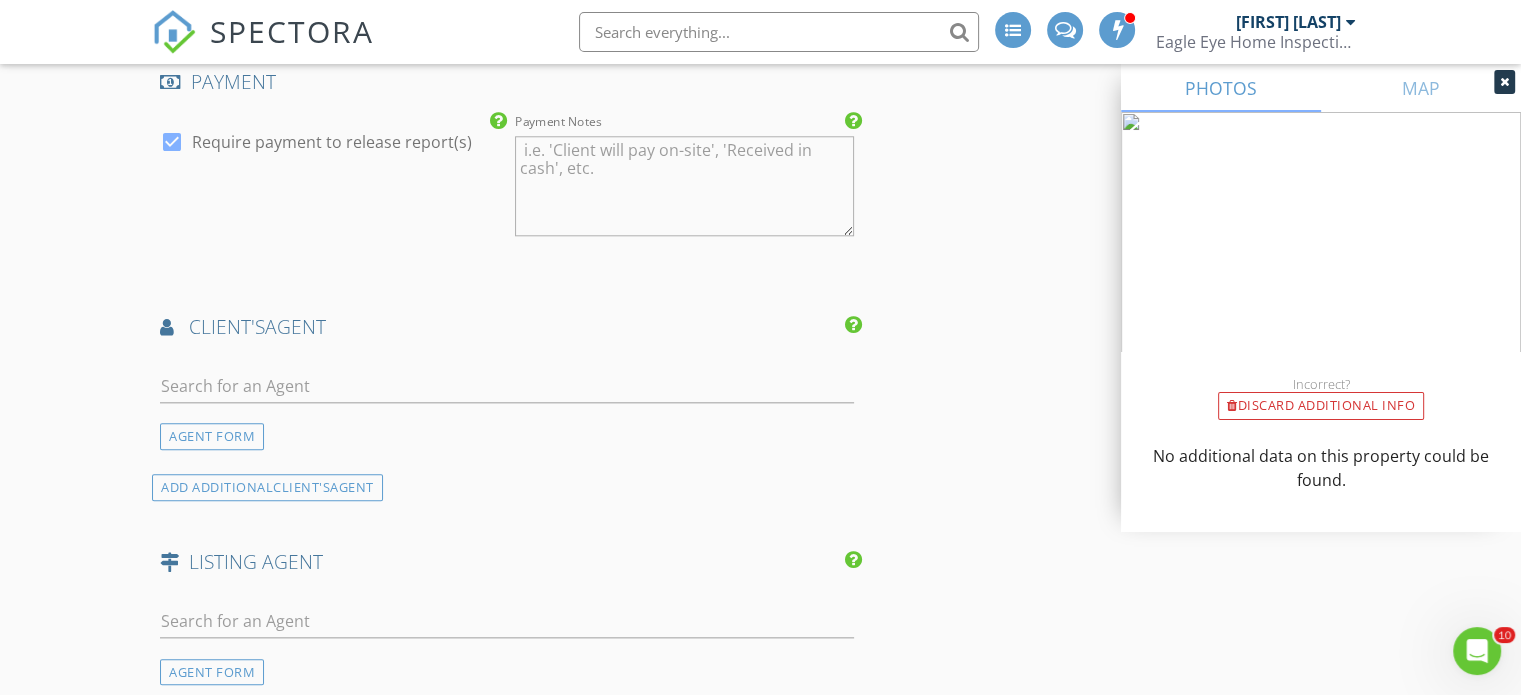 click on "AGENT FORM" at bounding box center (507, 402) 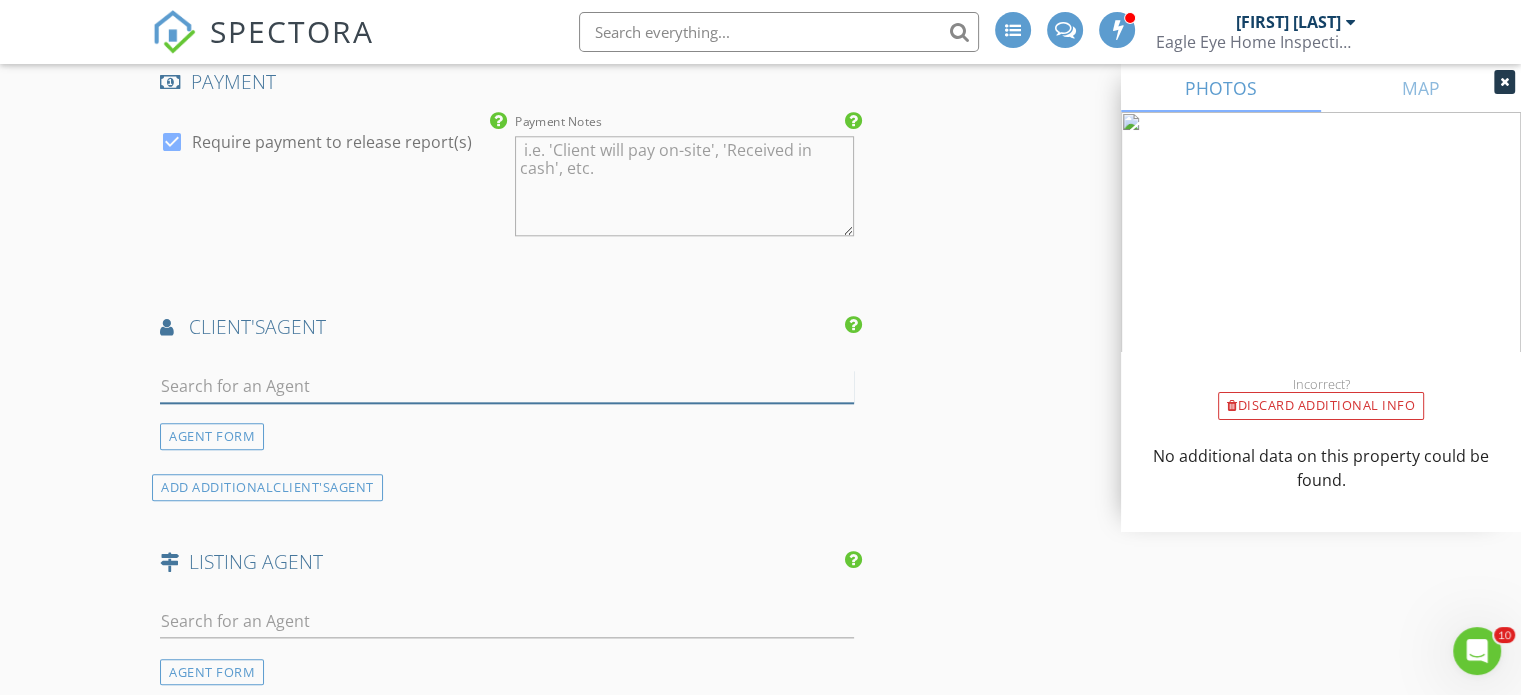 click at bounding box center (507, 386) 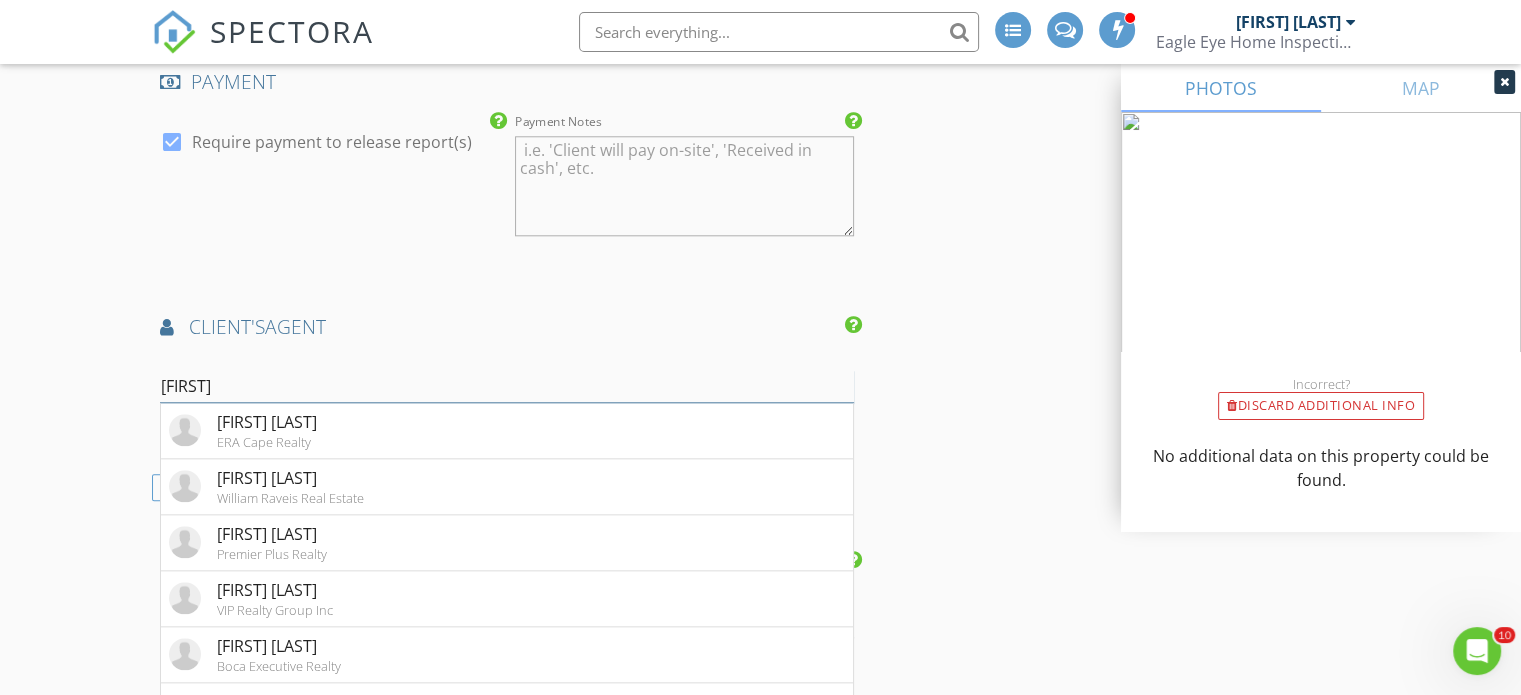 type on "julie" 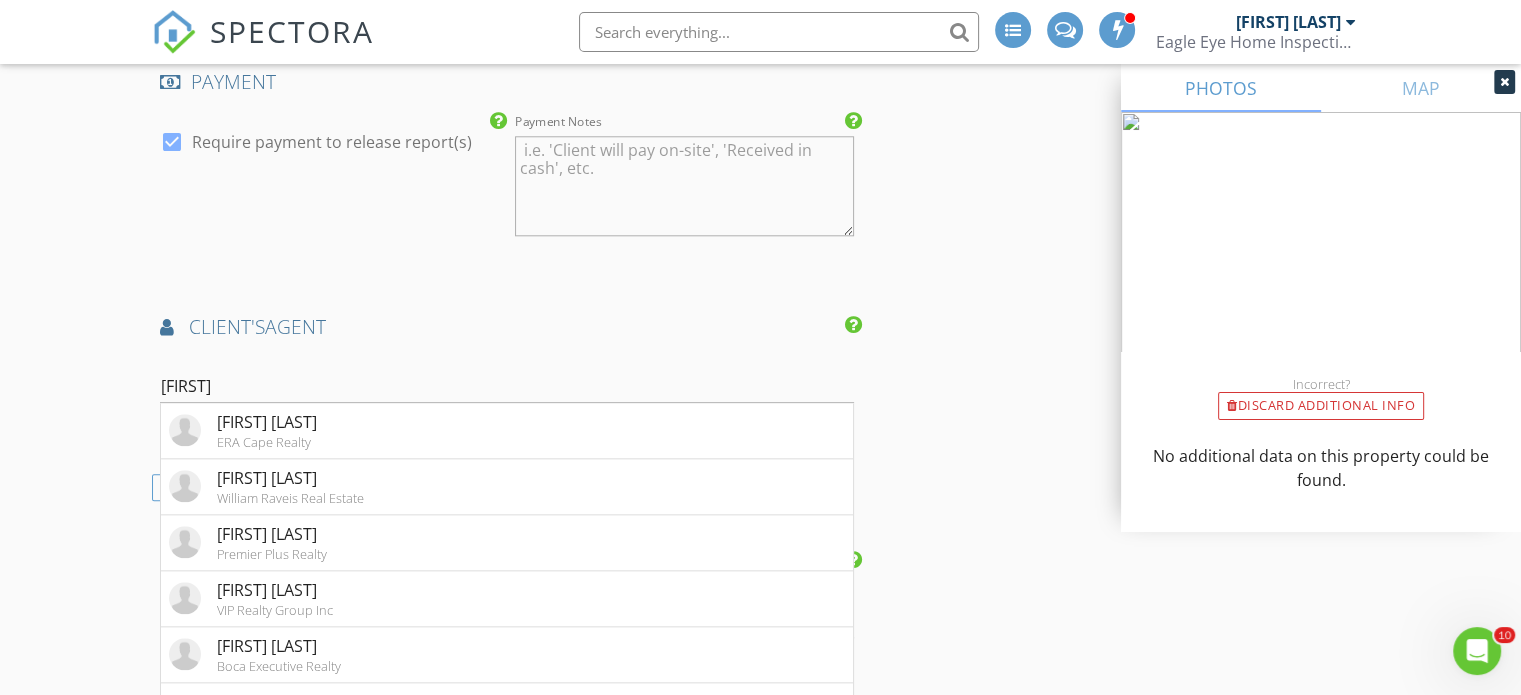 click on "INSPECTOR(S)
check_box_outline_blank   Nick Korchick     check_box   Louis Korchick   PRIMARY   Louis Korchick arrow_drop_down   check_box_outline_blank Louis Korchick specifically requested
Date/Time
08/04/2025 10:00 AM
Location
Address Search       Address 28418 Altessa Way #201   Unit   City Bonita Springs   State FL   Zip 34135   County Lee     Square Feet   Year Built   Foundation arrow_drop_down
client
check_box Enable Client CC email for this inspection   Client Search     check_box_outline_blank Client is a Company/Organization     First Name Brian & Linda   Last Name Hinkel   Email bjhinkel@gmail.com   CC Email   Phone 419-283-5991         Tags         Notes   Private Notes
ADD ADDITIONAL client
SERVICES
check_box_outline_blank   Residential Inspection 0-2000 Sq Ft." at bounding box center (760, -126) 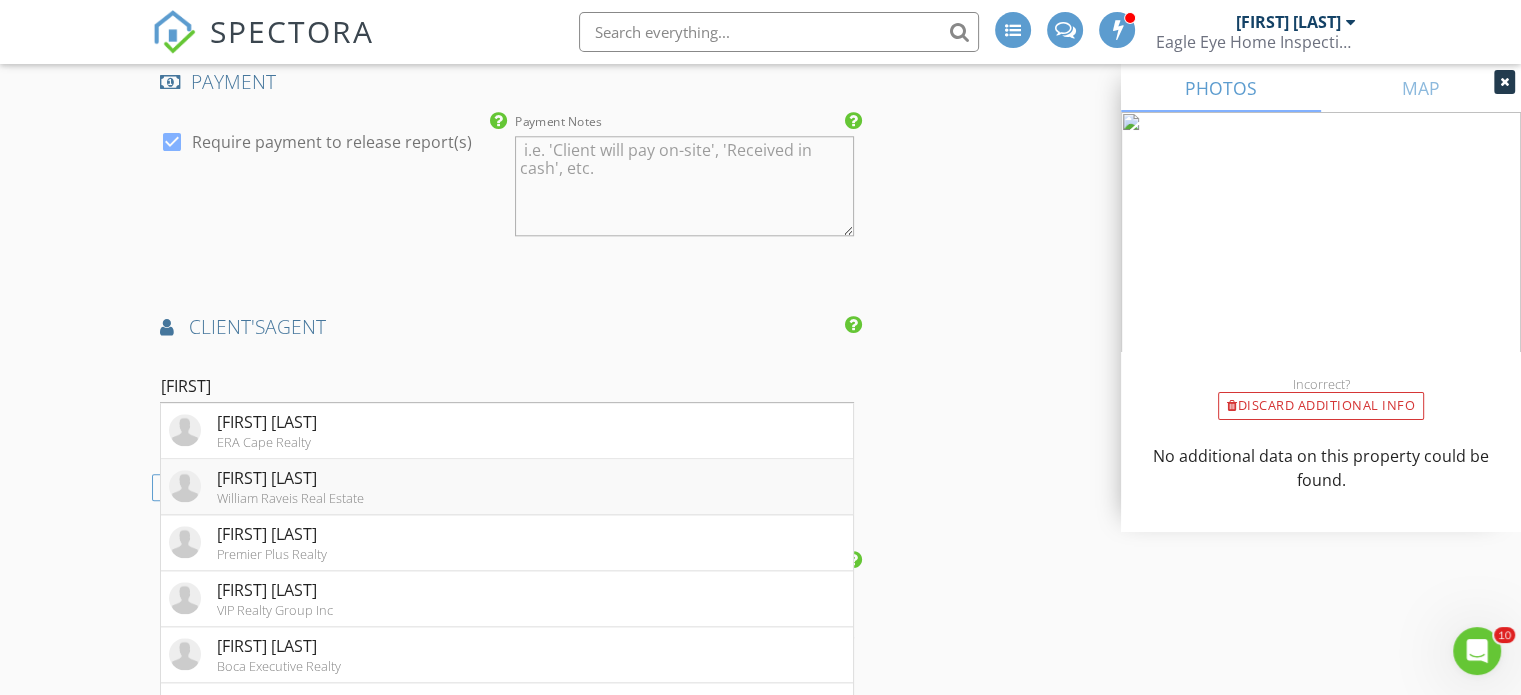 click on "Julie Mans
William Raveis Real Estate" at bounding box center [507, 487] 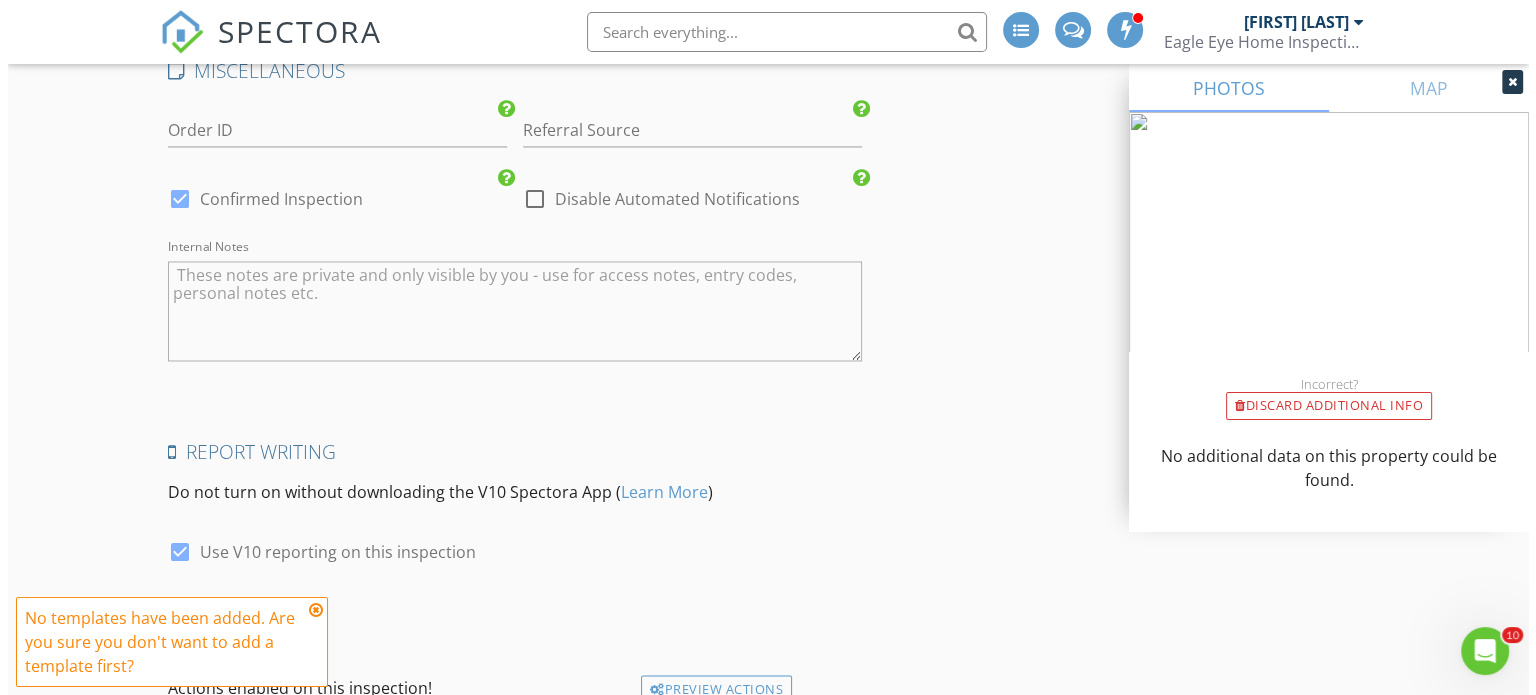 scroll, scrollTop: 3476, scrollLeft: 0, axis: vertical 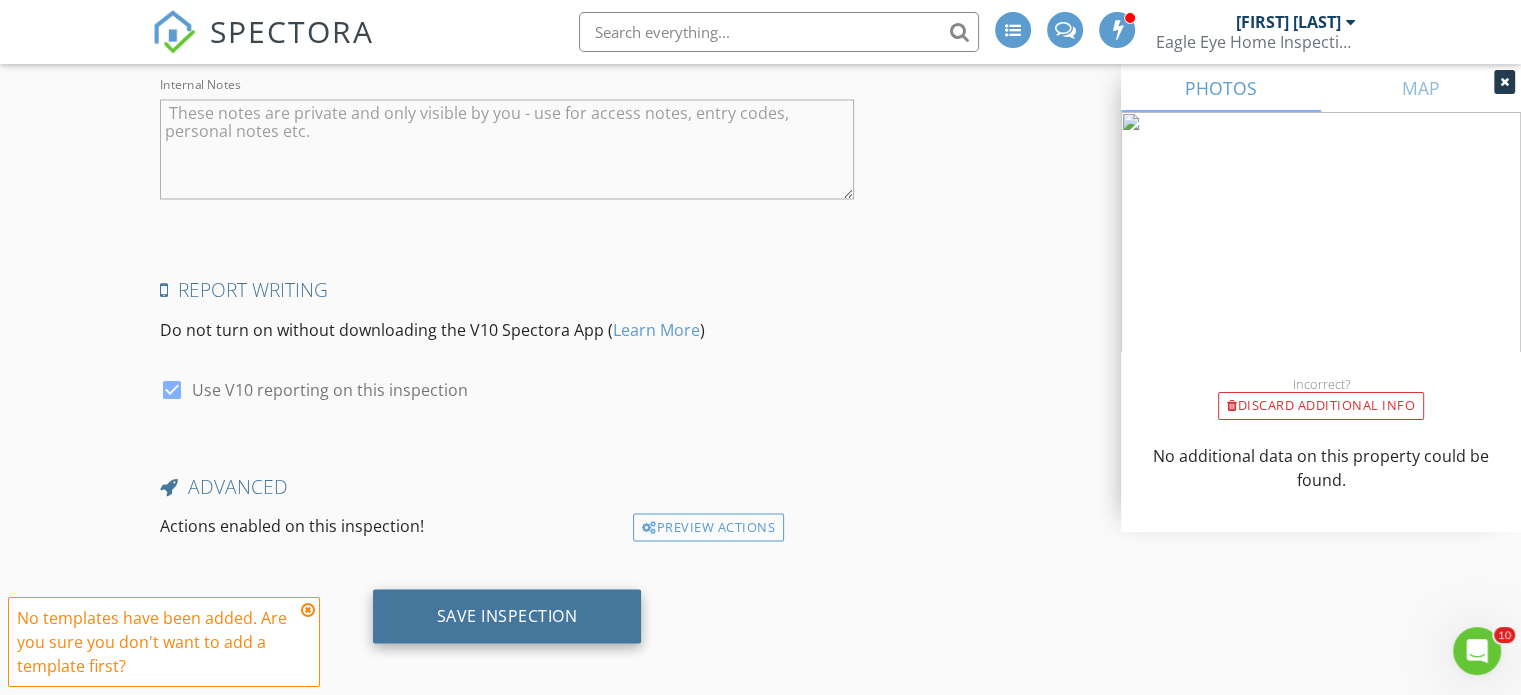 click on "Save Inspection" at bounding box center (507, 615) 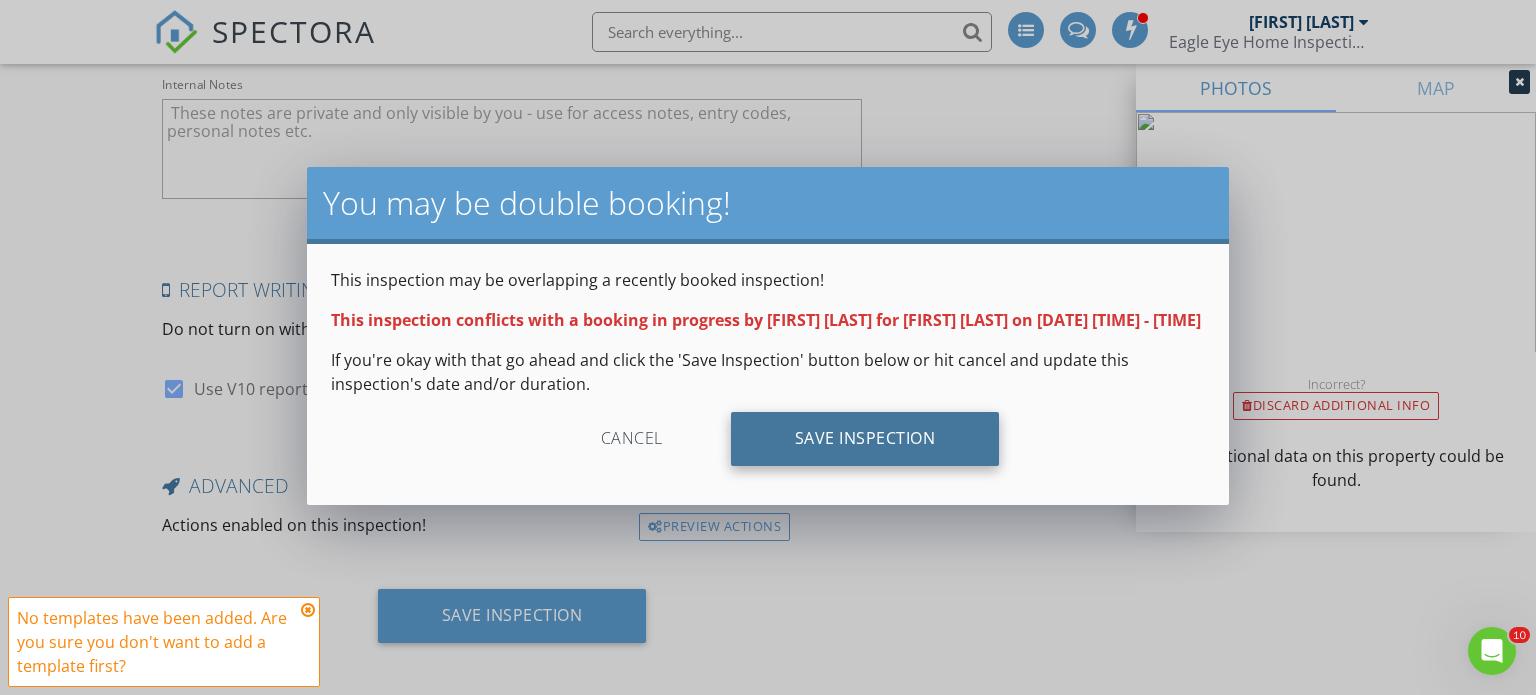 click on "Save Inspection" at bounding box center [865, 439] 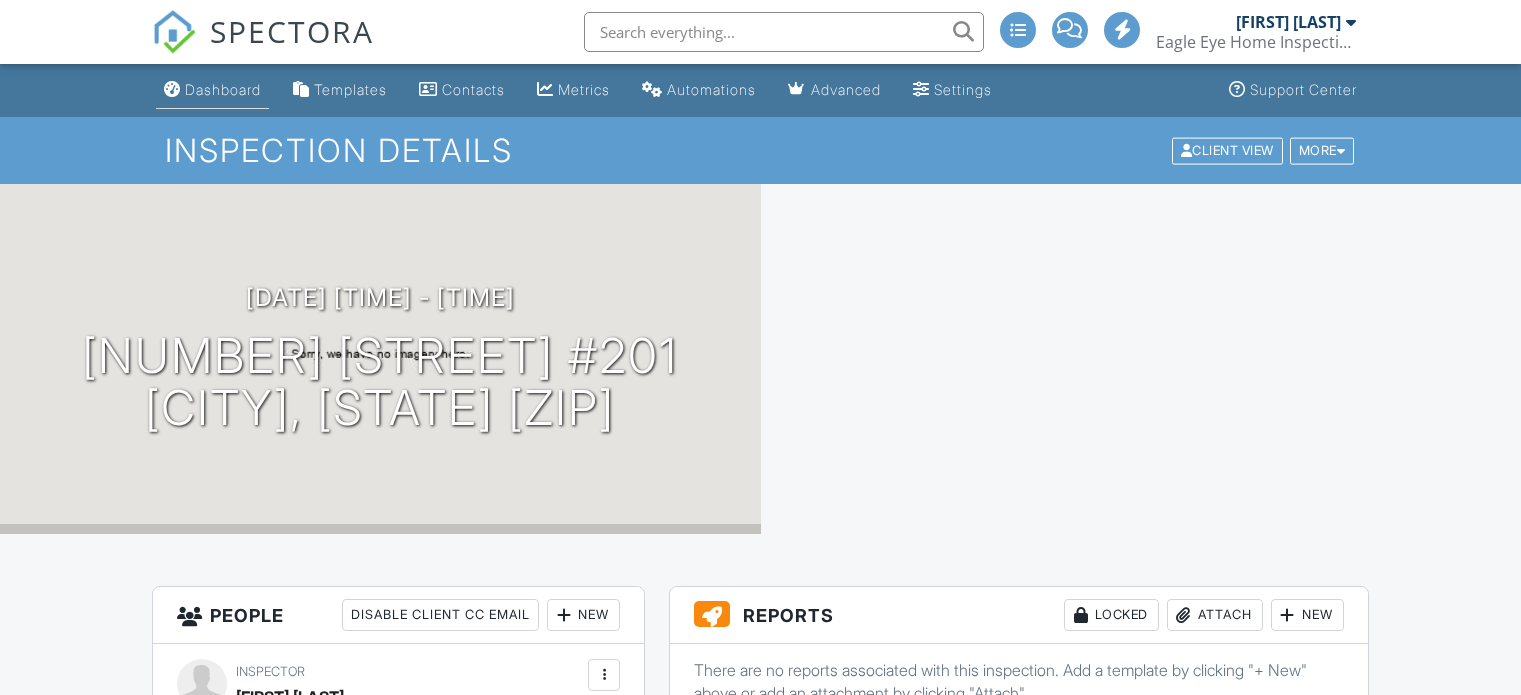 scroll, scrollTop: 0, scrollLeft: 0, axis: both 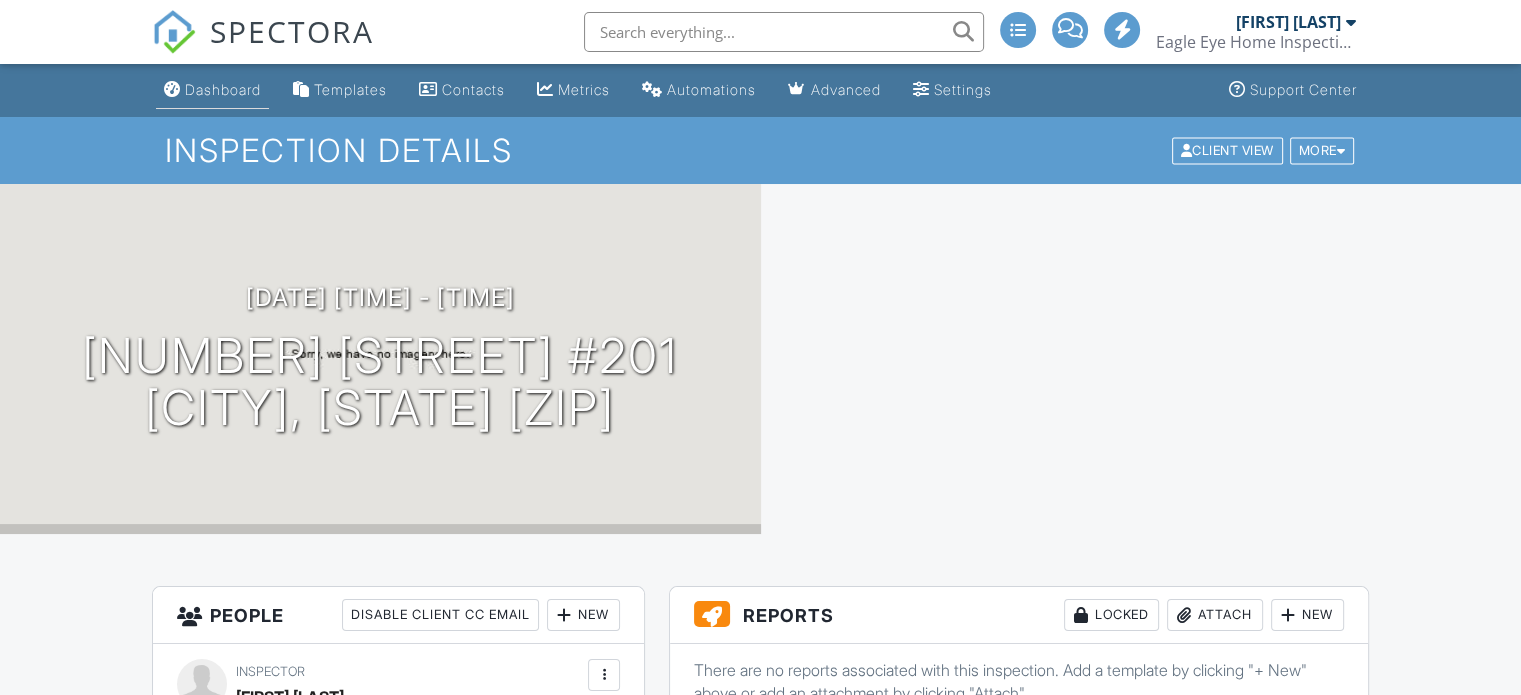 click on "Dashboard" at bounding box center (223, 89) 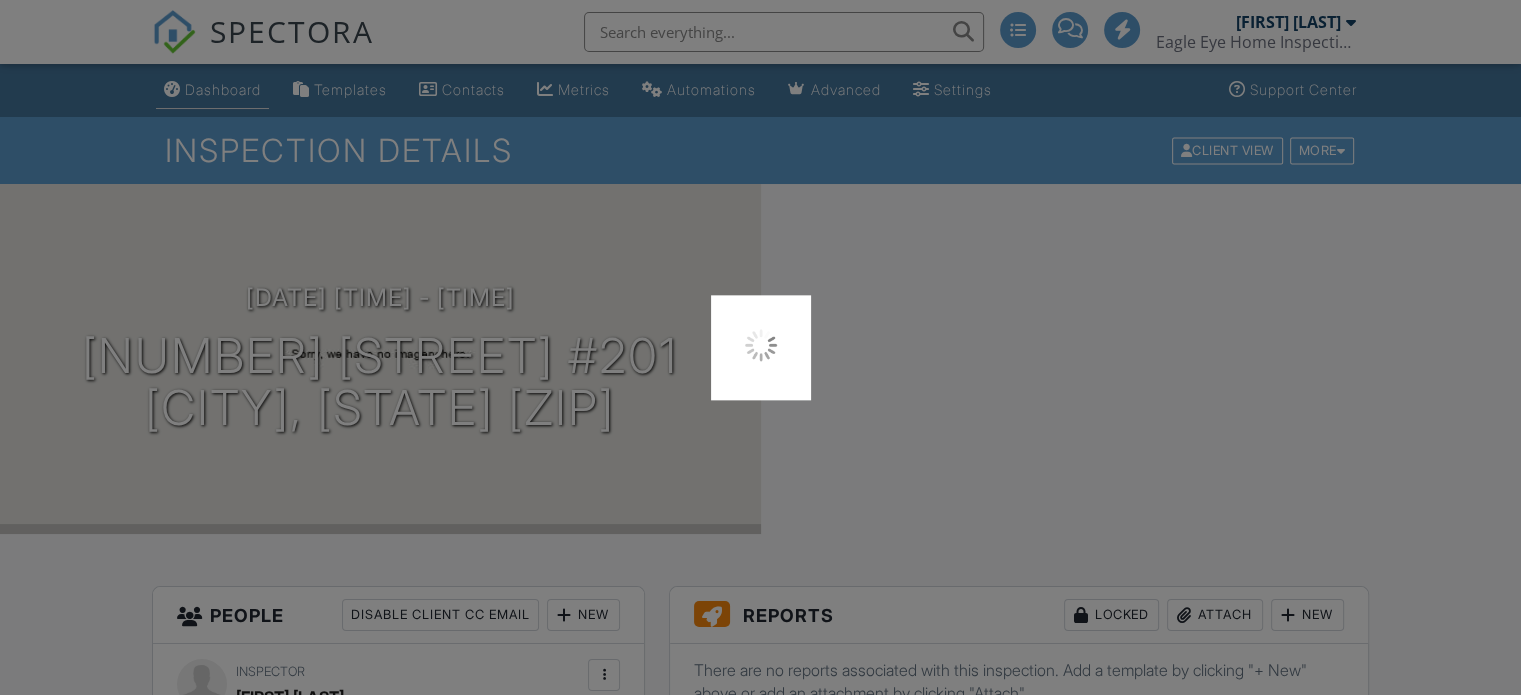scroll, scrollTop: 0, scrollLeft: 0, axis: both 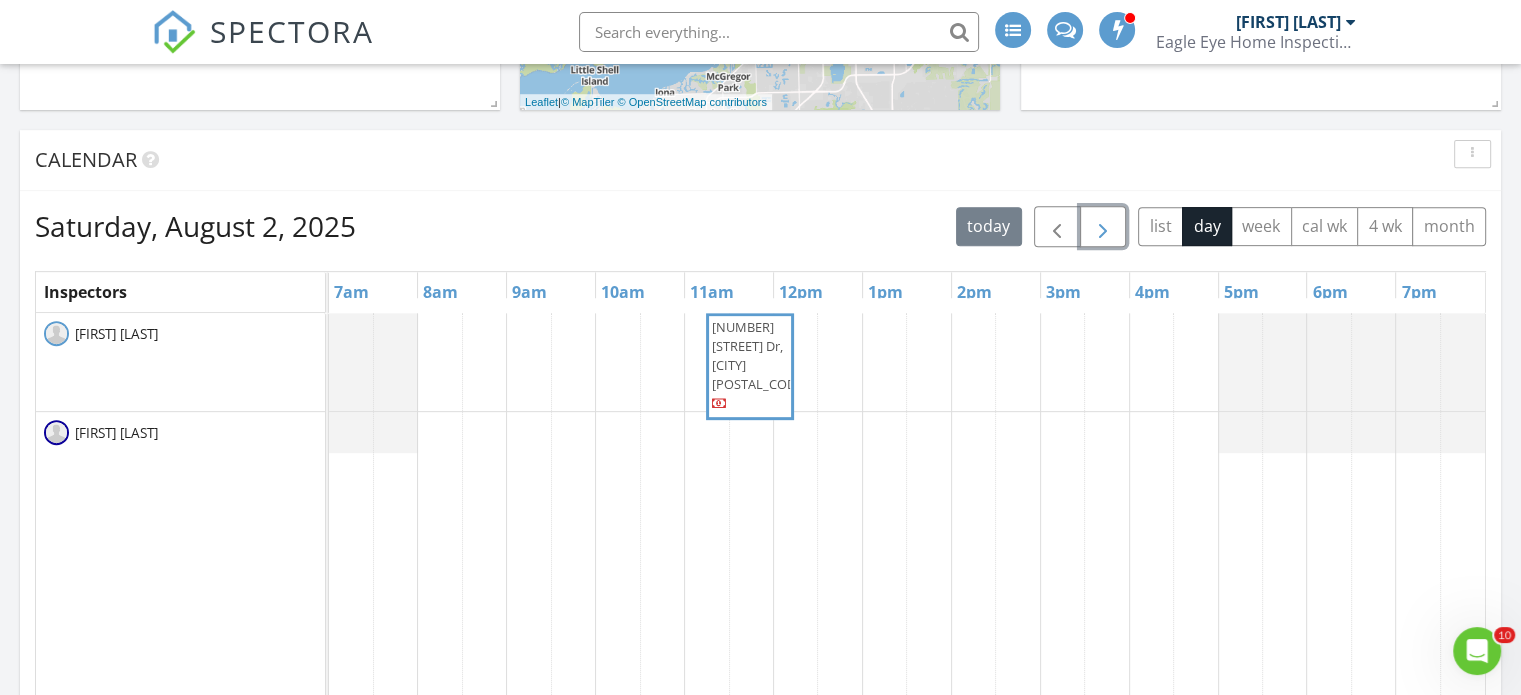 click at bounding box center (1103, 227) 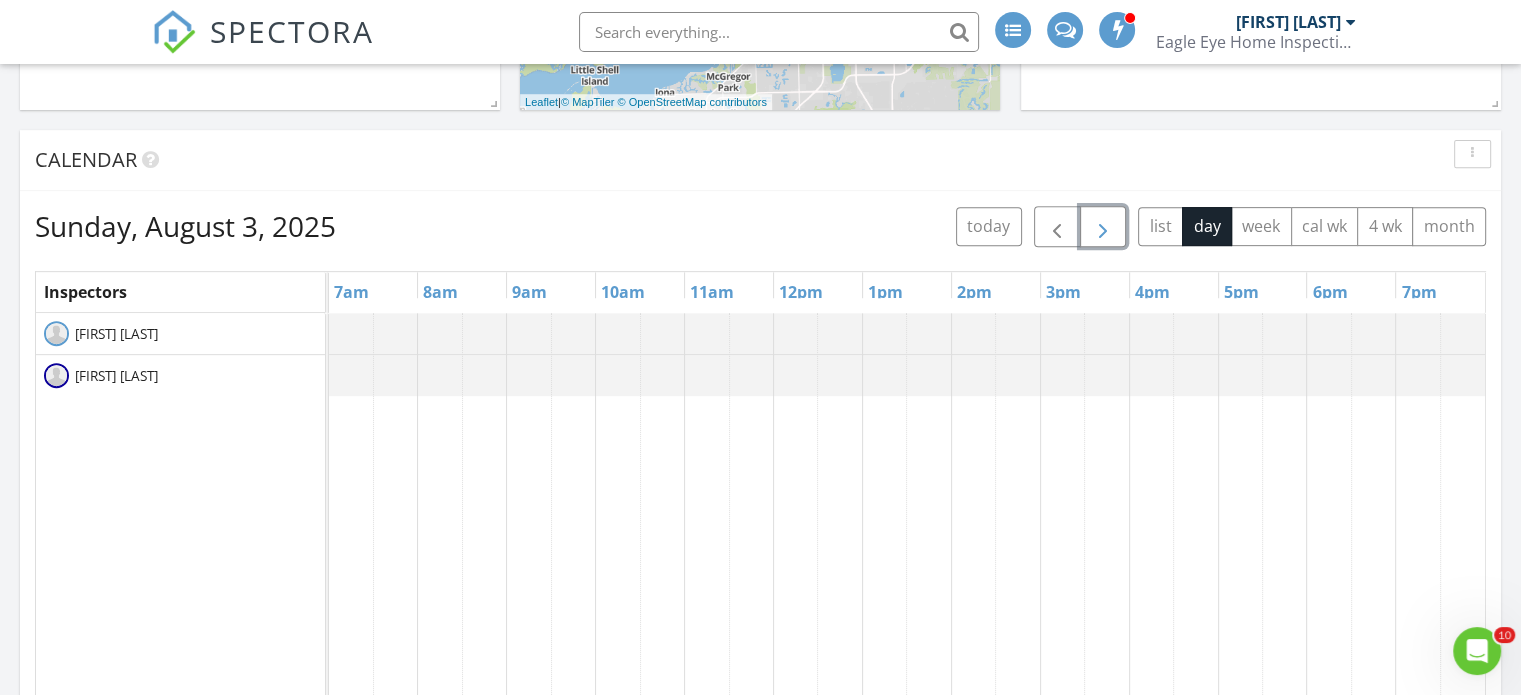 click at bounding box center [1103, 227] 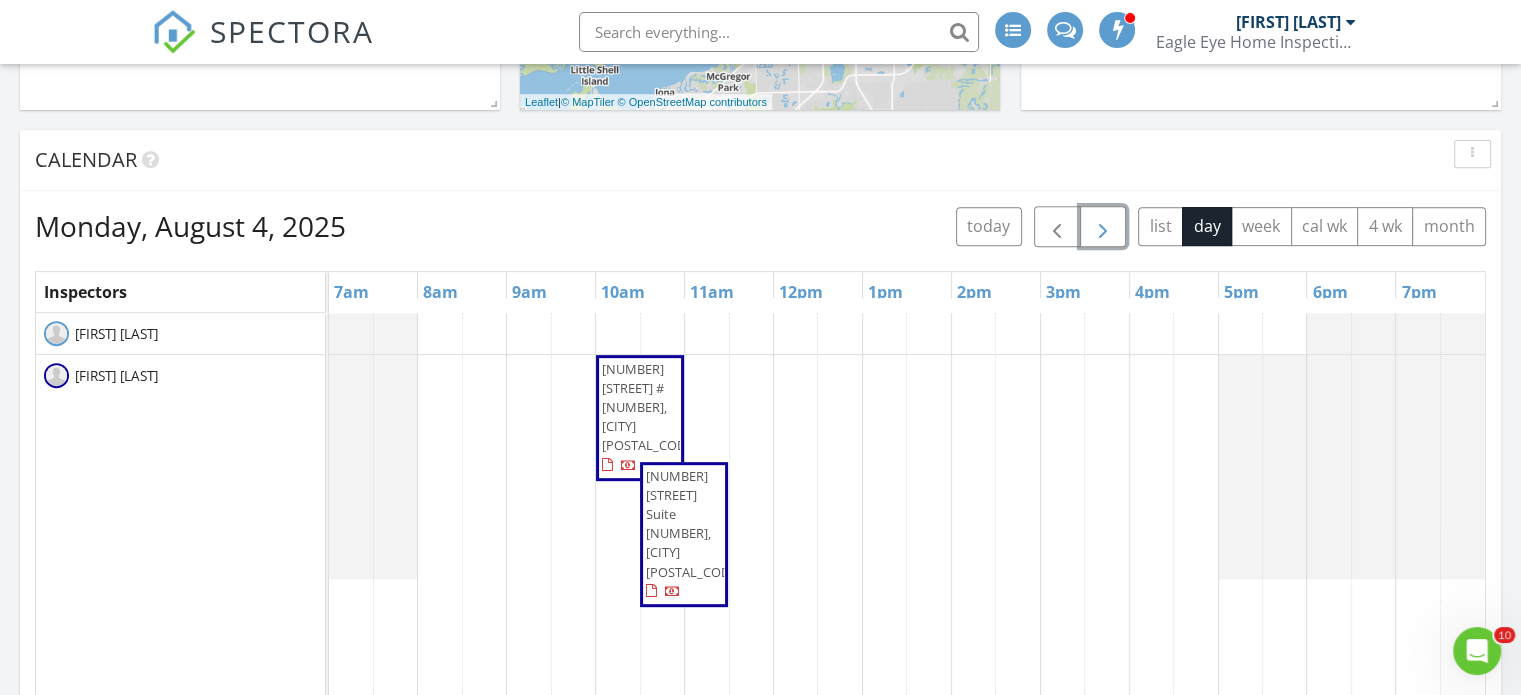 click on "[NUMBER] [STREET] Suite [NUMBER], [CITY] [POSTAL_CODE]" at bounding box center [693, 524] 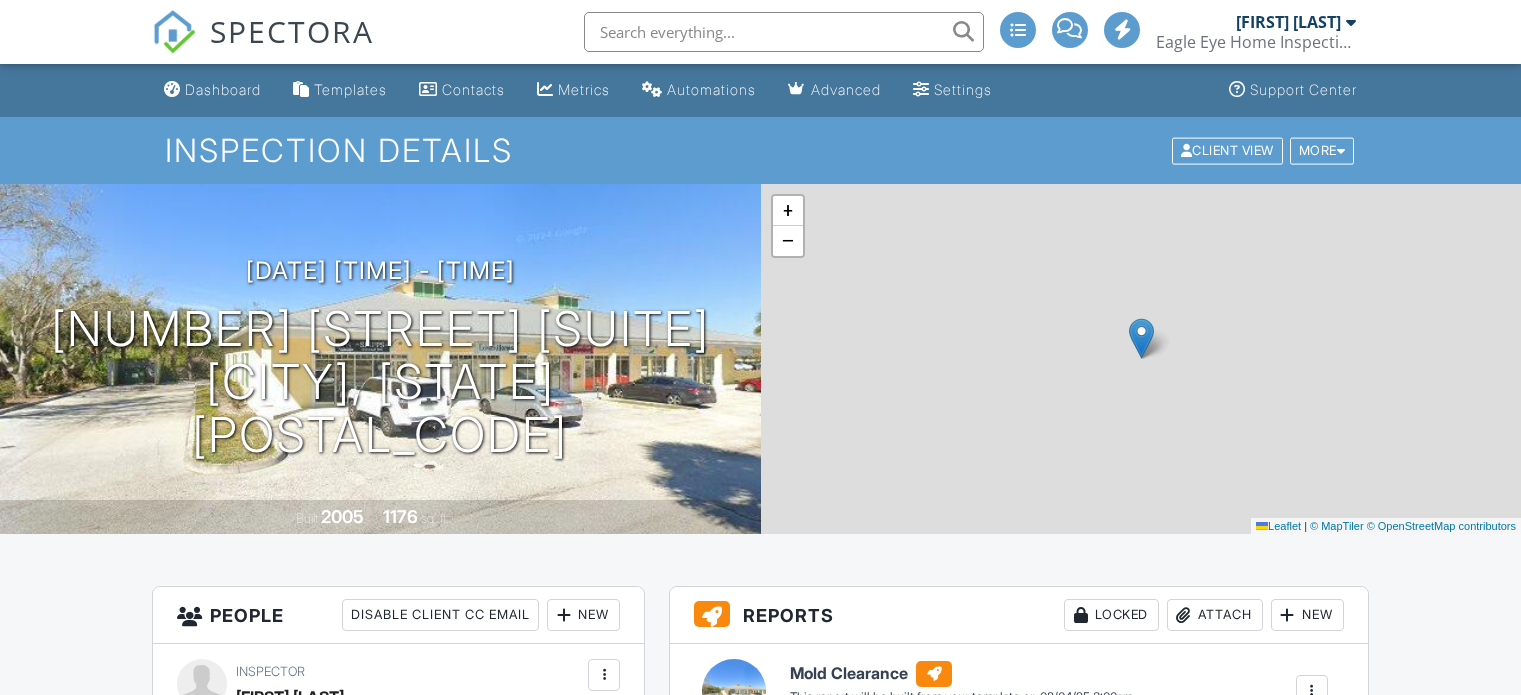 scroll, scrollTop: 300, scrollLeft: 0, axis: vertical 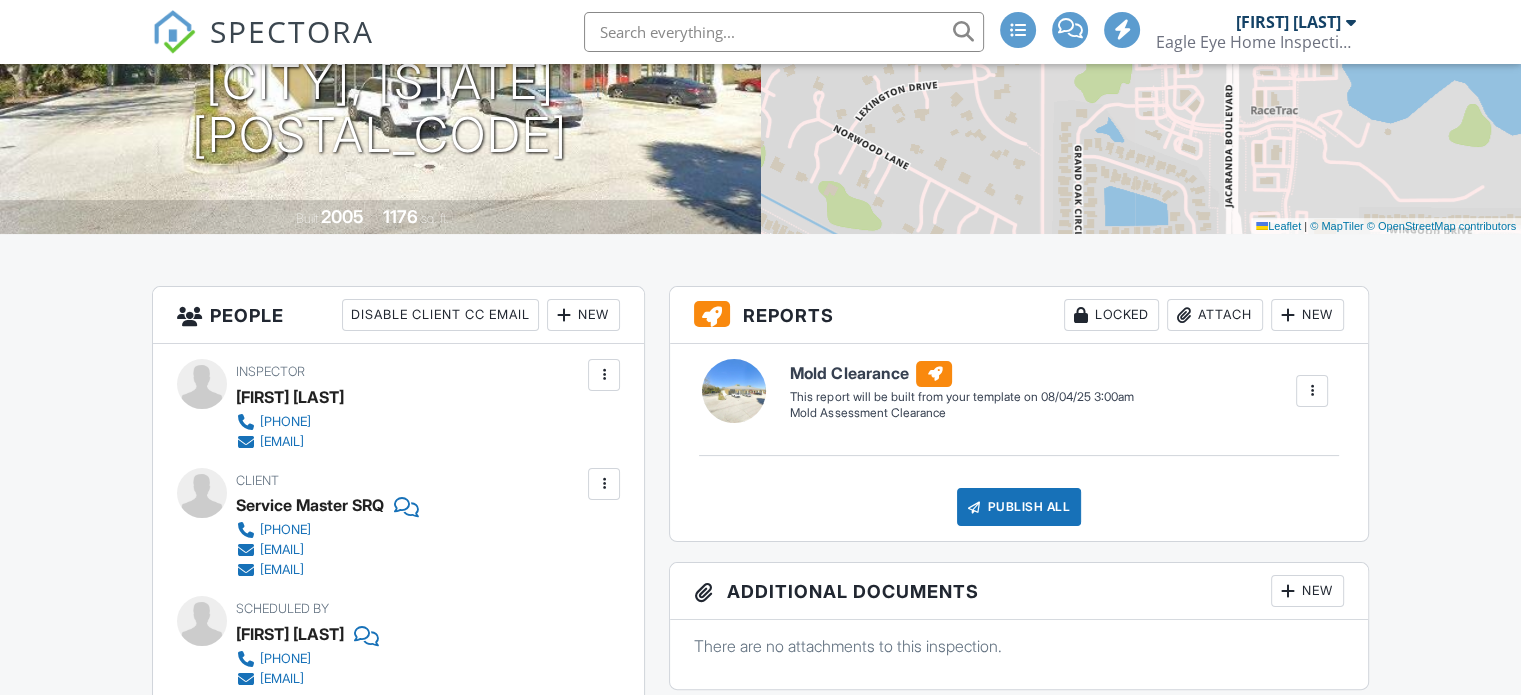 click on "New" at bounding box center (583, 315) 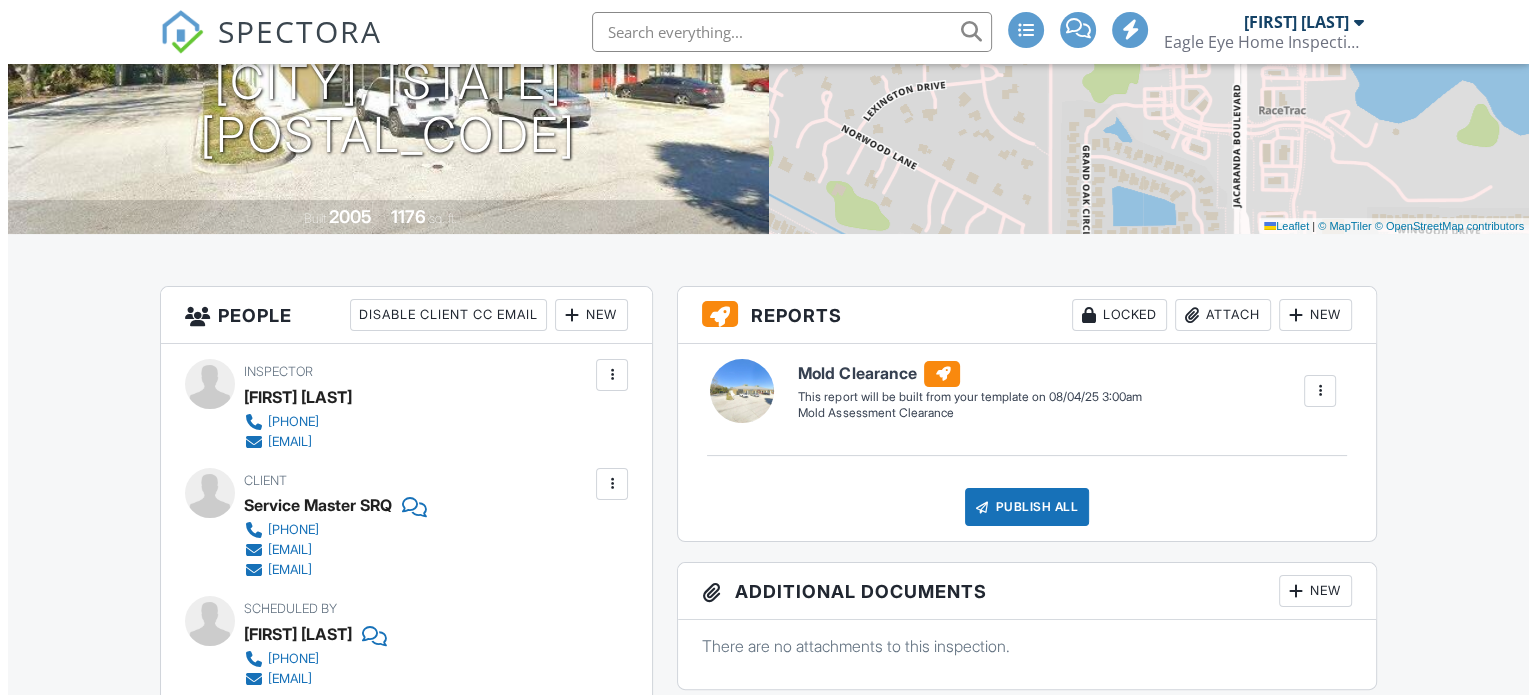 scroll, scrollTop: 273, scrollLeft: 0, axis: vertical 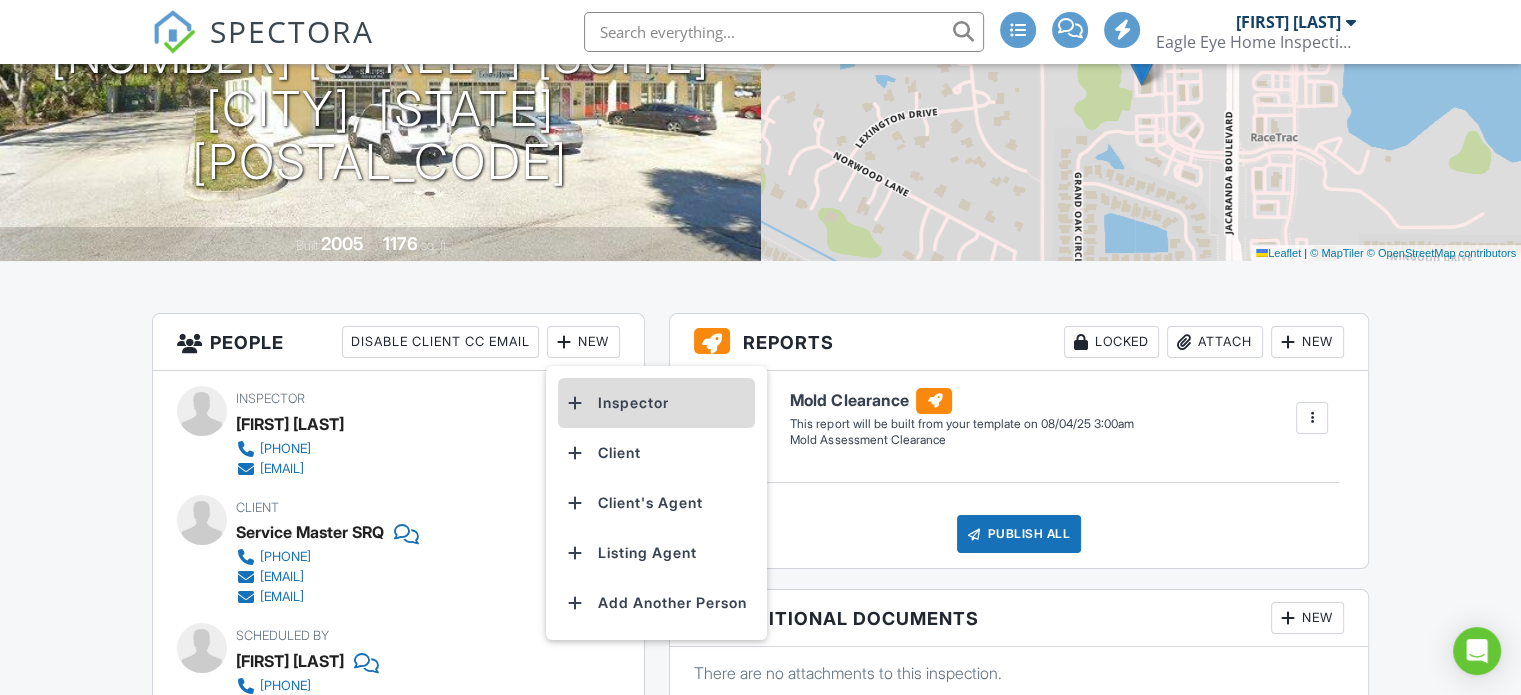 click on "Inspector" at bounding box center (656, 403) 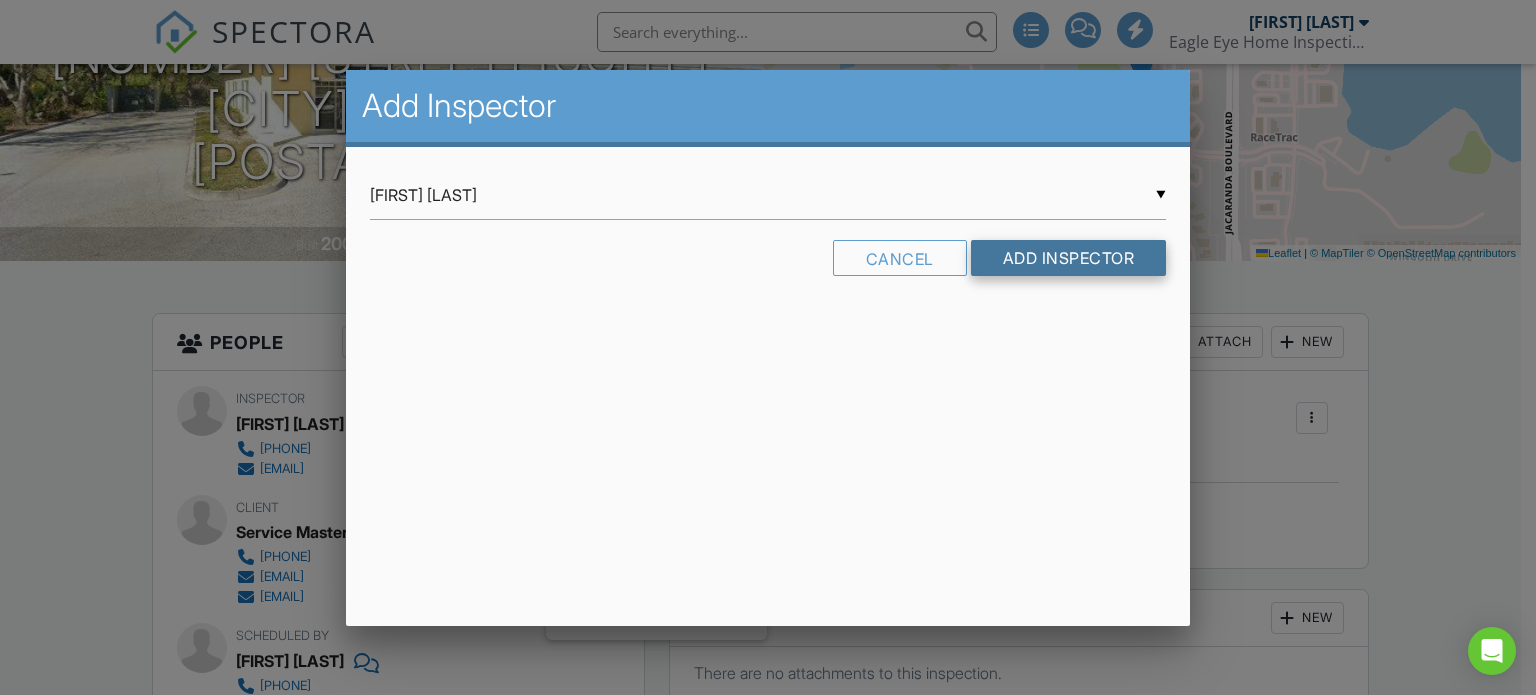 click on "Add Inspector" at bounding box center (1069, 258) 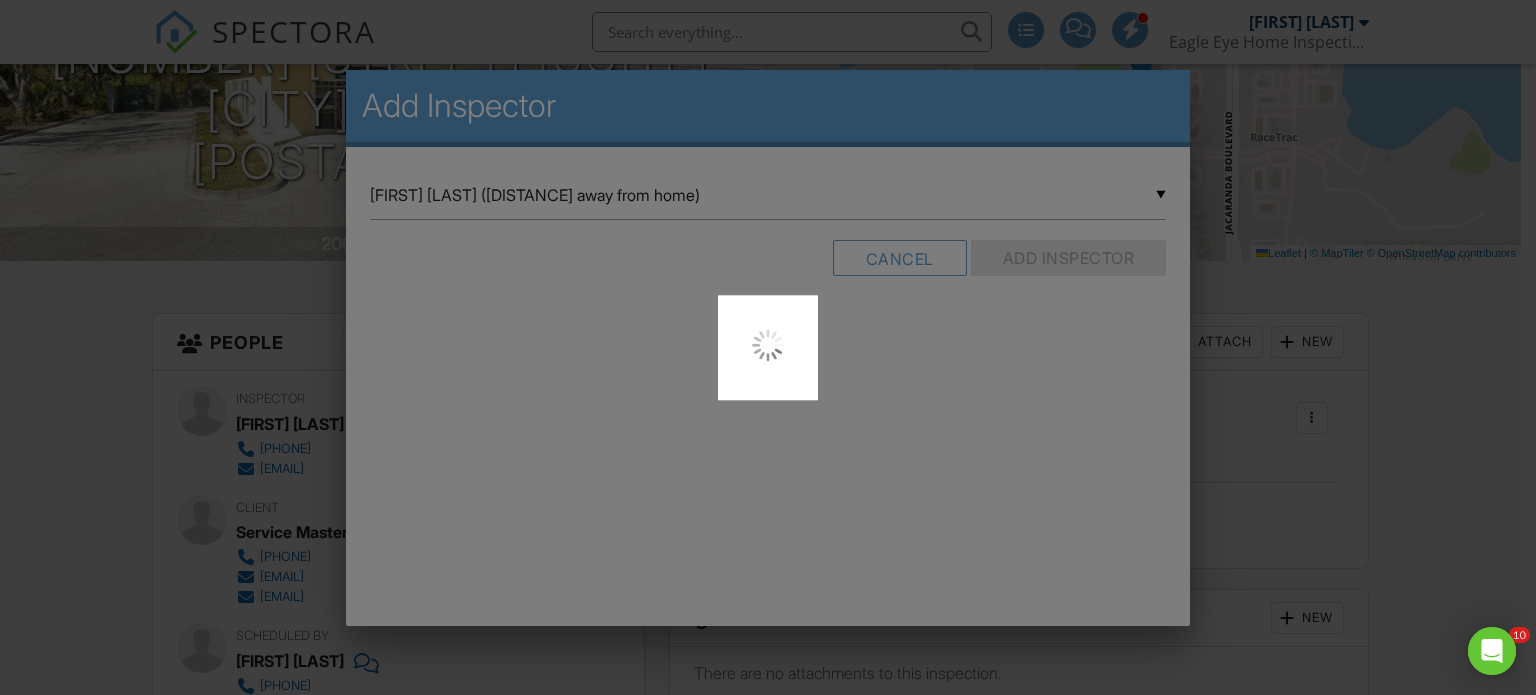 scroll, scrollTop: 0, scrollLeft: 0, axis: both 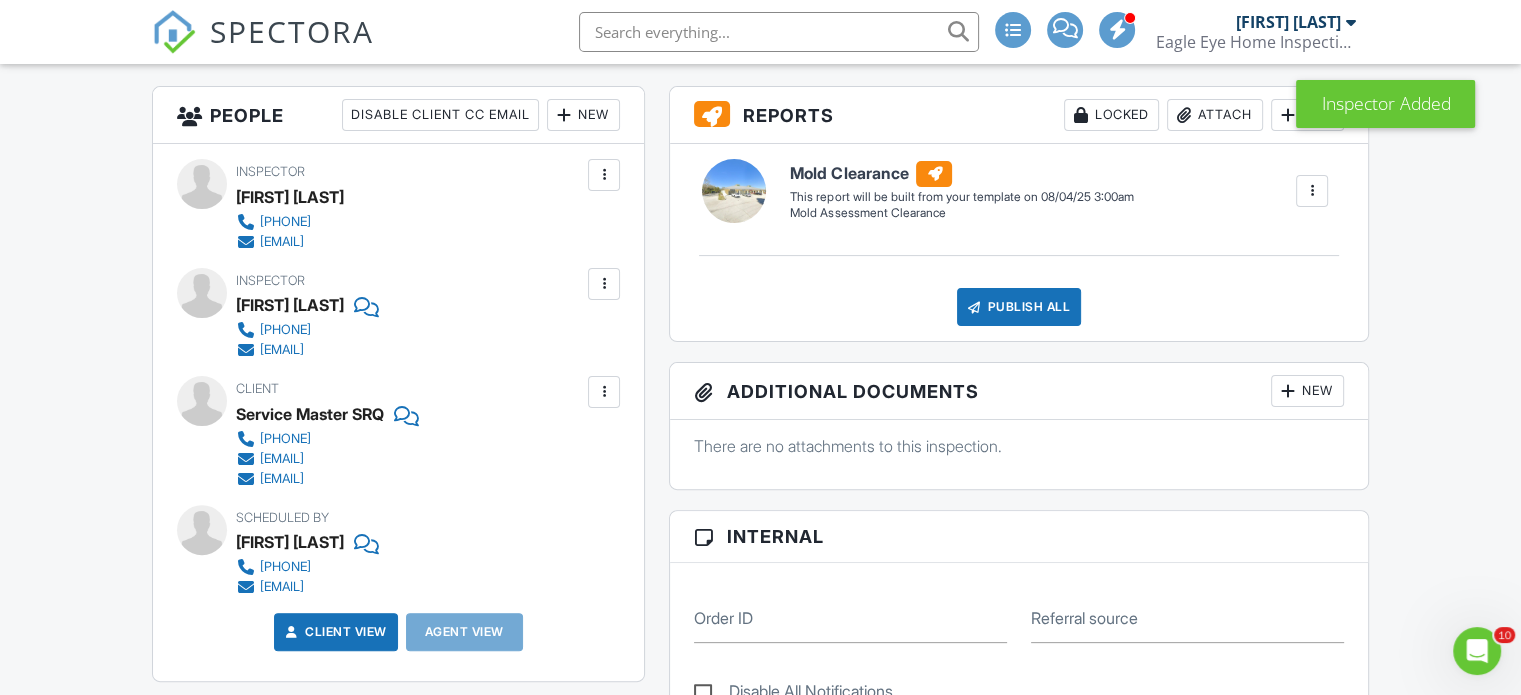 click at bounding box center (604, 175) 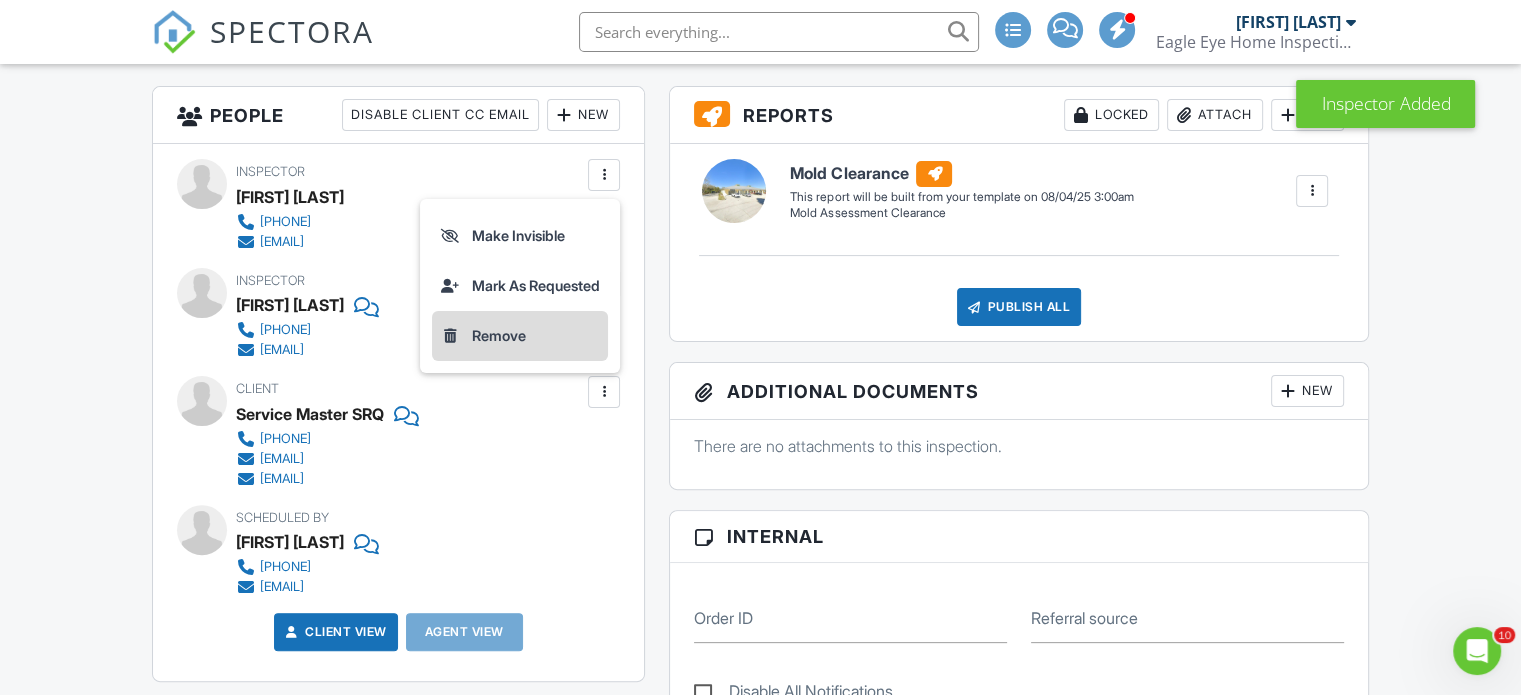 click on "Remove" at bounding box center [520, 336] 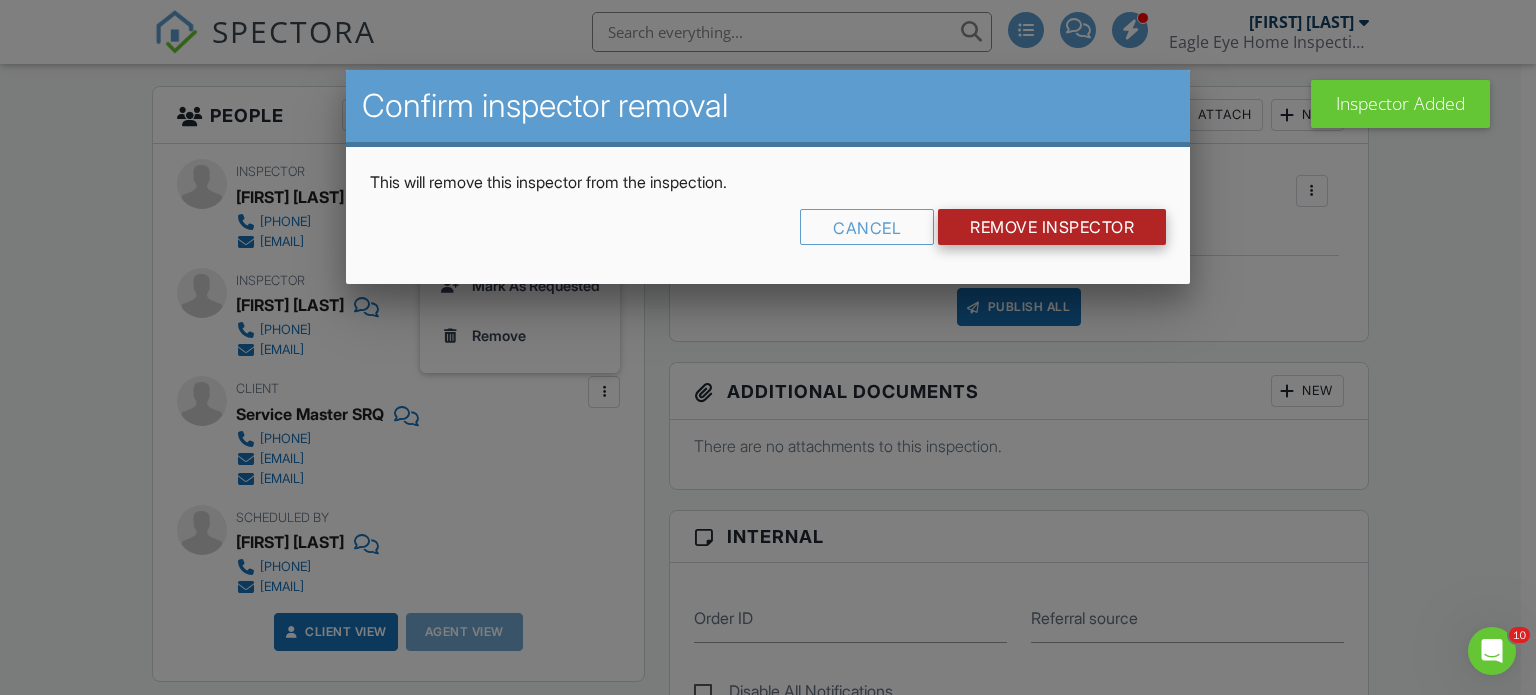 click on "Remove Inspector" at bounding box center (1052, 227) 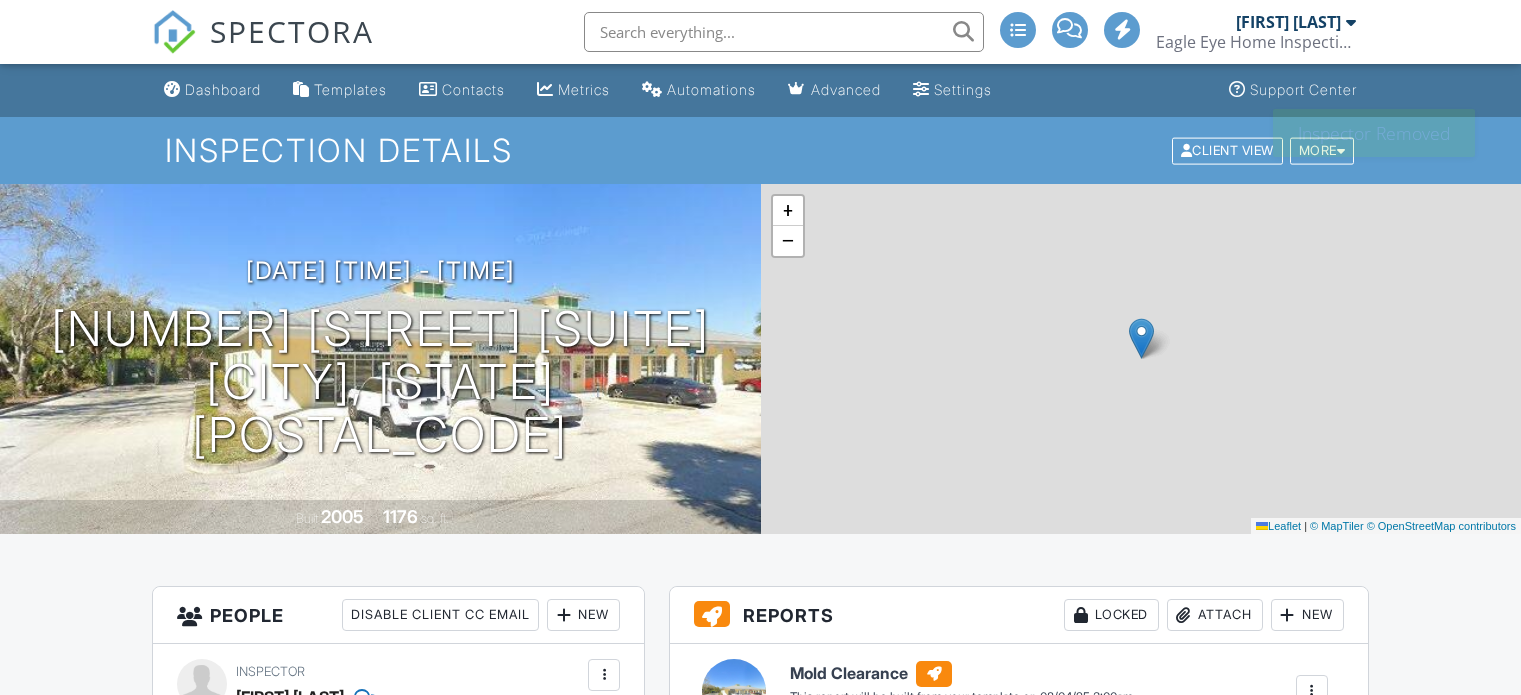 scroll, scrollTop: 0, scrollLeft: 0, axis: both 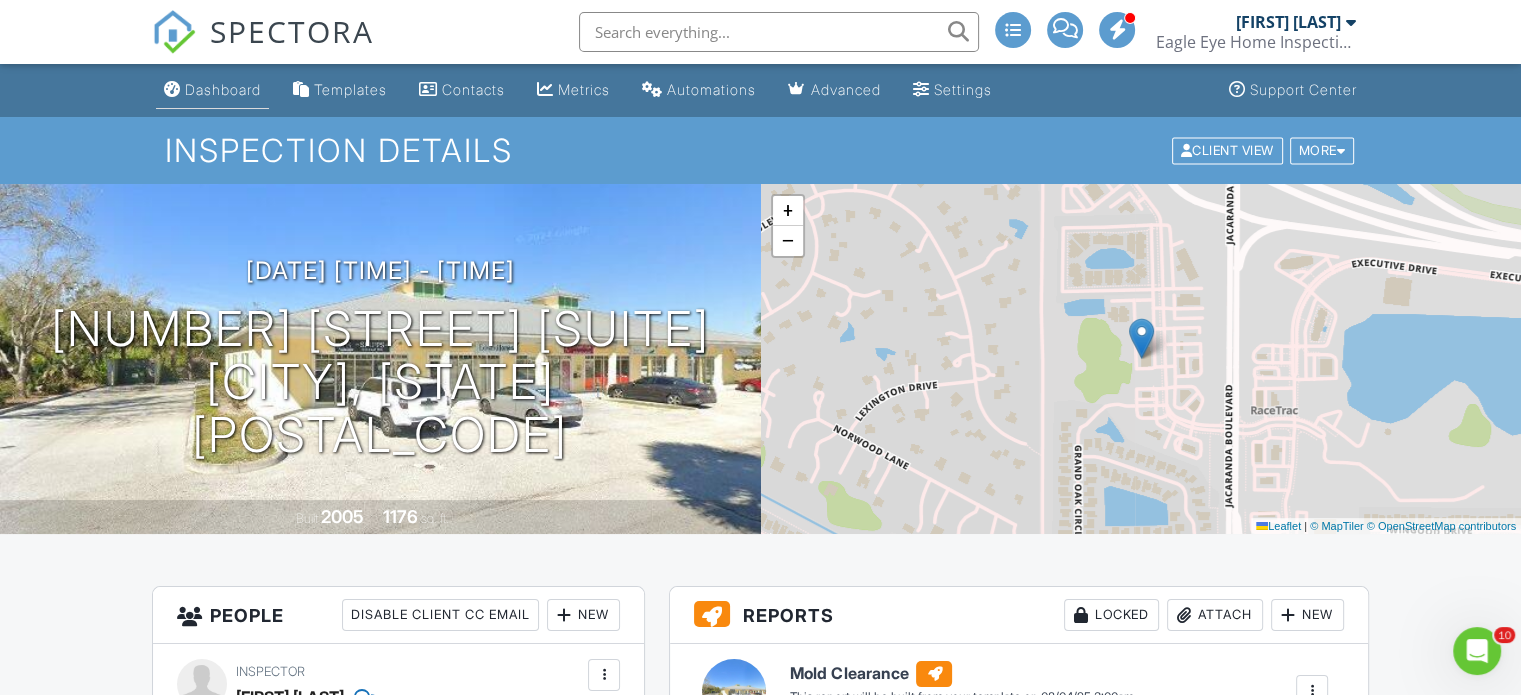 click on "Dashboard" at bounding box center (223, 89) 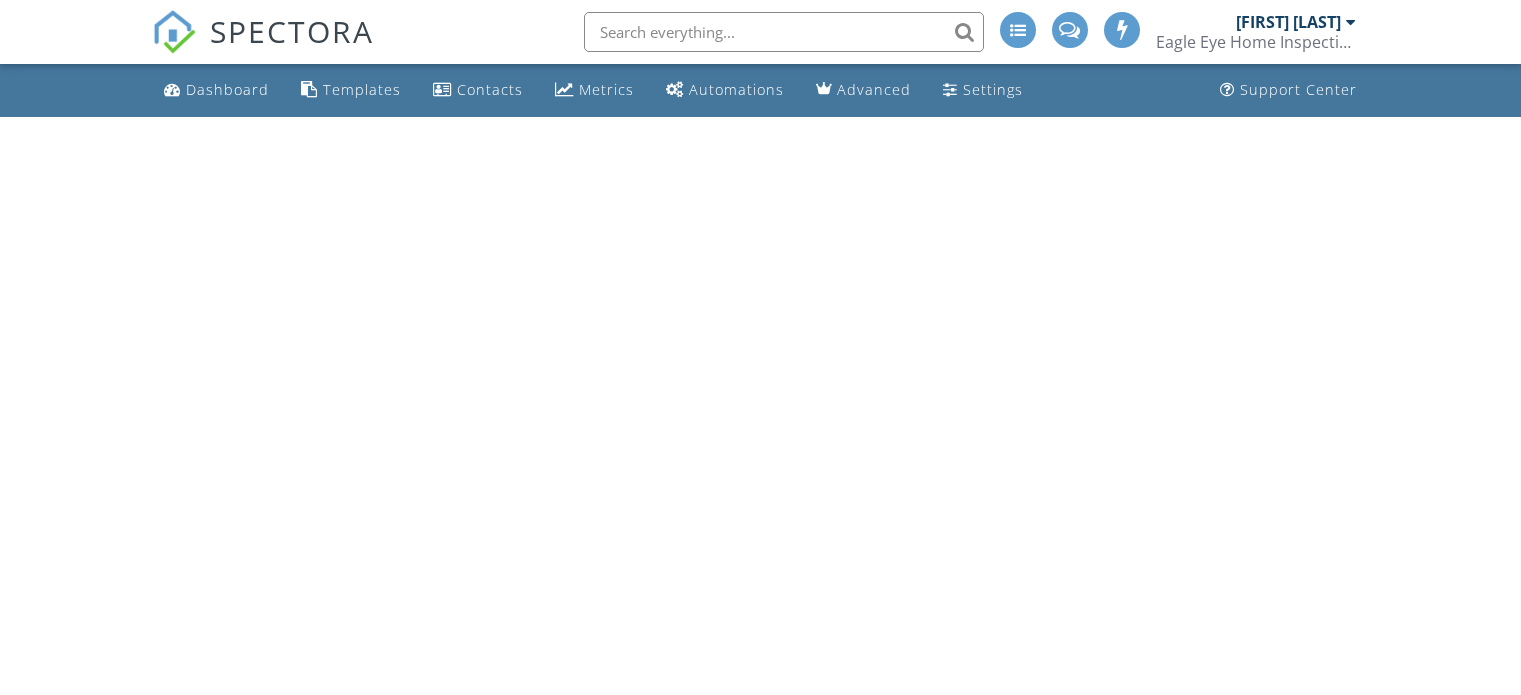 scroll, scrollTop: 0, scrollLeft: 0, axis: both 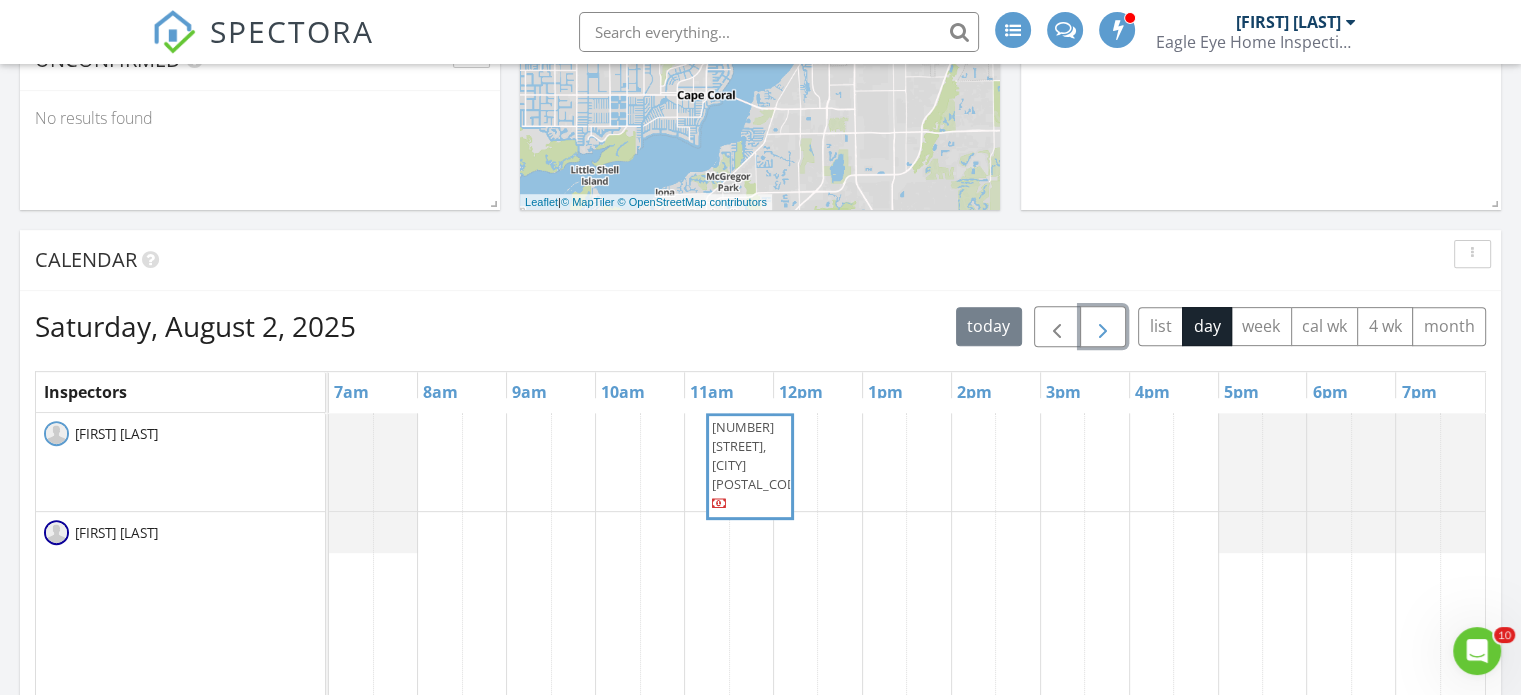 click at bounding box center (1103, 327) 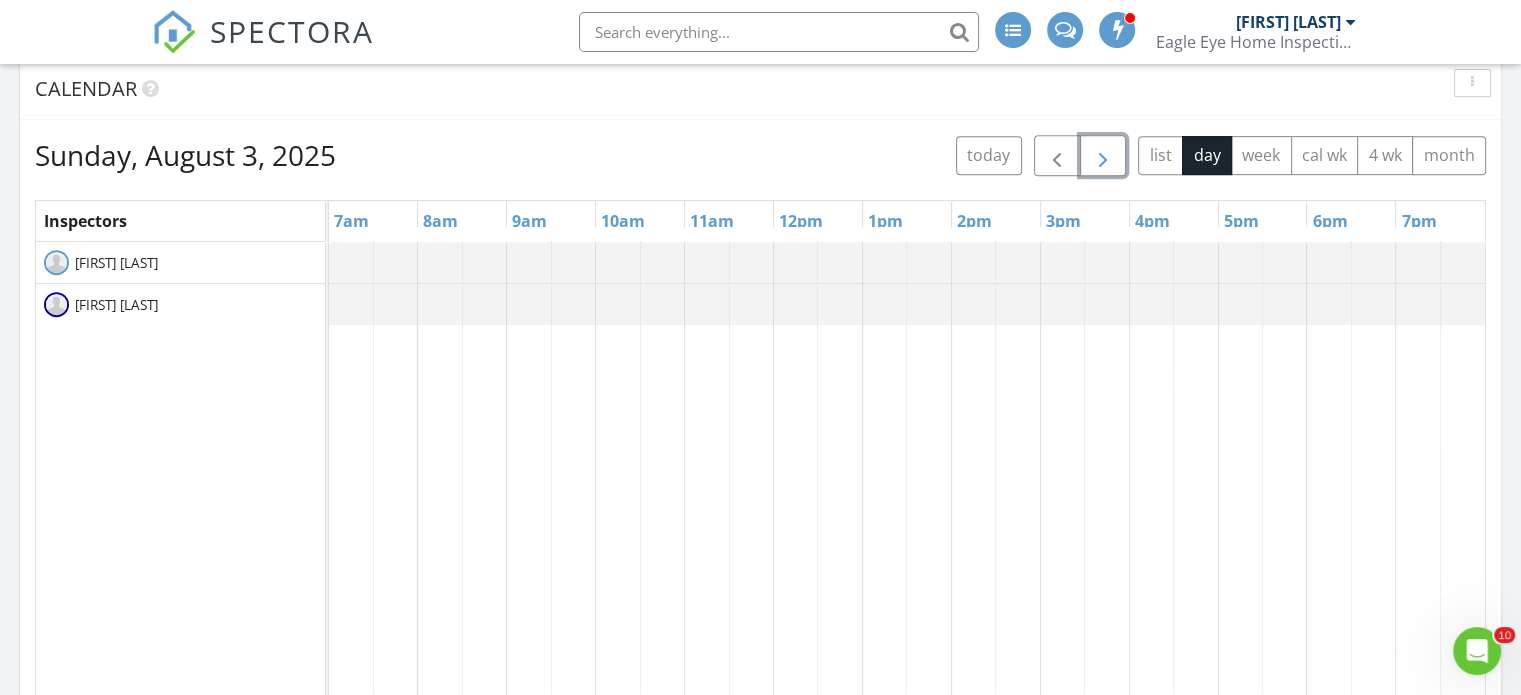 scroll, scrollTop: 600, scrollLeft: 0, axis: vertical 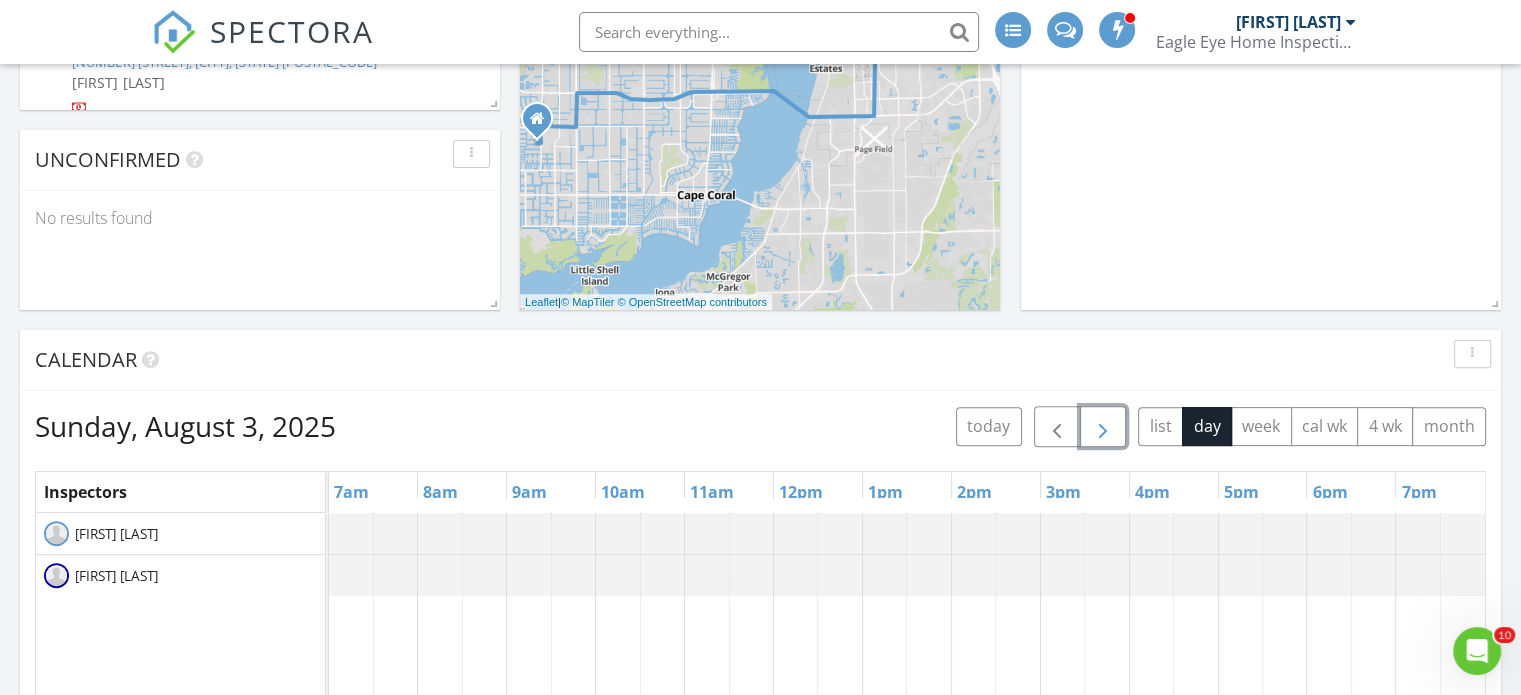 click at bounding box center (1103, 426) 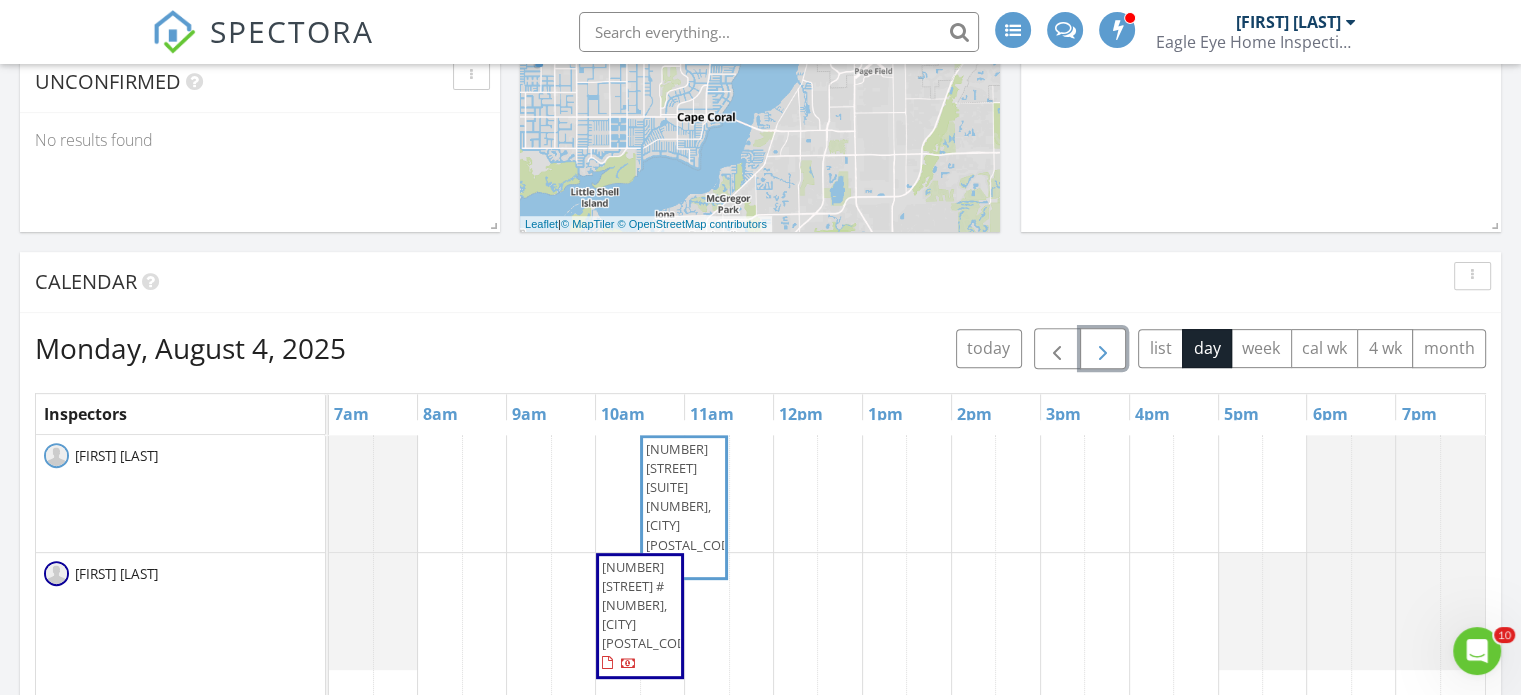 scroll, scrollTop: 800, scrollLeft: 0, axis: vertical 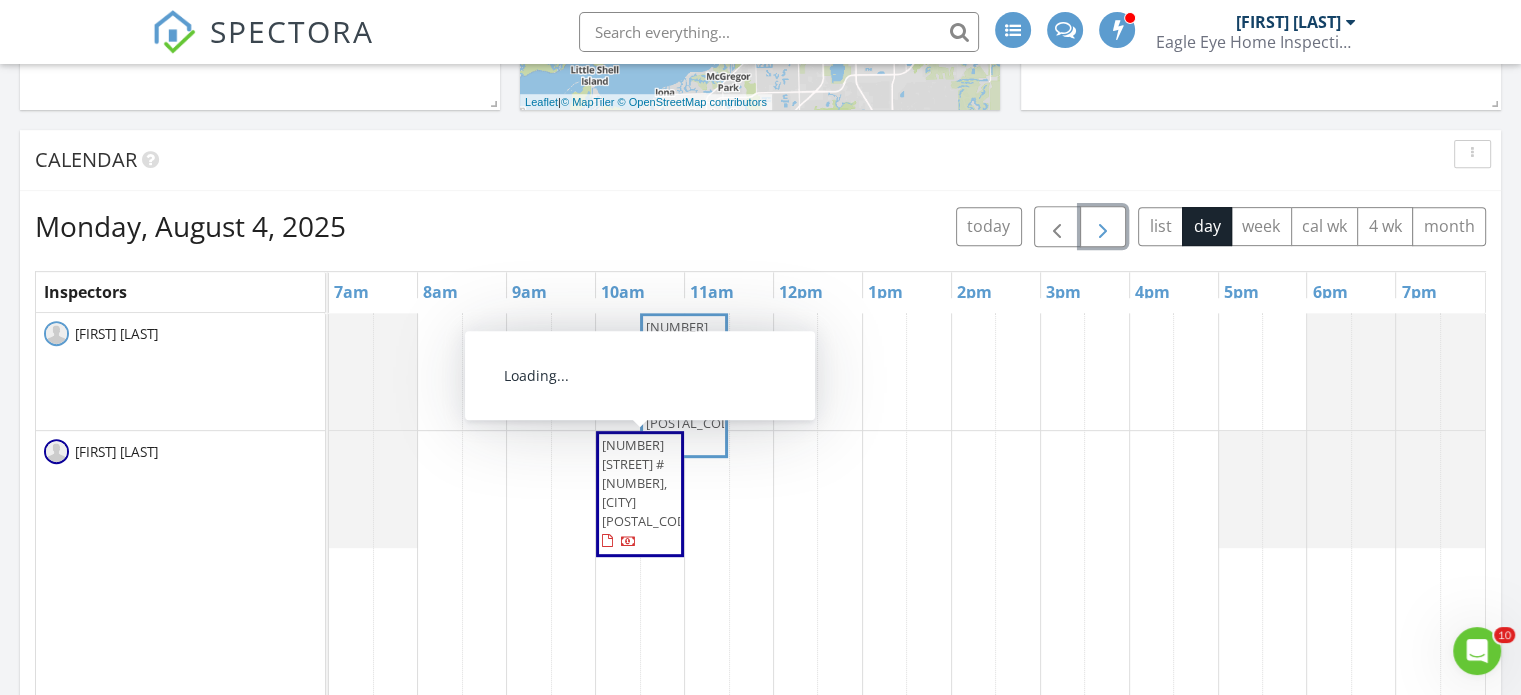 click on "28418 Altessa Way #201, Bonita Springs 34135" at bounding box center [649, 483] 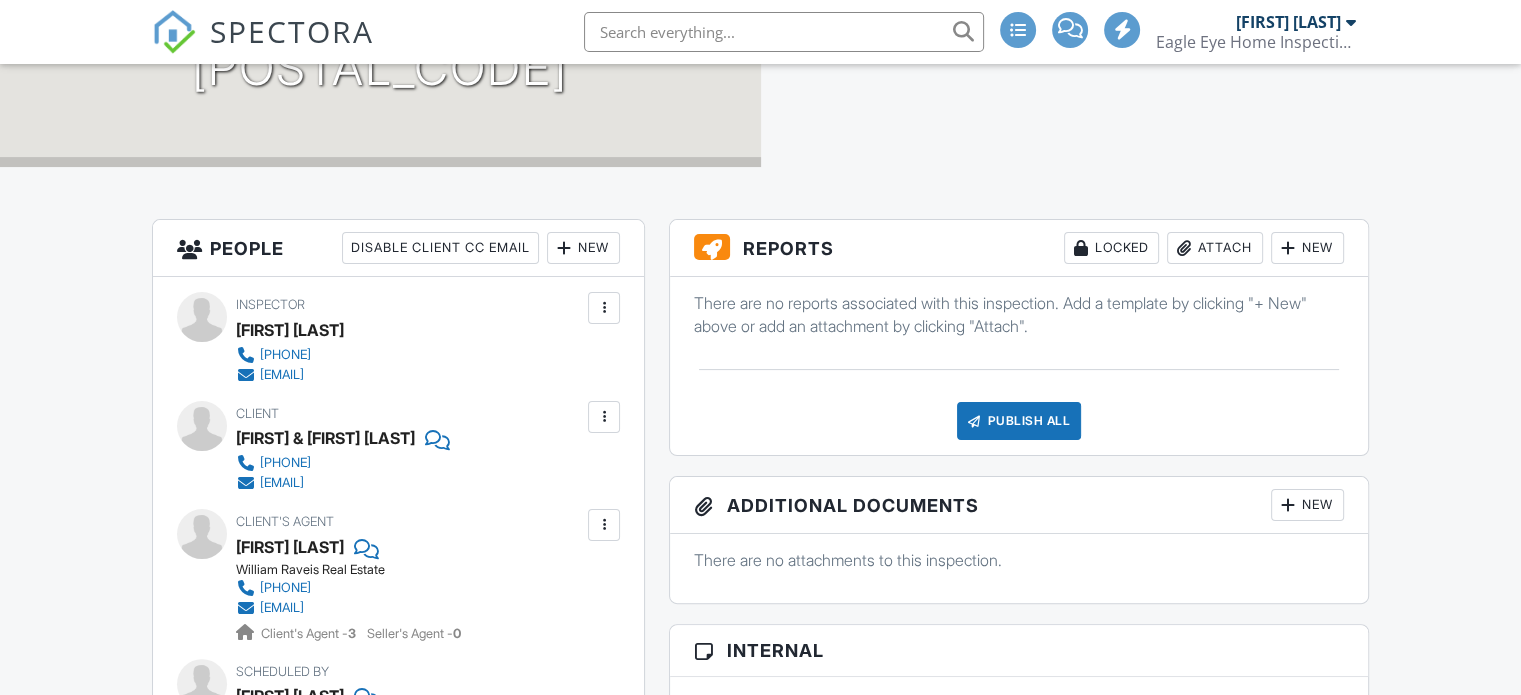 scroll, scrollTop: 400, scrollLeft: 0, axis: vertical 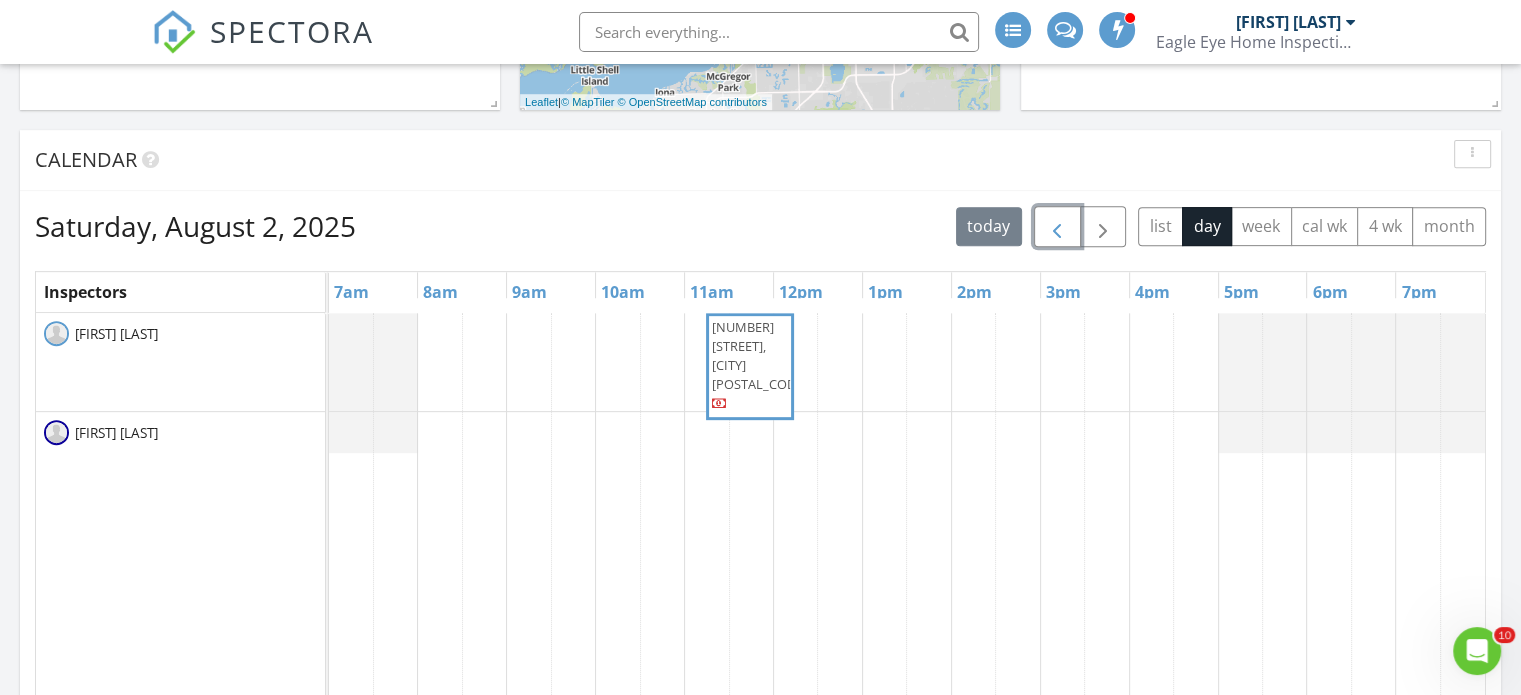click at bounding box center (1057, 227) 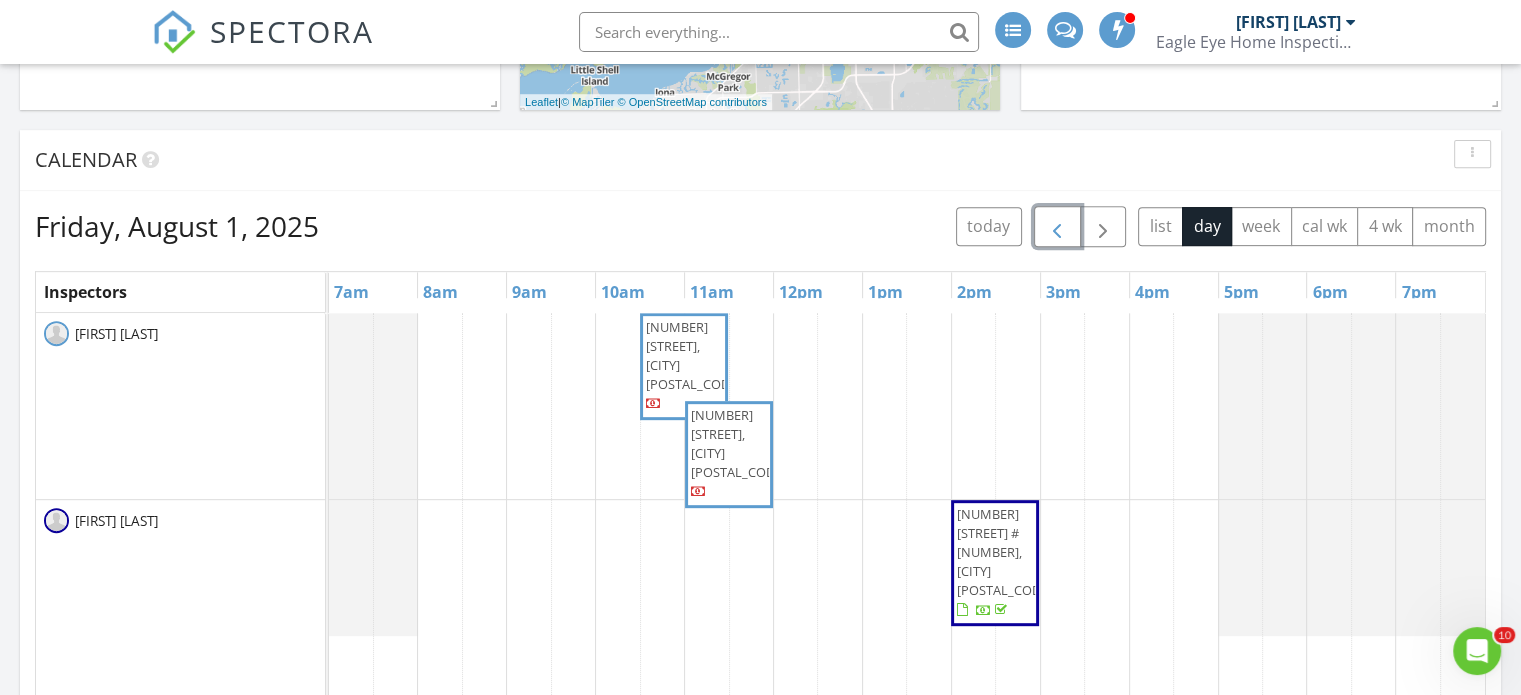 click on "28418 Altessa Way #201, Bonita Springs 34135" at bounding box center [1004, 552] 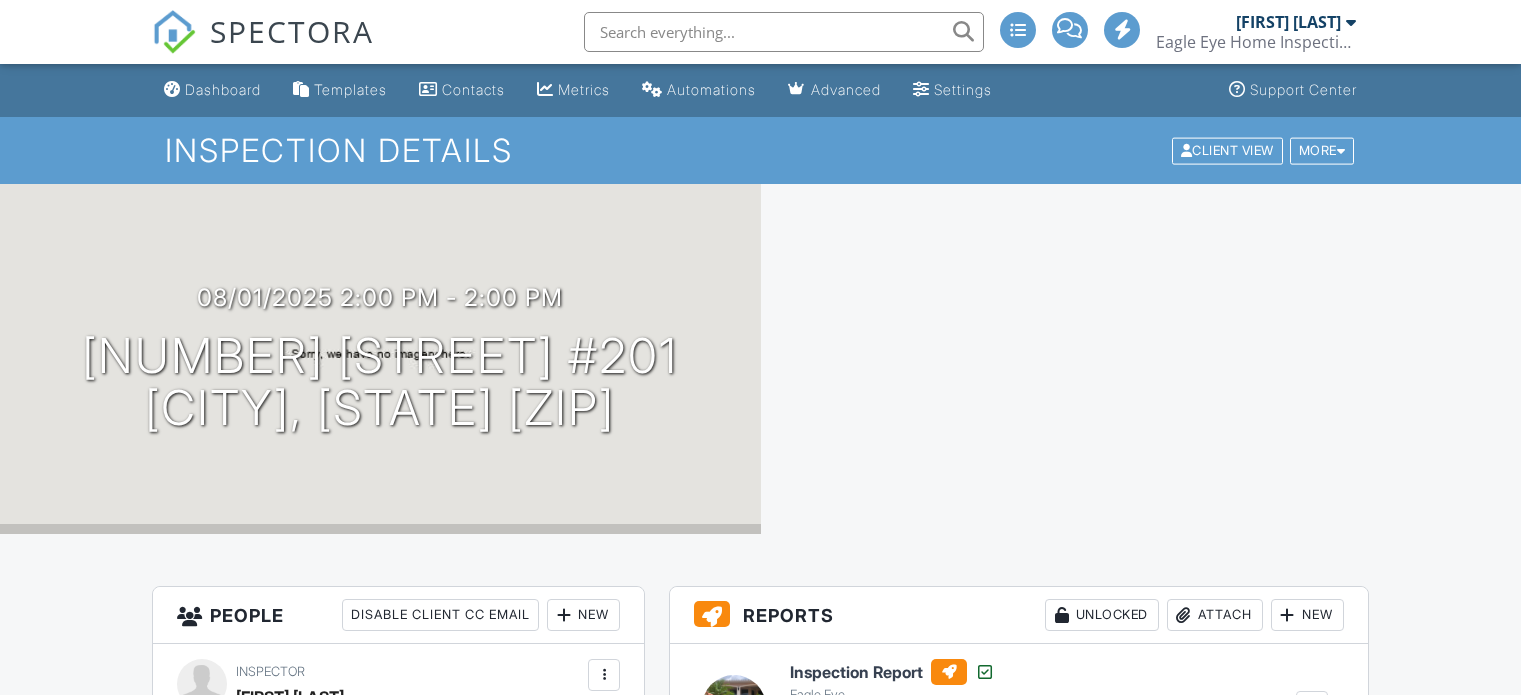 scroll, scrollTop: 0, scrollLeft: 0, axis: both 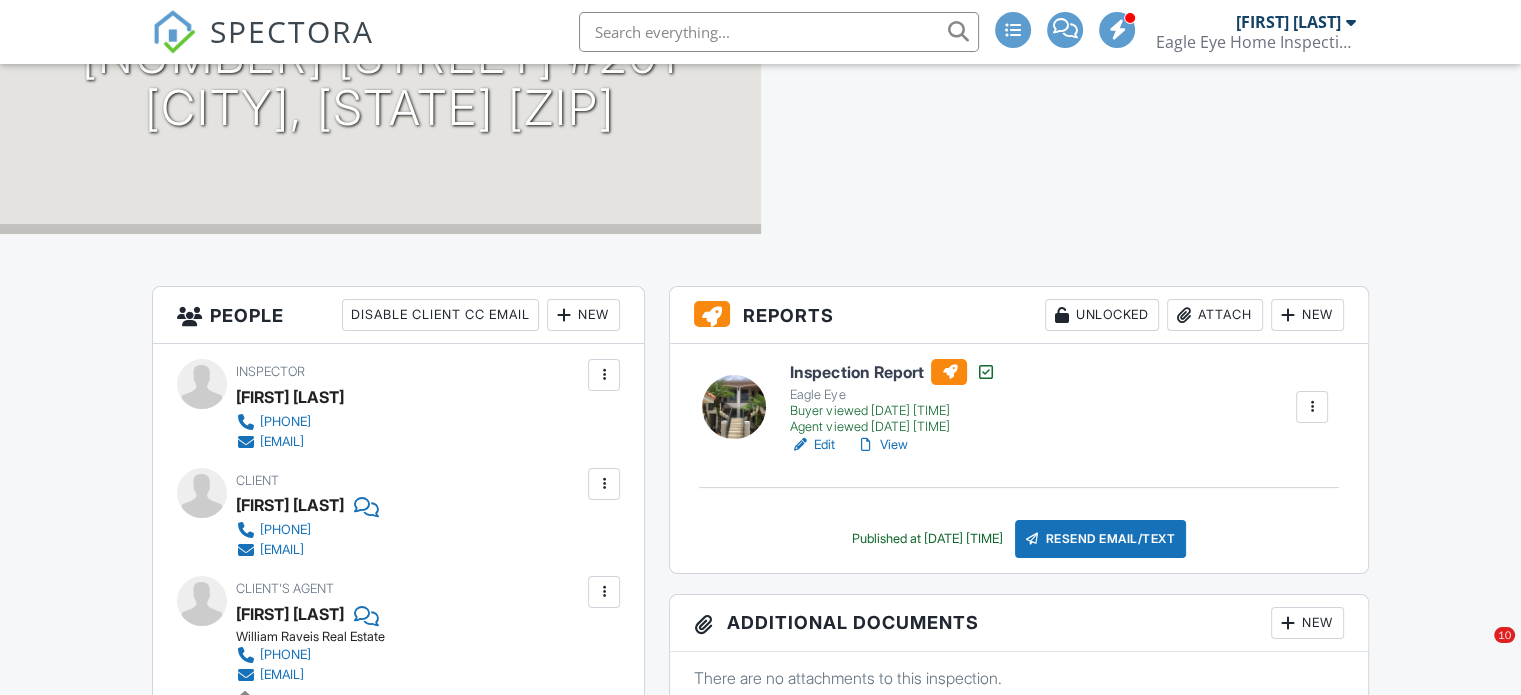click on "View" at bounding box center [881, 445] 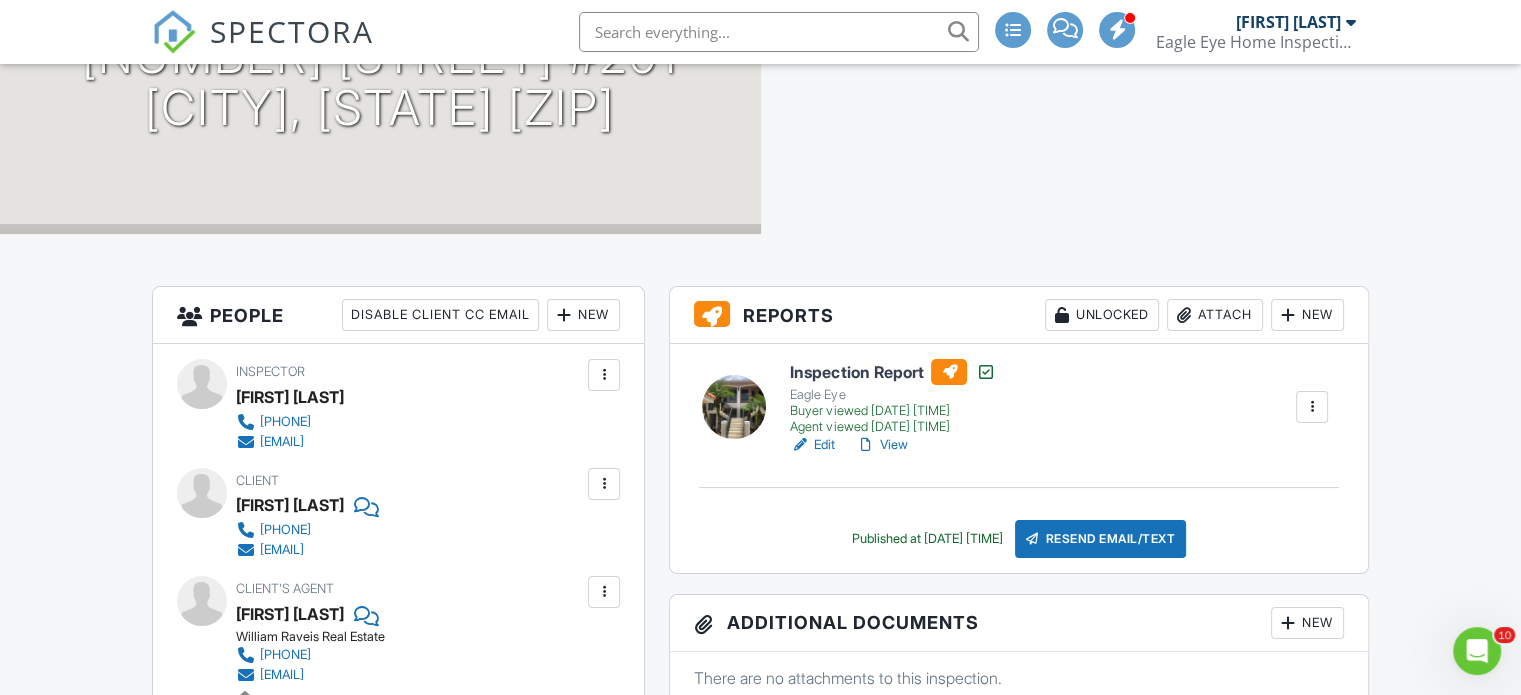 scroll, scrollTop: 0, scrollLeft: 0, axis: both 